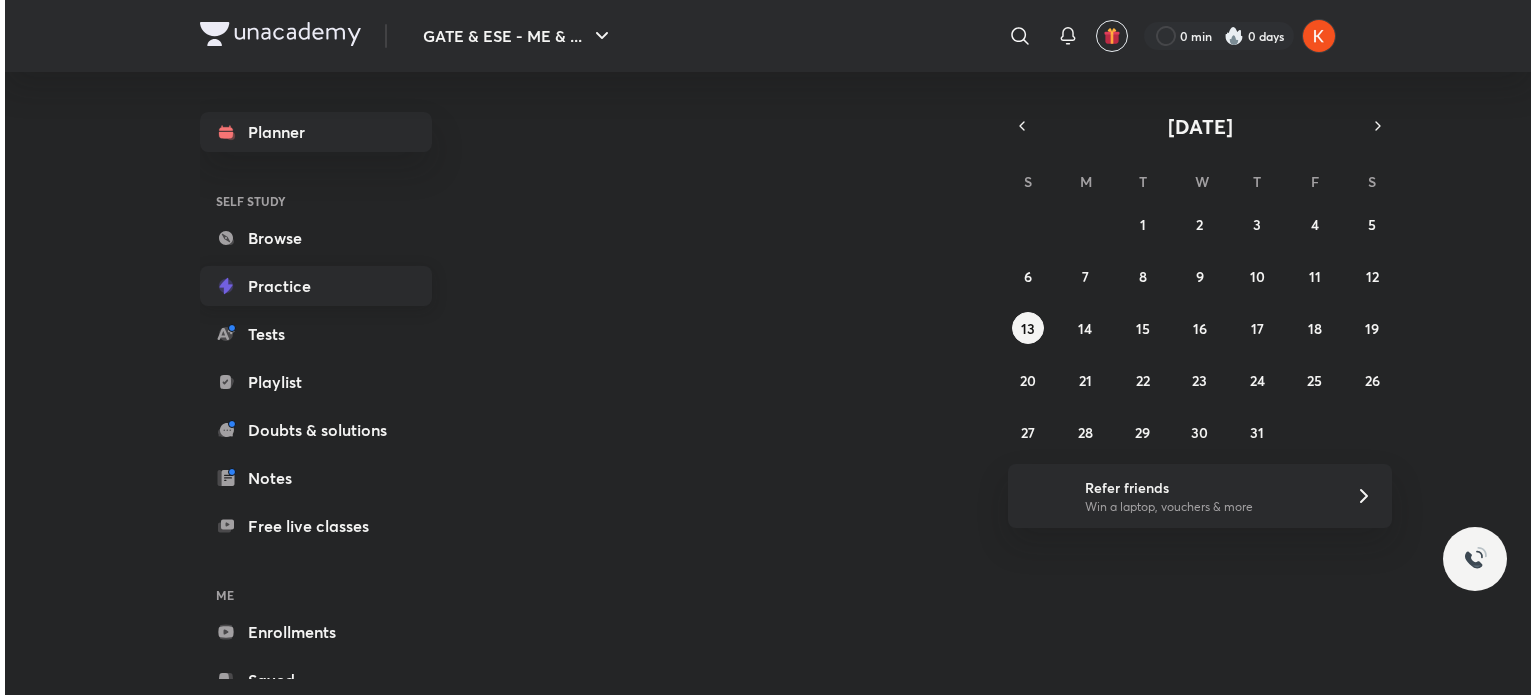 scroll, scrollTop: 0, scrollLeft: 0, axis: both 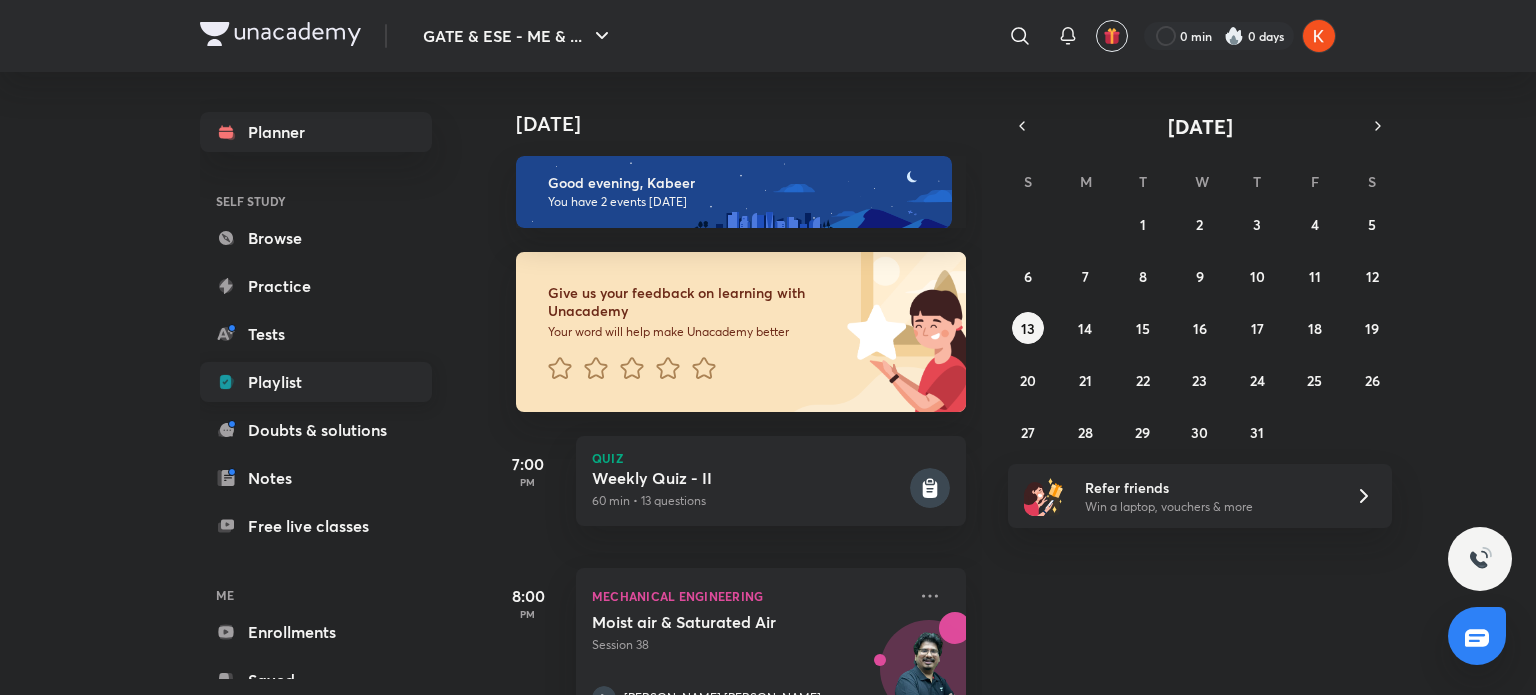click on "Playlist" at bounding box center (316, 382) 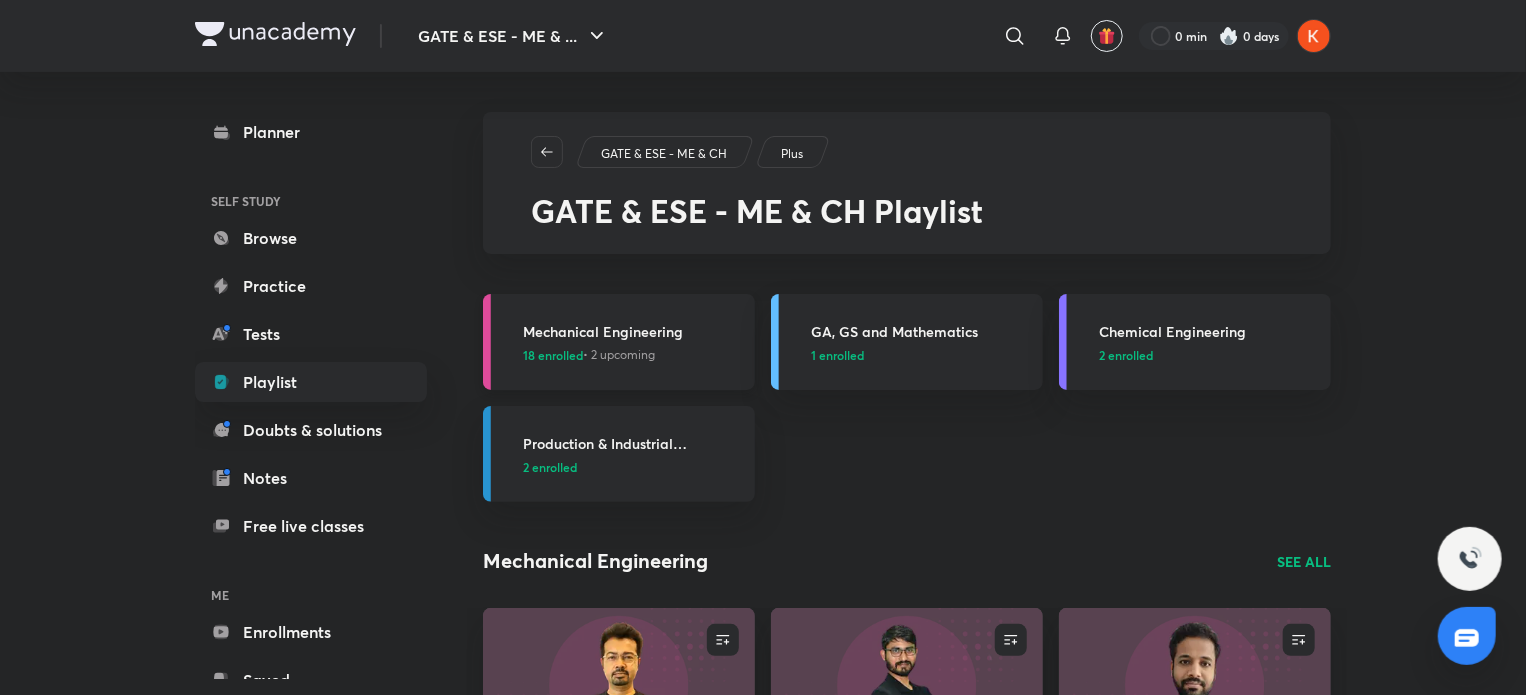 click on "Mechanical Engineering 18 enrolled  • 2 upcoming" at bounding box center [633, 342] 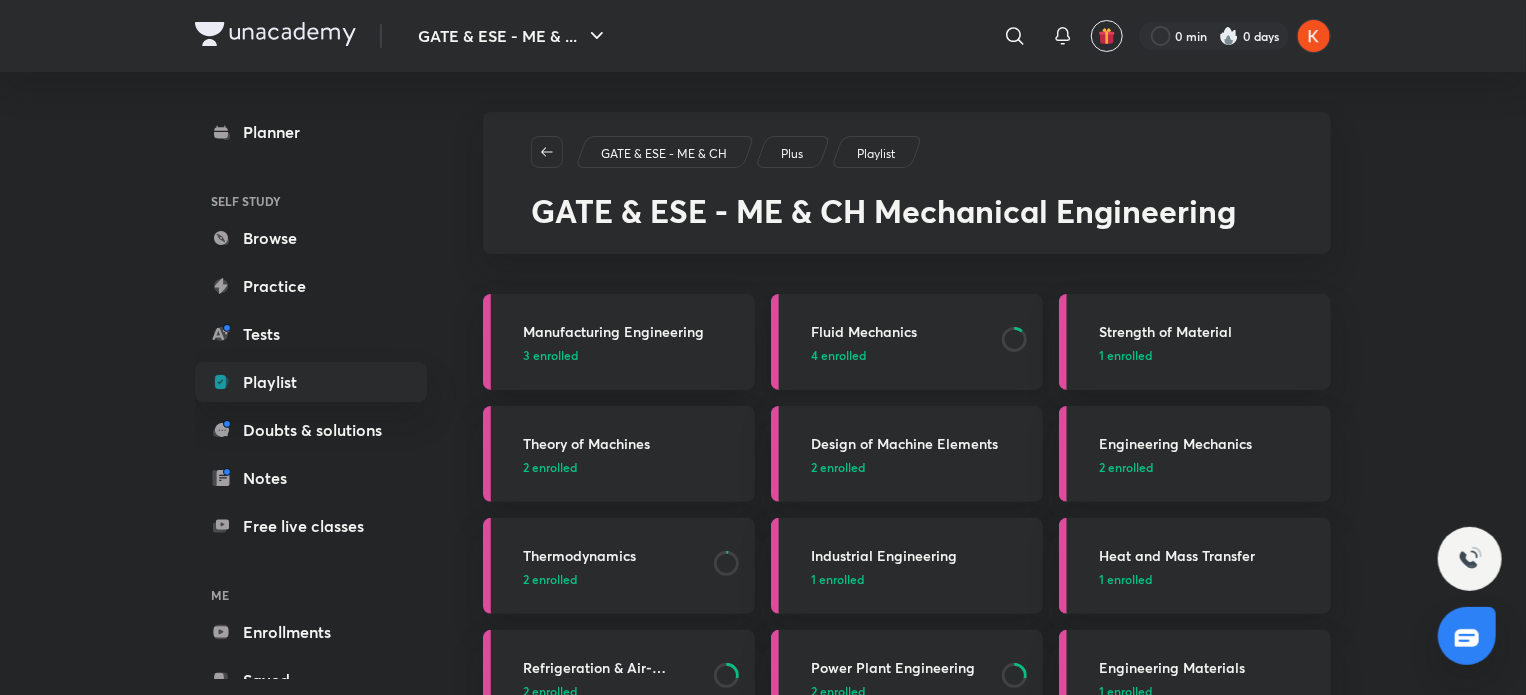 click on "Fluid Mechanics" at bounding box center [900, 331] 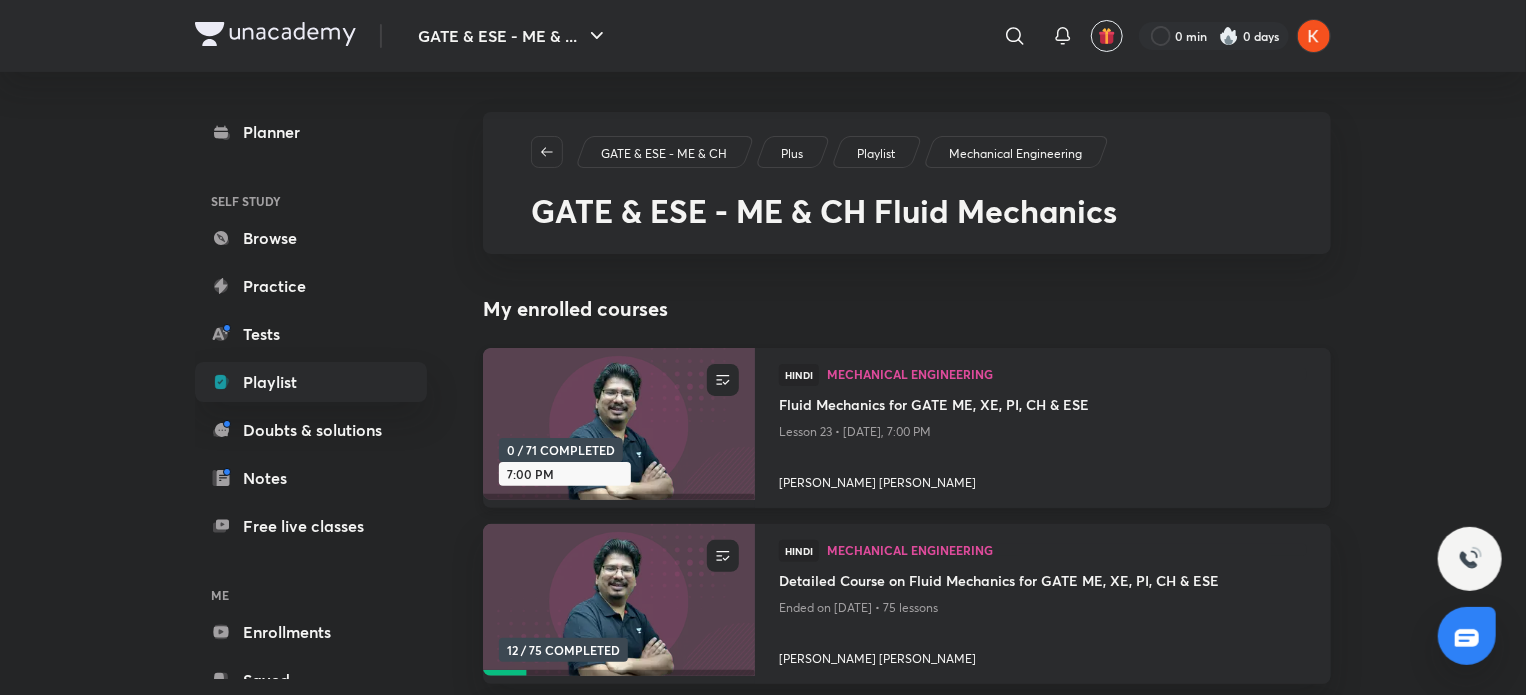 click at bounding box center [618, 424] 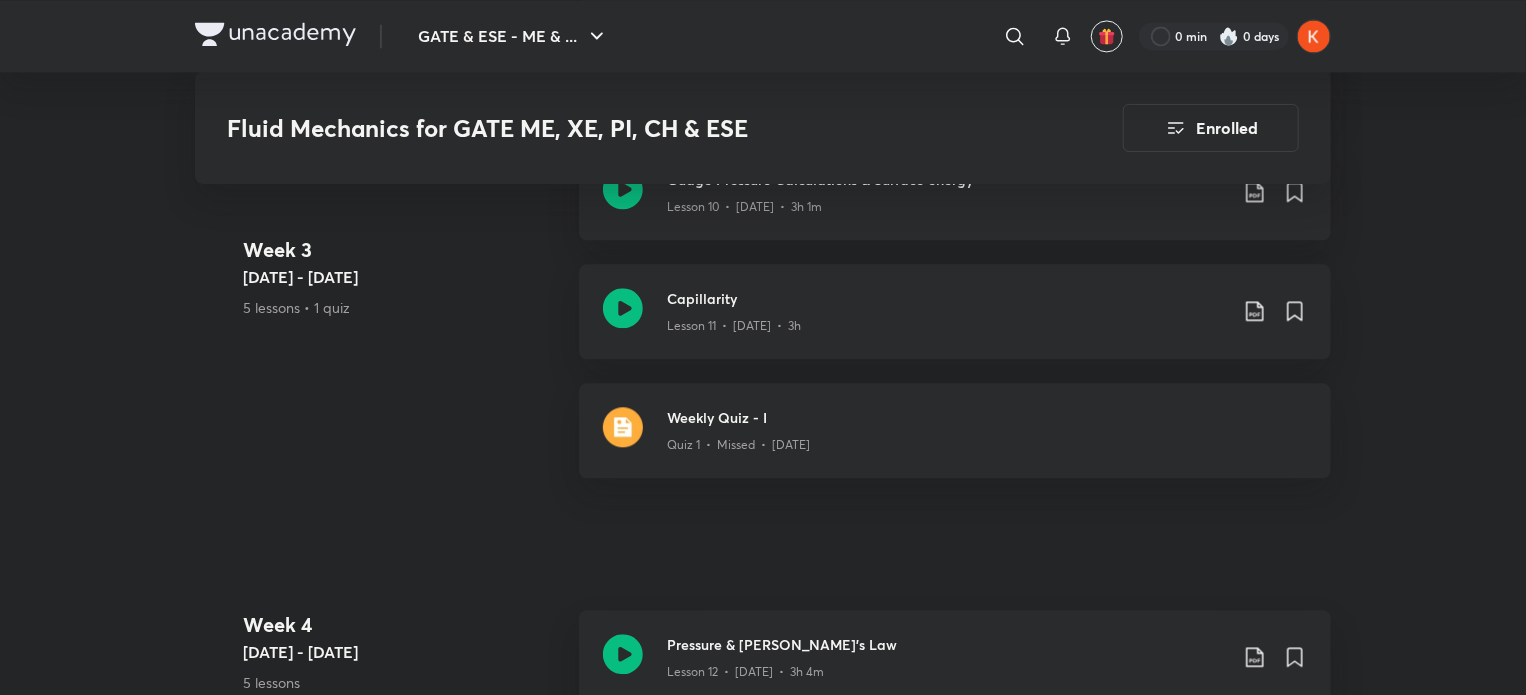 scroll, scrollTop: 2188, scrollLeft: 0, axis: vertical 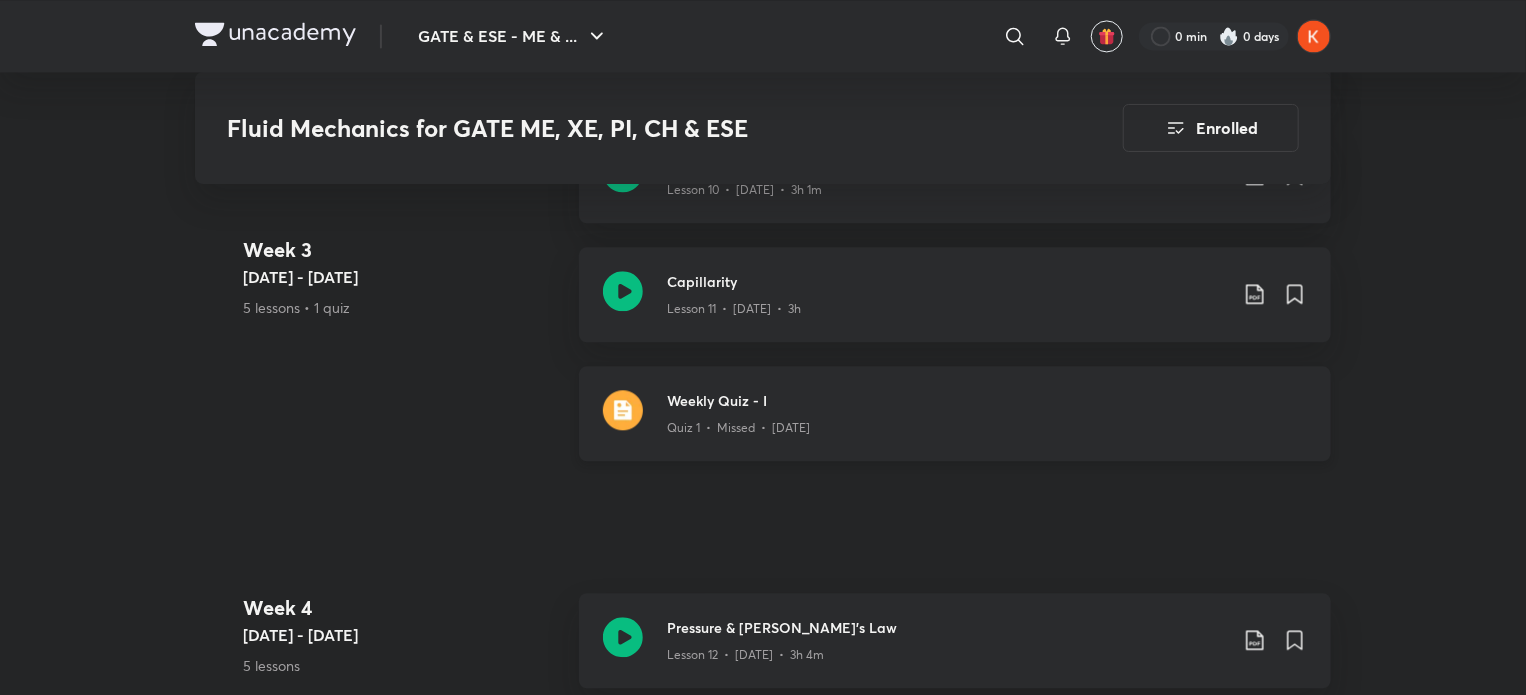 click on "Weekly Quiz - I" at bounding box center [987, 400] 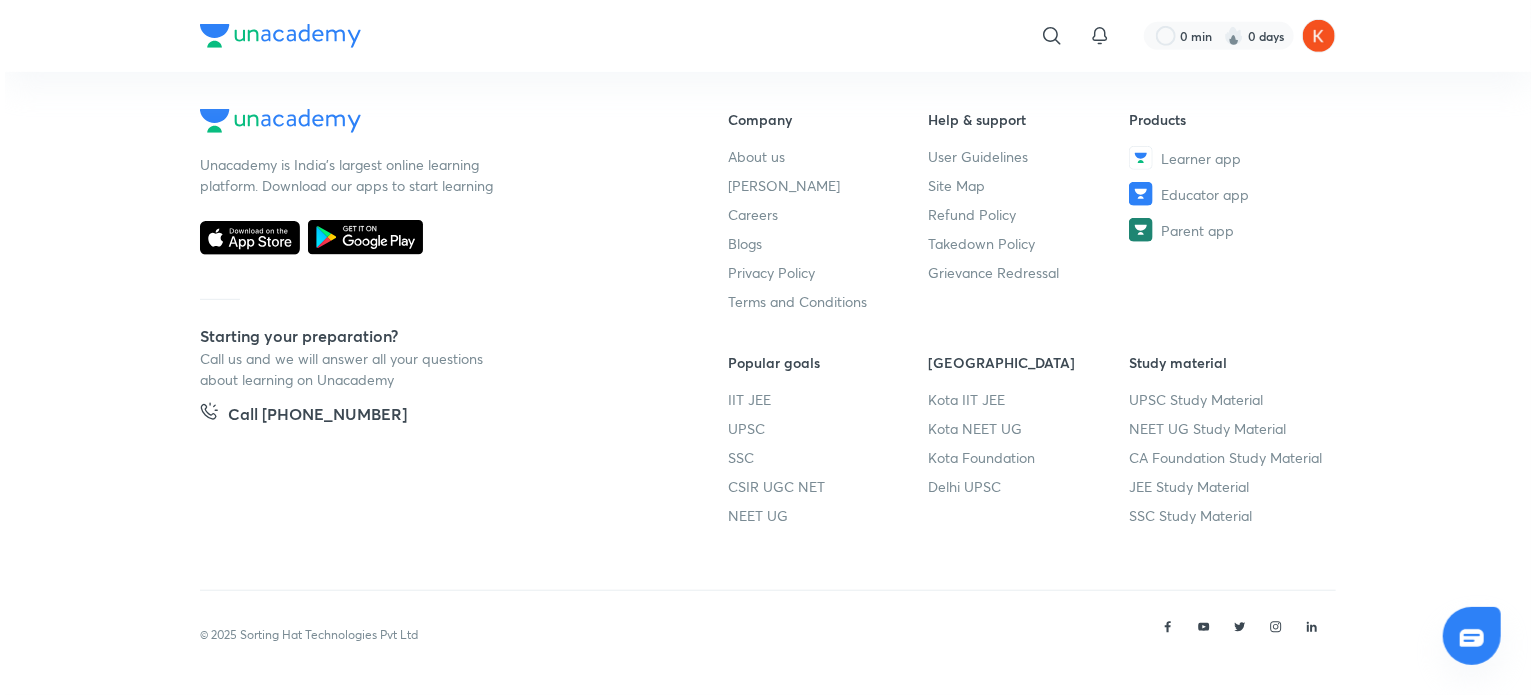 scroll, scrollTop: 0, scrollLeft: 0, axis: both 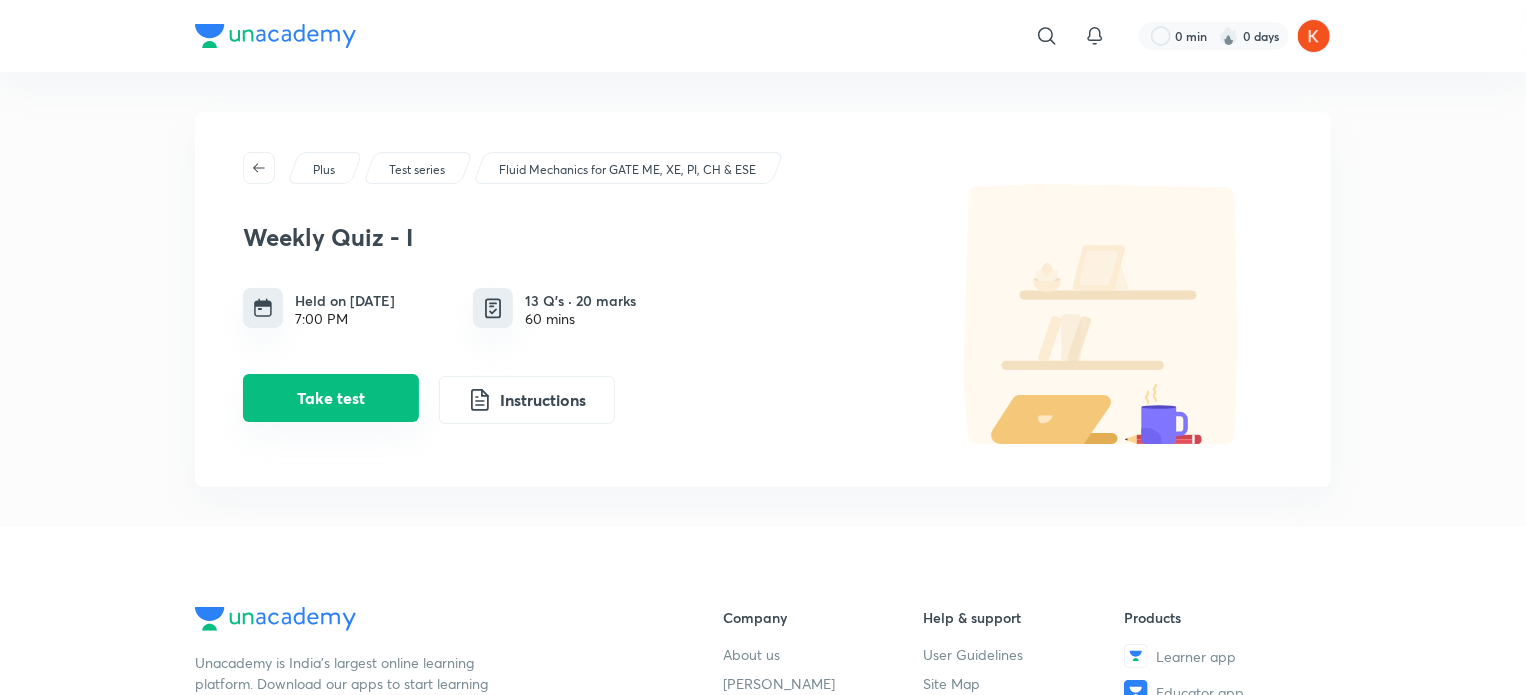 click on "Take test" at bounding box center [331, 398] 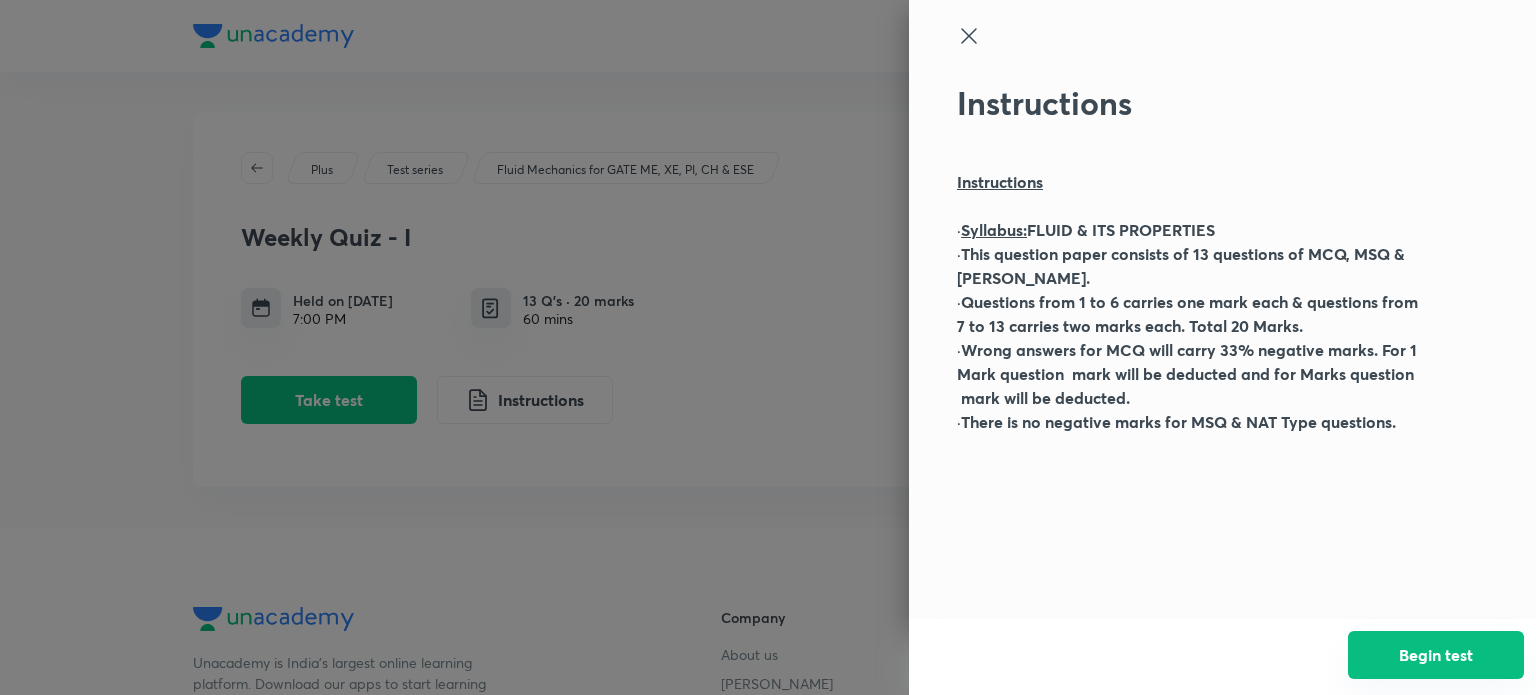 click on "Begin test" at bounding box center [1436, 655] 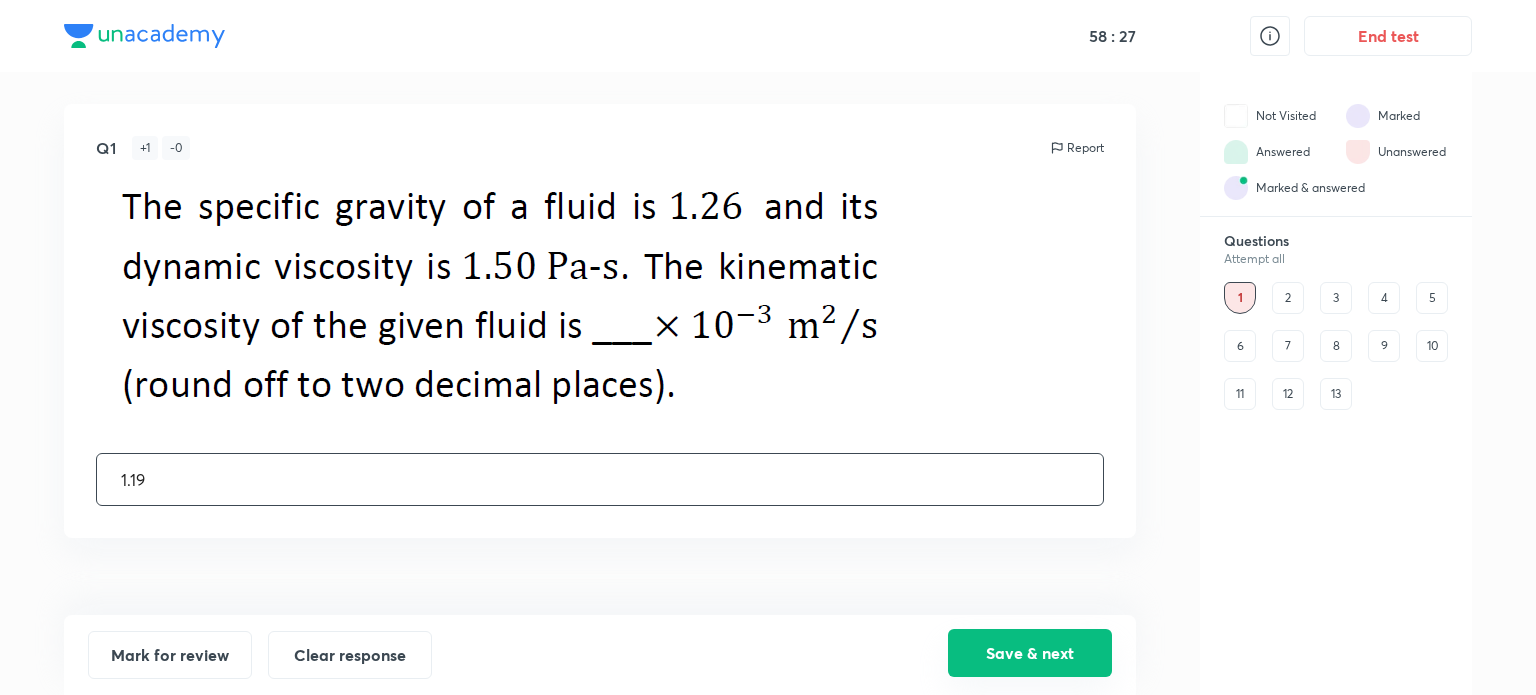 type on "1.19" 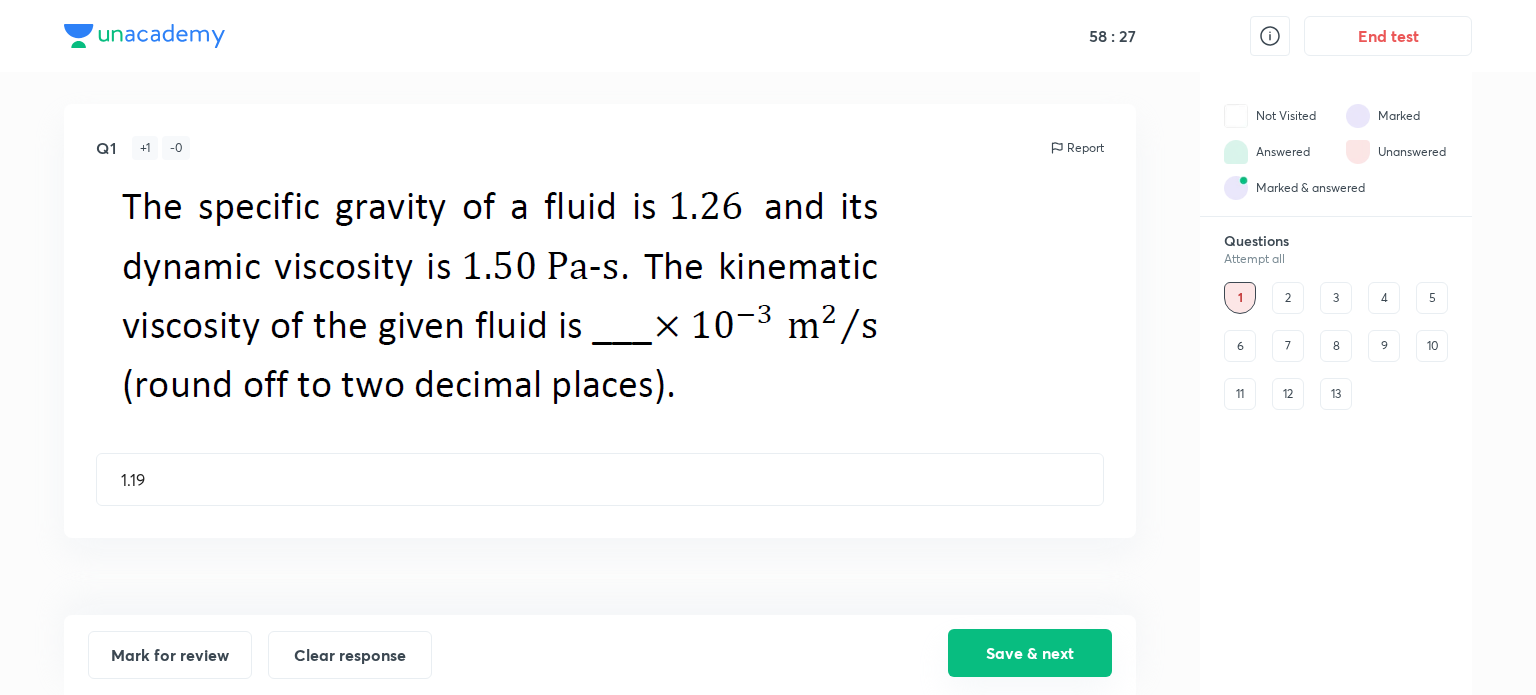 click on "Save & next" at bounding box center [1030, 653] 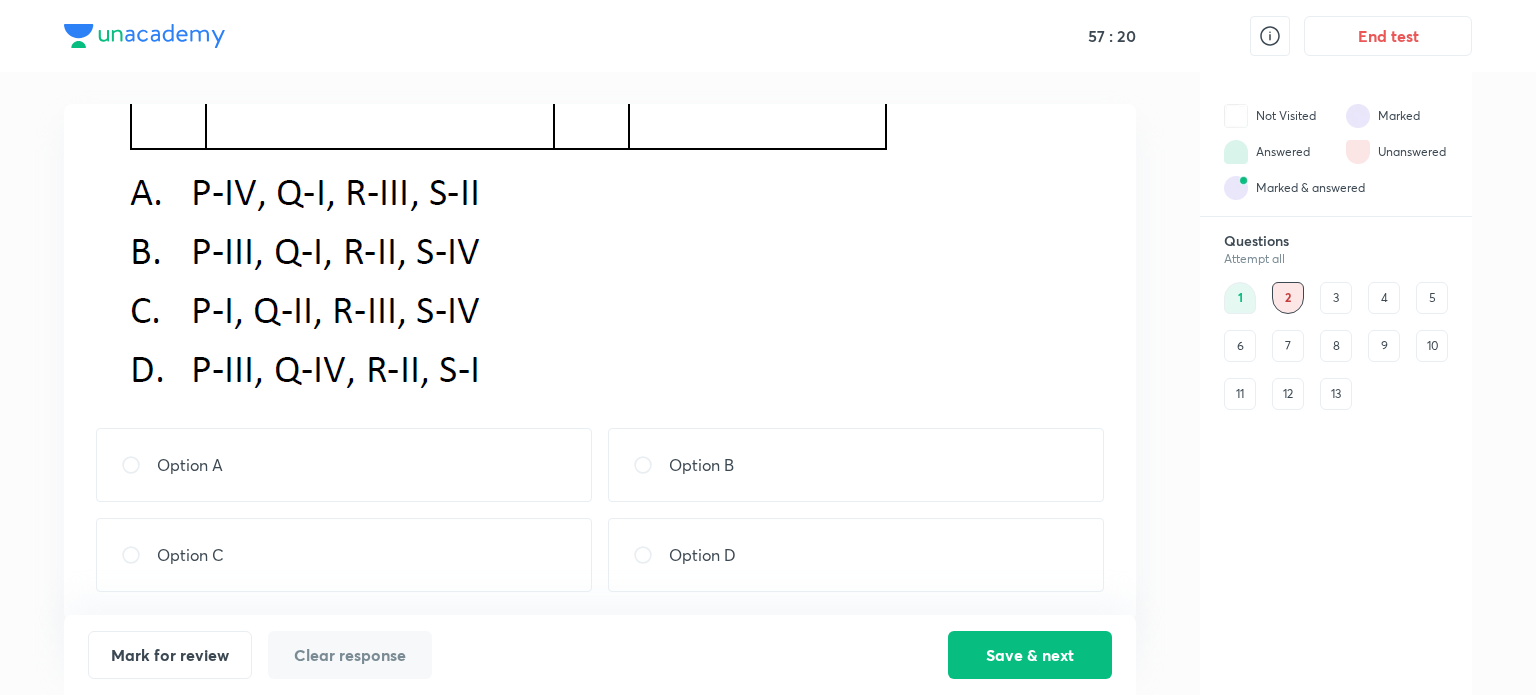 scroll, scrollTop: 532, scrollLeft: 0, axis: vertical 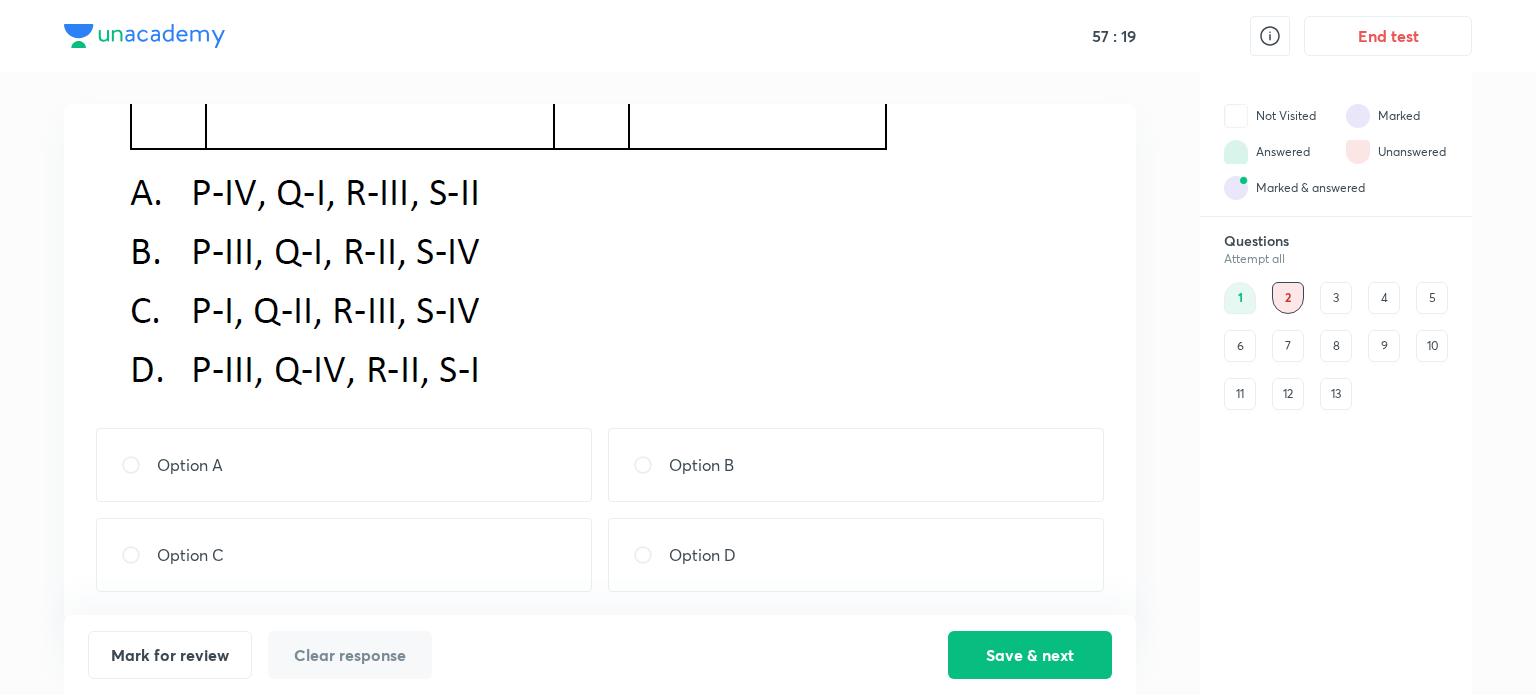 click on "Option D" at bounding box center (856, 555) 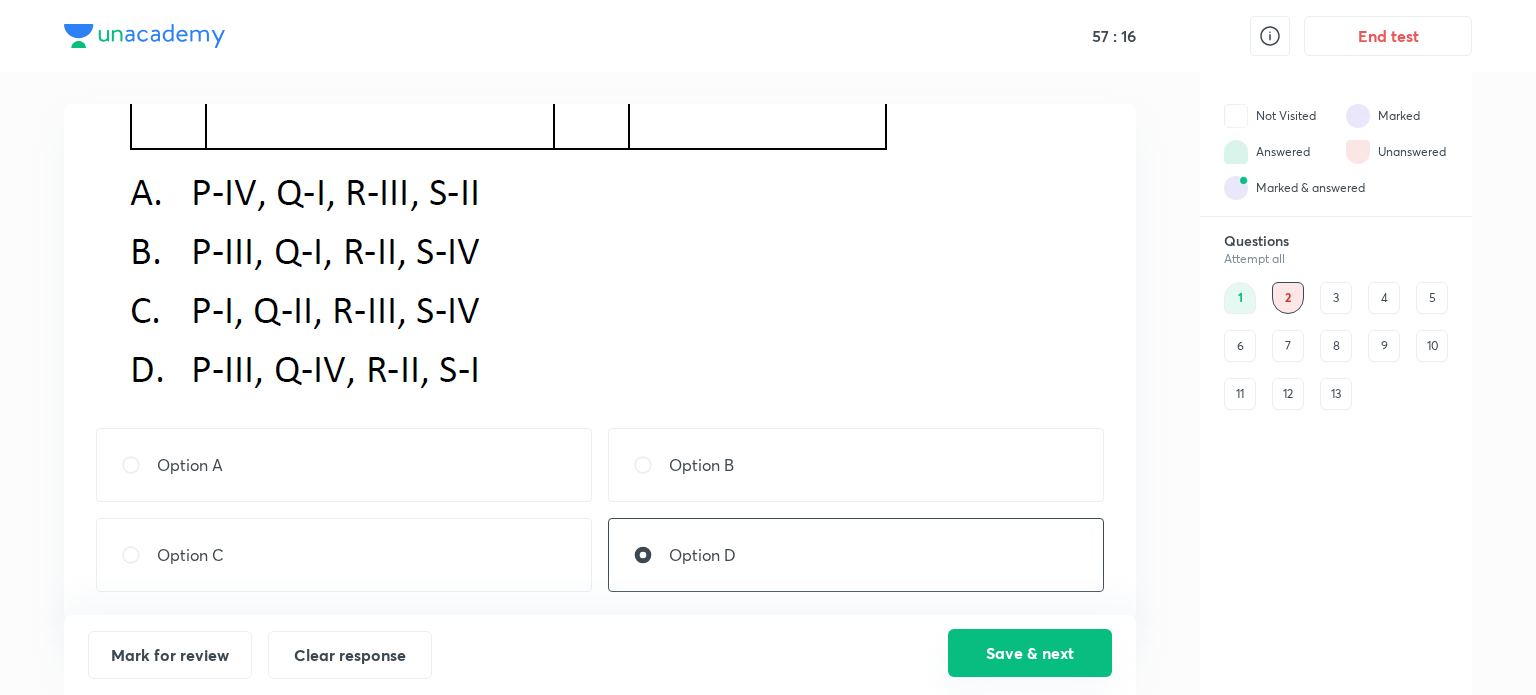 click on "Save & next" at bounding box center (1030, 653) 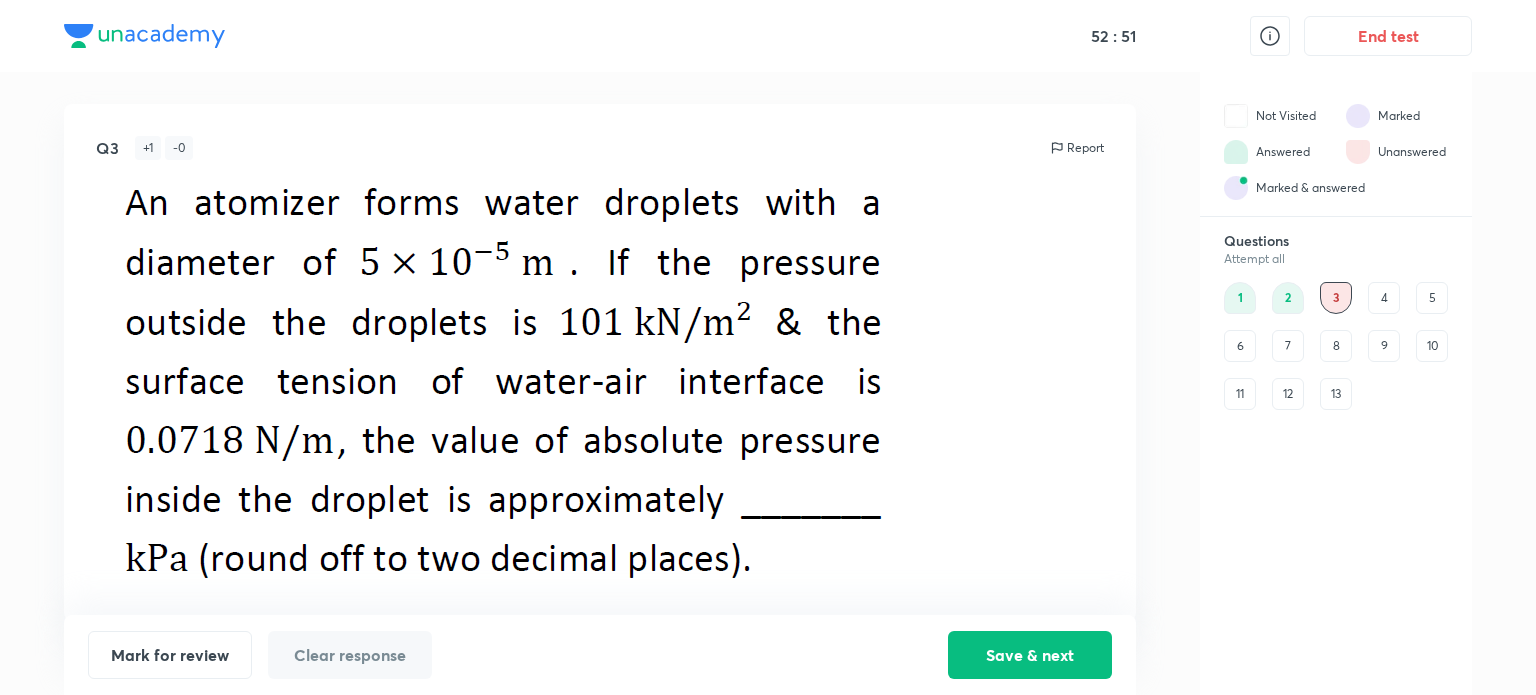 scroll, scrollTop: 101, scrollLeft: 0, axis: vertical 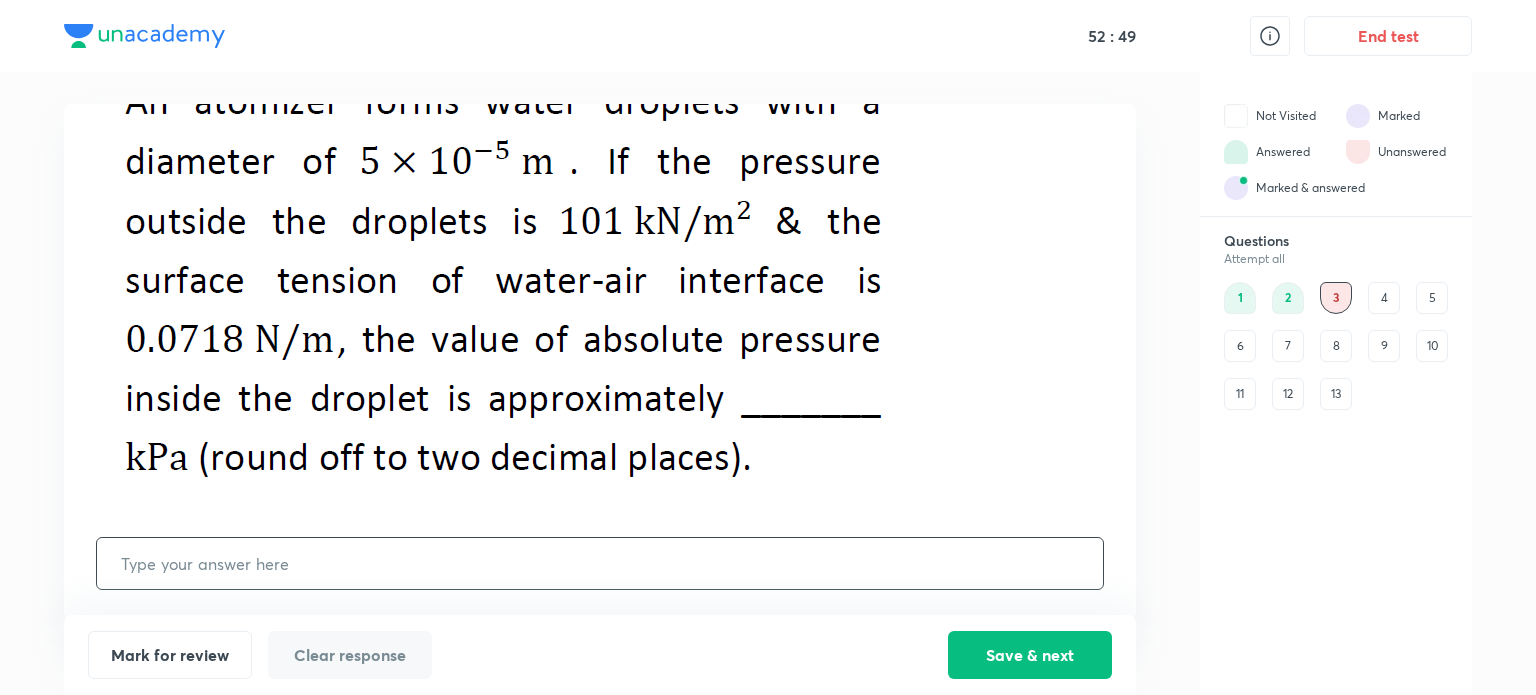 click at bounding box center (600, 563) 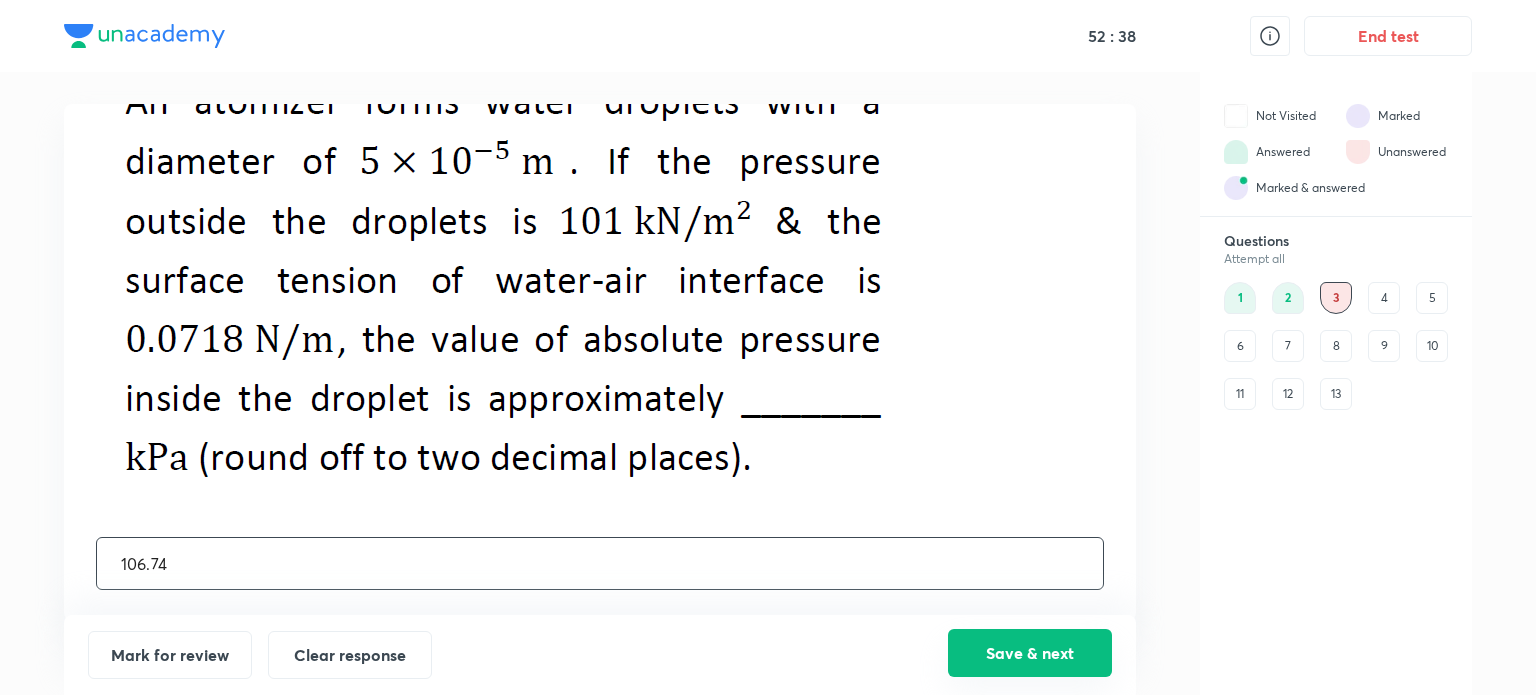 type on "106.74" 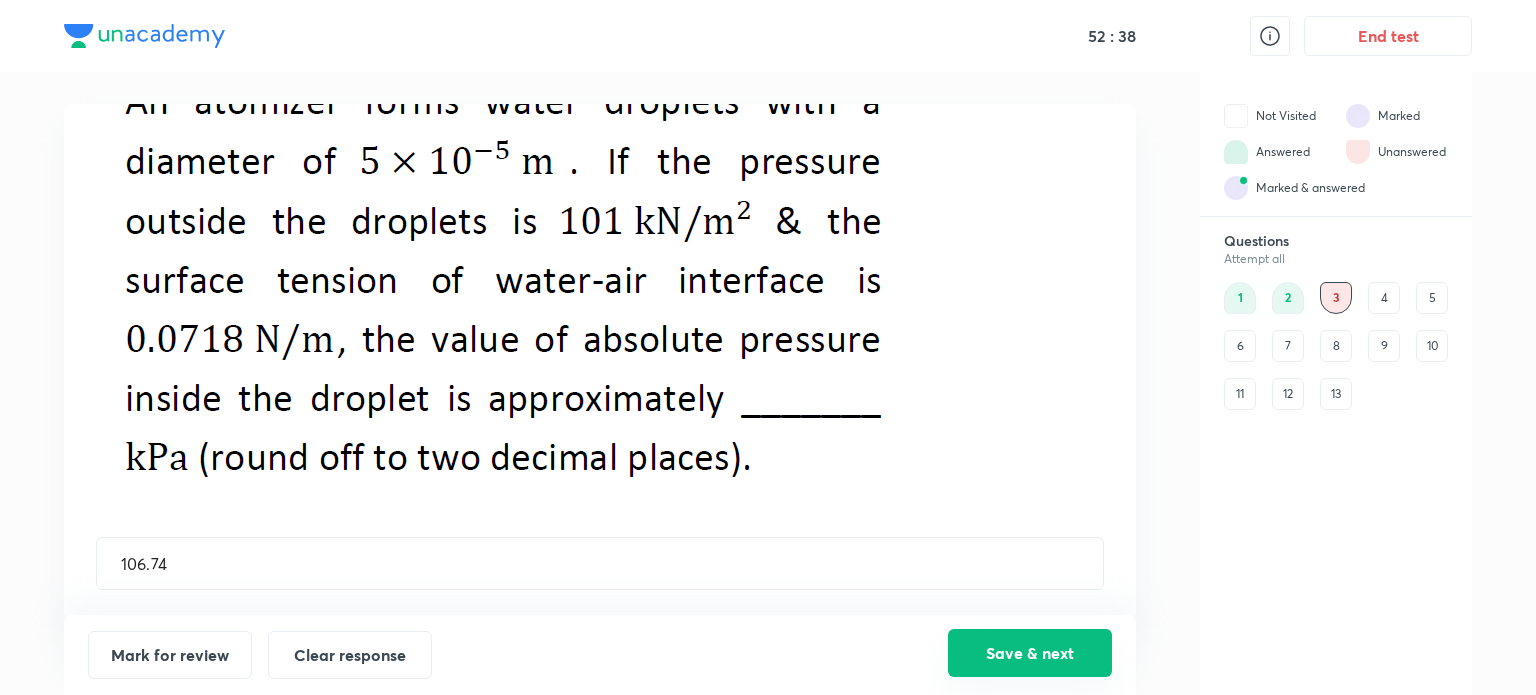 click on "Save & next" at bounding box center (1030, 653) 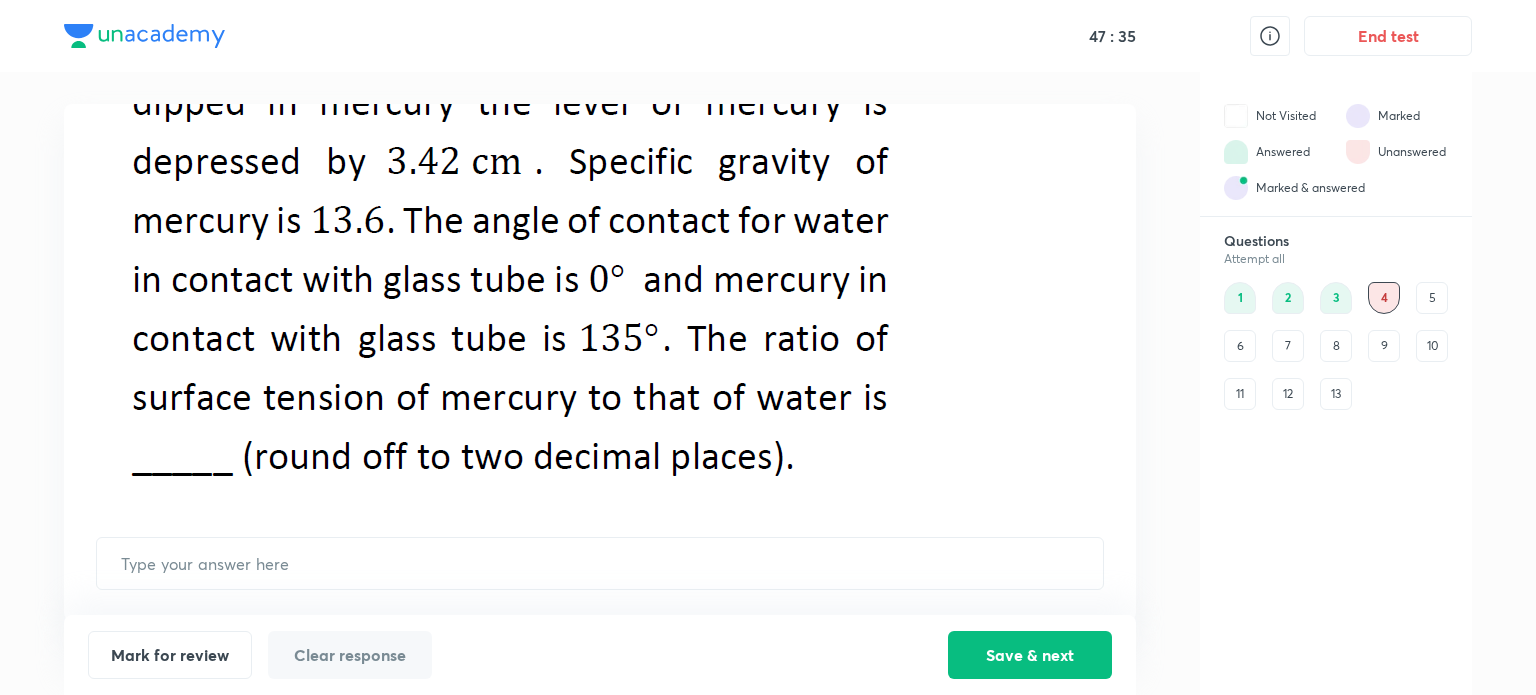 scroll, scrollTop: 224, scrollLeft: 0, axis: vertical 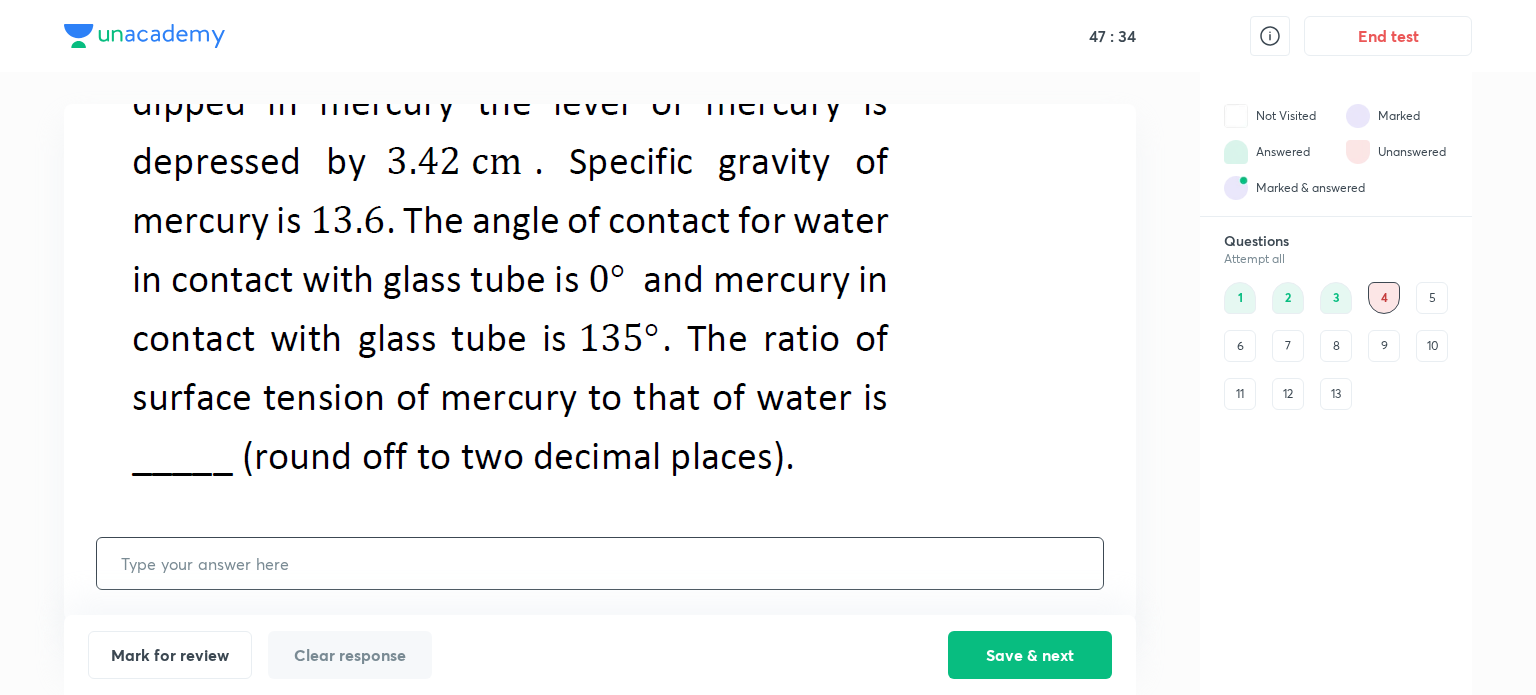 click at bounding box center [600, 563] 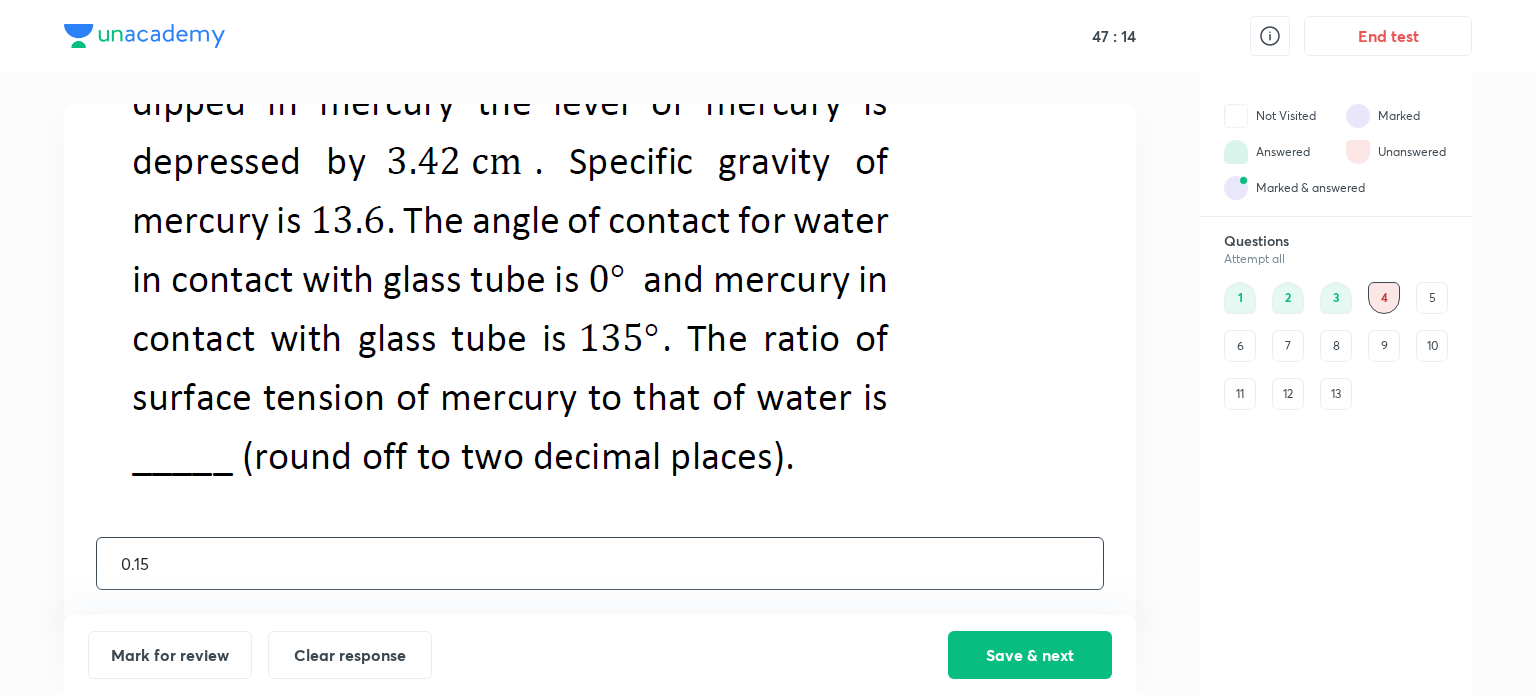scroll, scrollTop: 224, scrollLeft: 0, axis: vertical 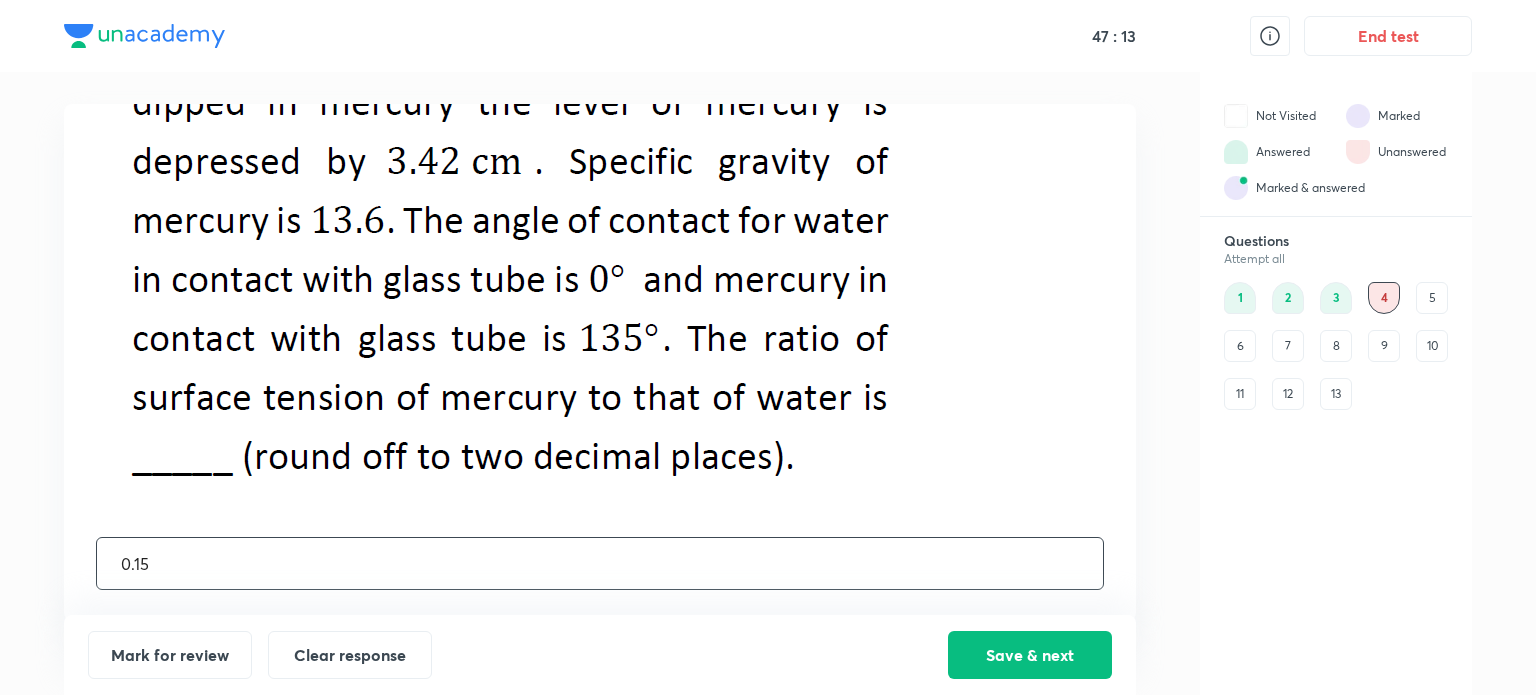 click on "0.15" at bounding box center [600, 563] 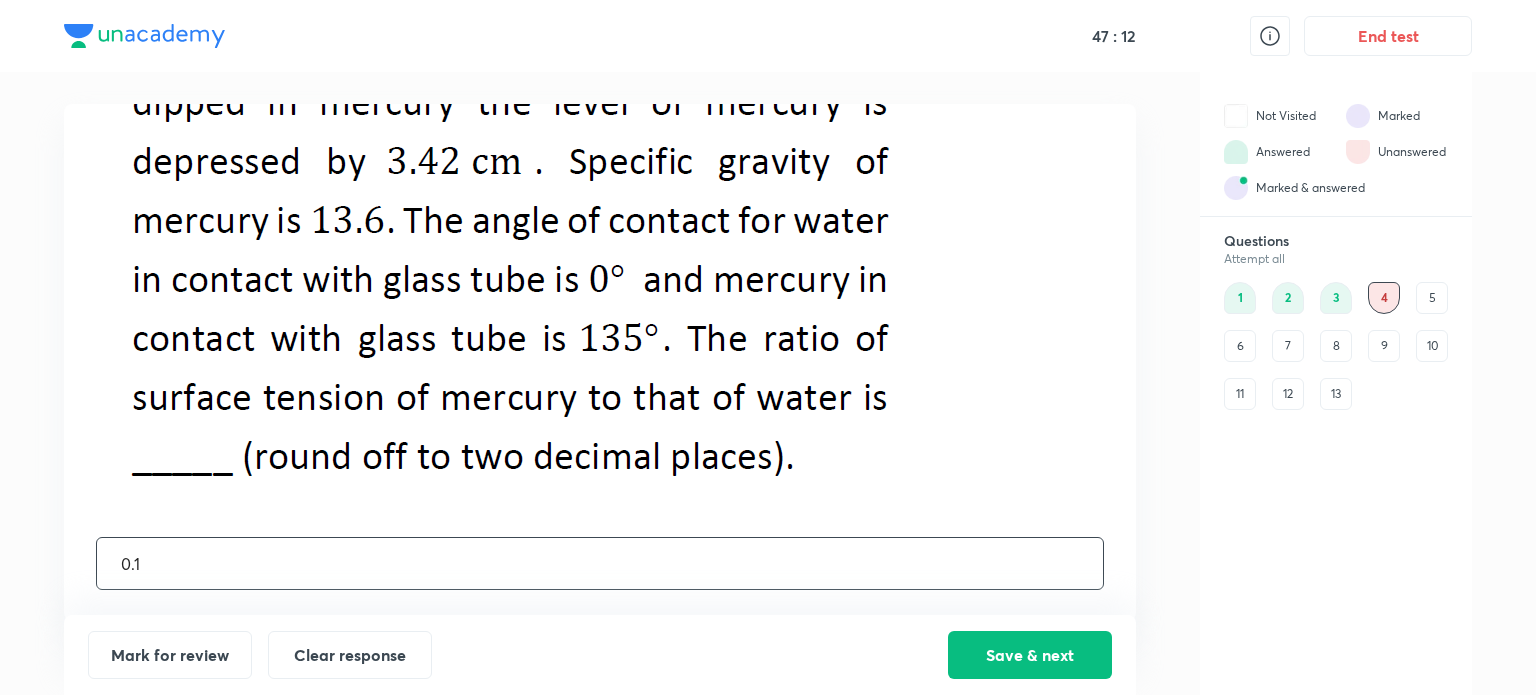 type on "0" 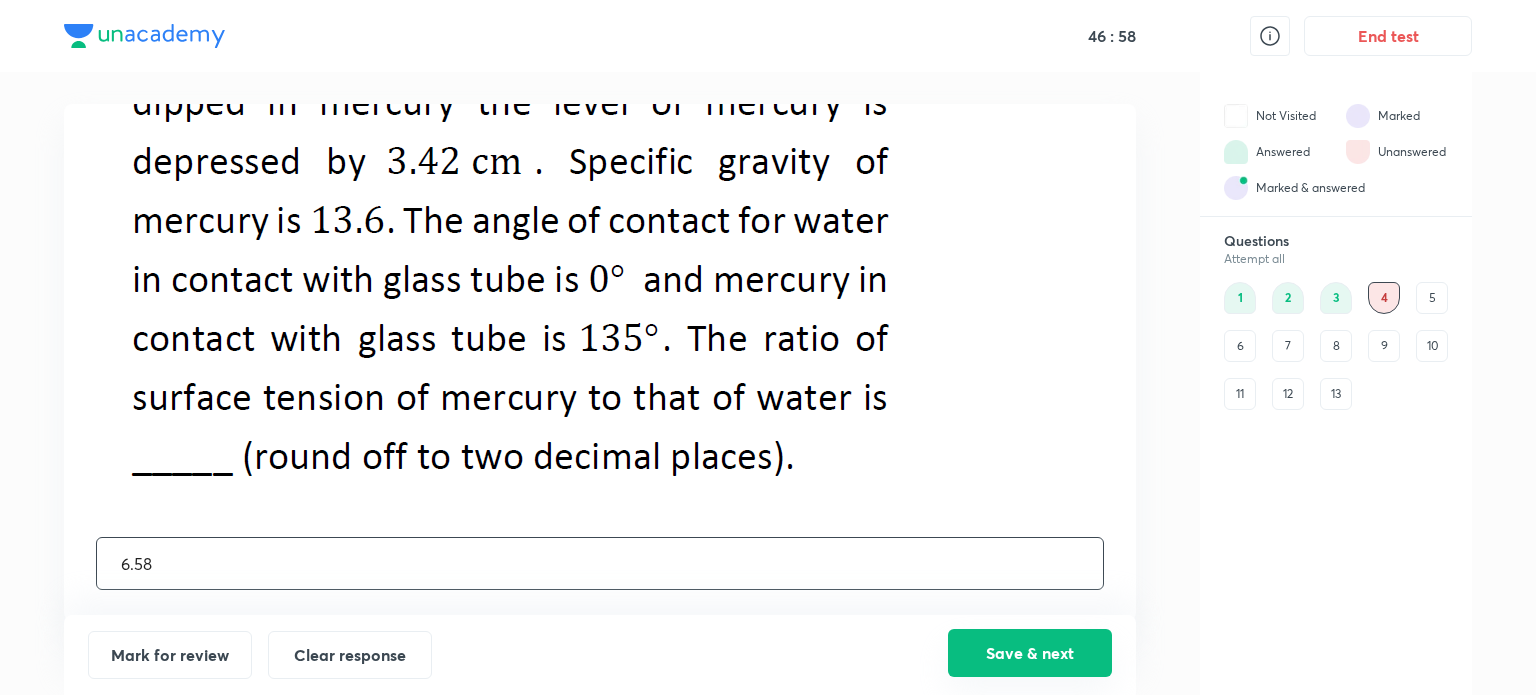 type on "6.58" 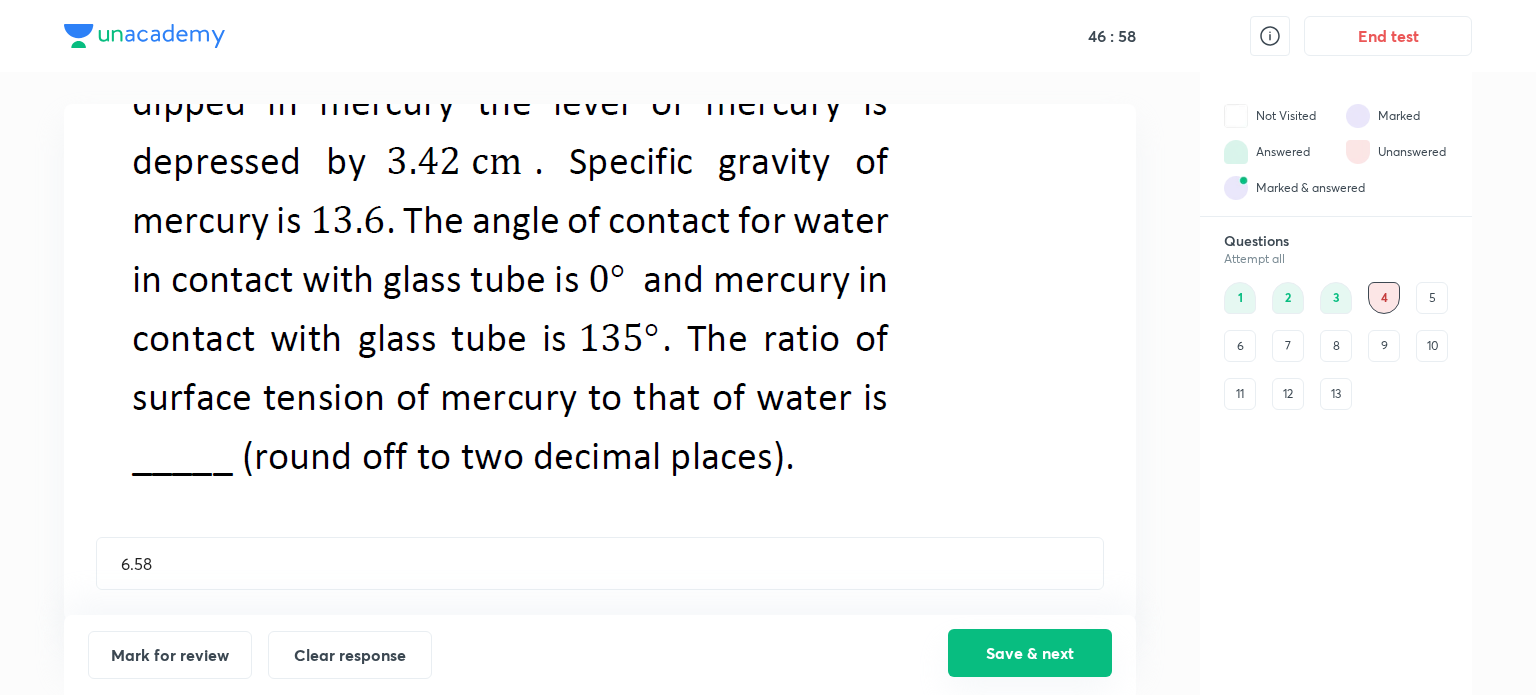 click on "Save & next" at bounding box center (1030, 653) 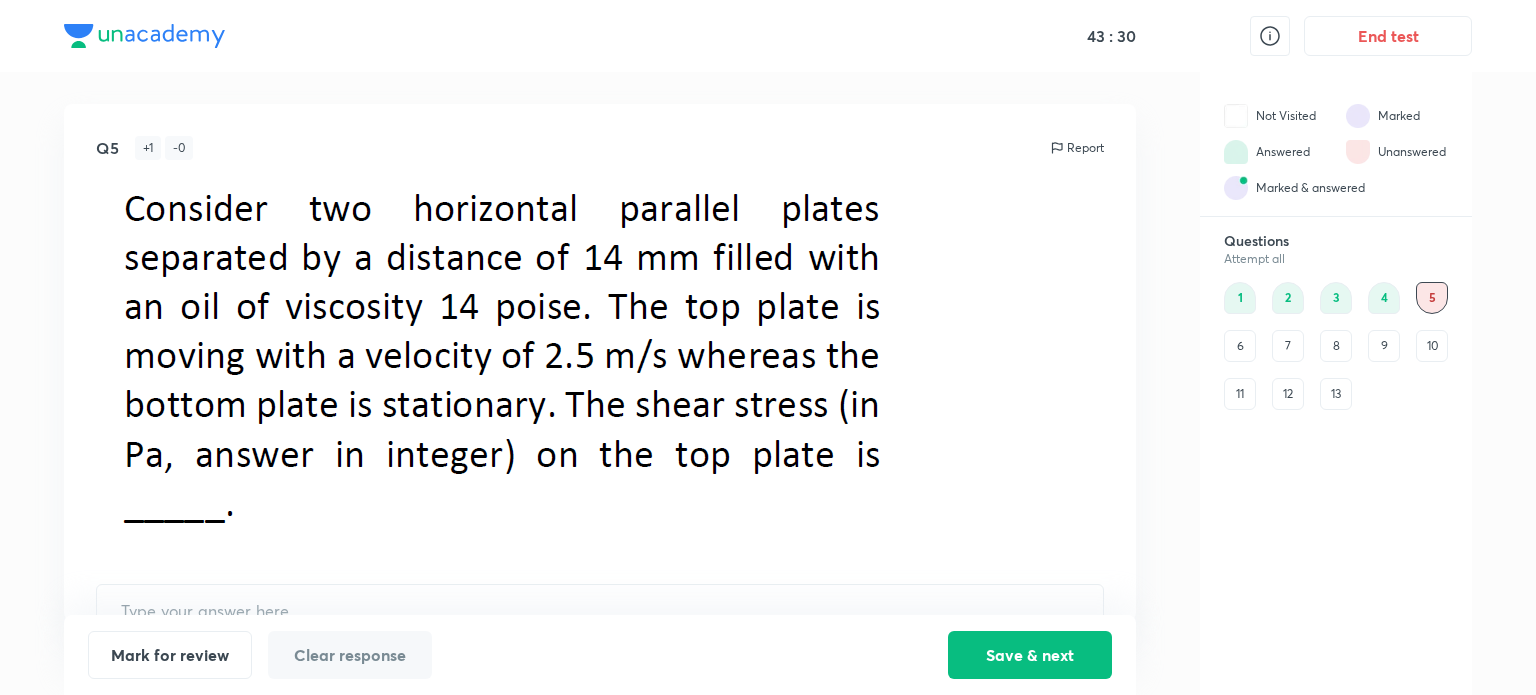 scroll, scrollTop: 47, scrollLeft: 0, axis: vertical 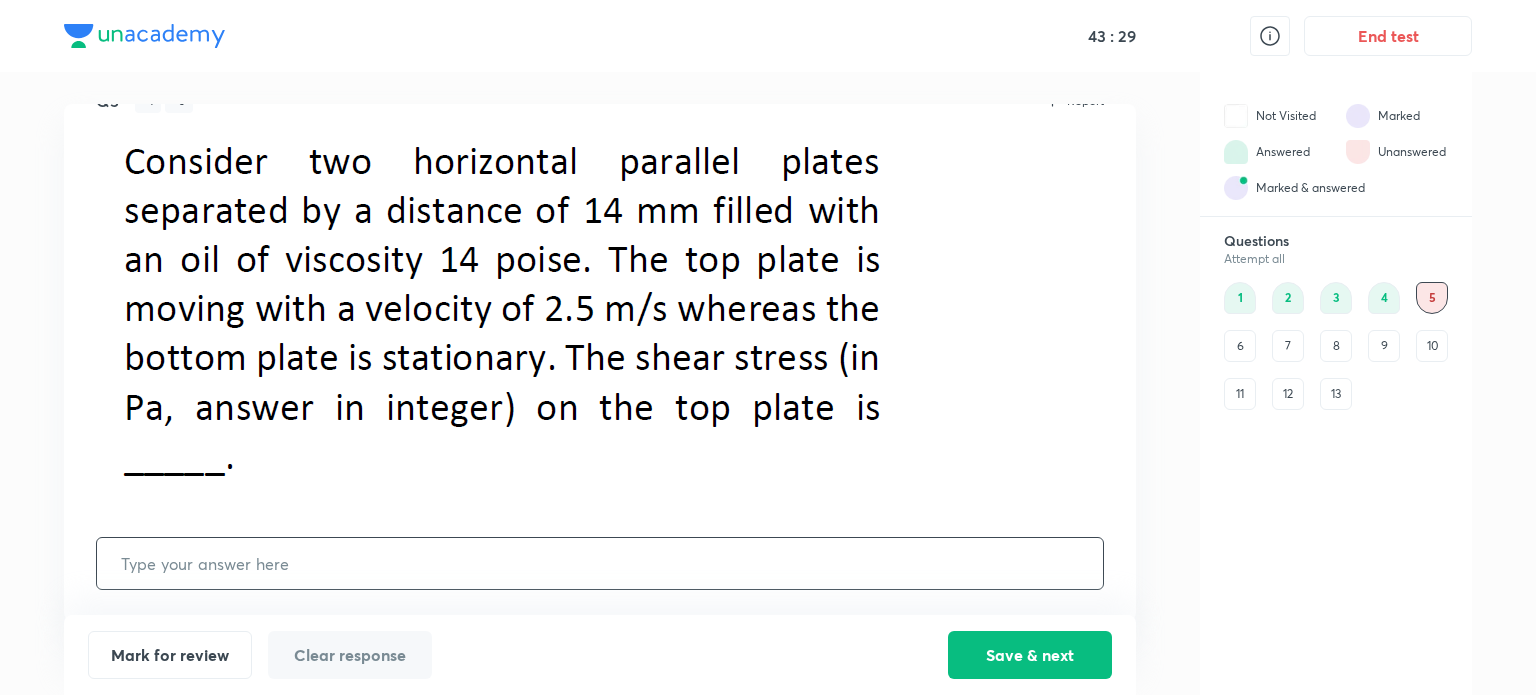 click at bounding box center (600, 563) 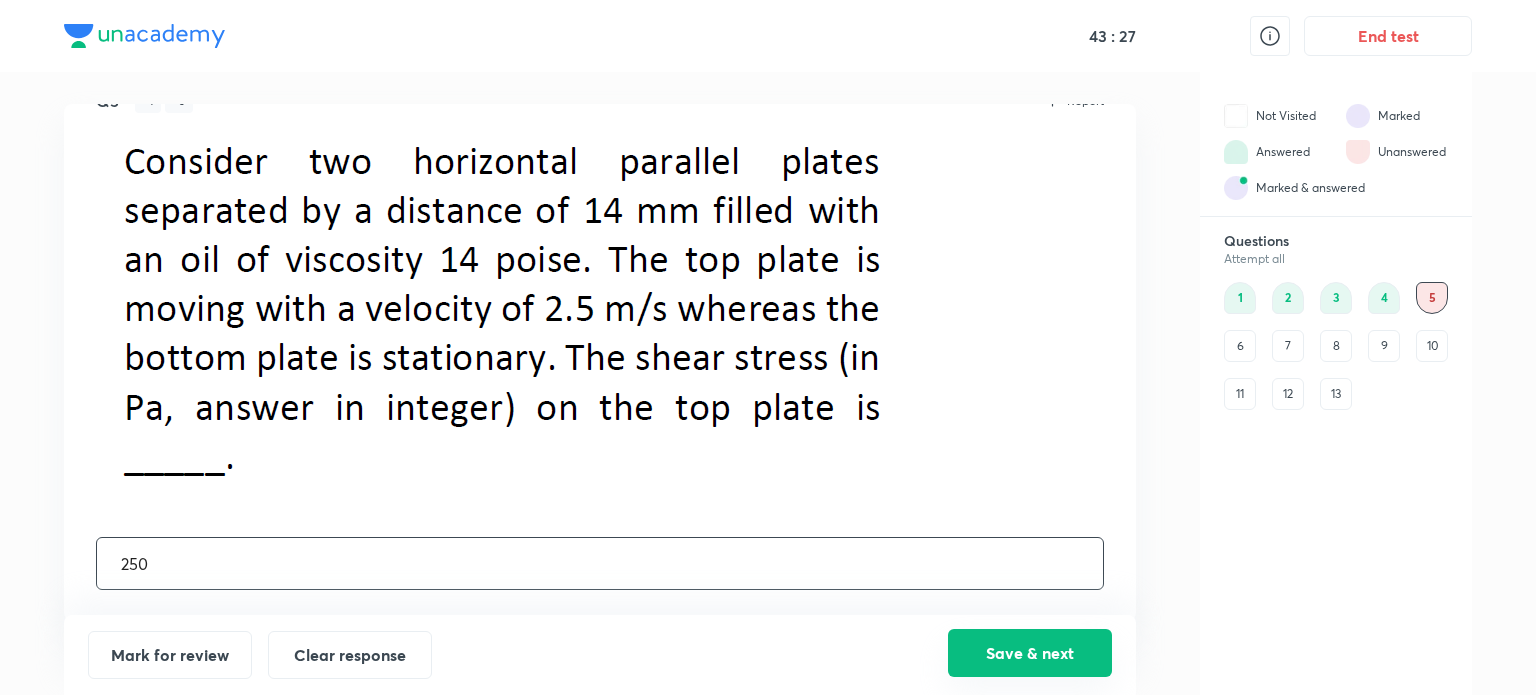 type on "250" 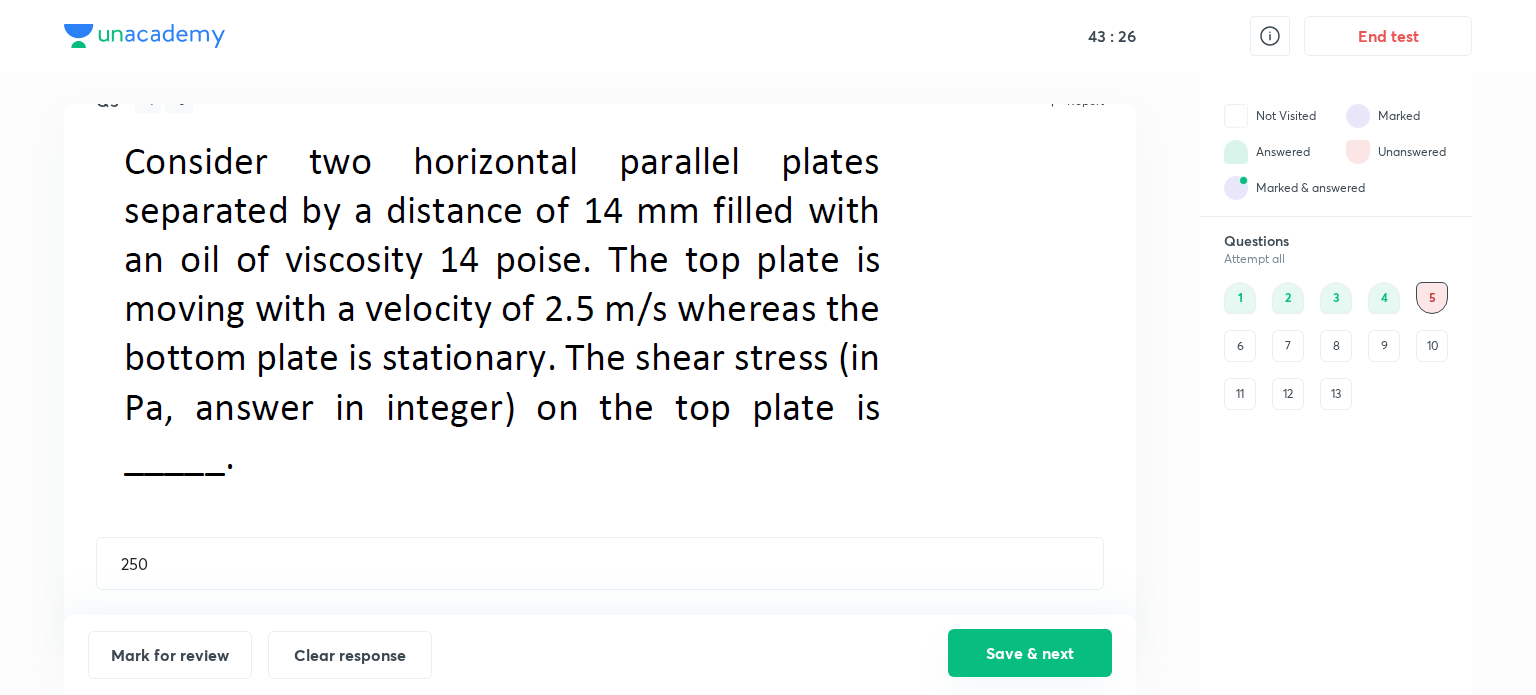 click on "Save & next" at bounding box center (1030, 653) 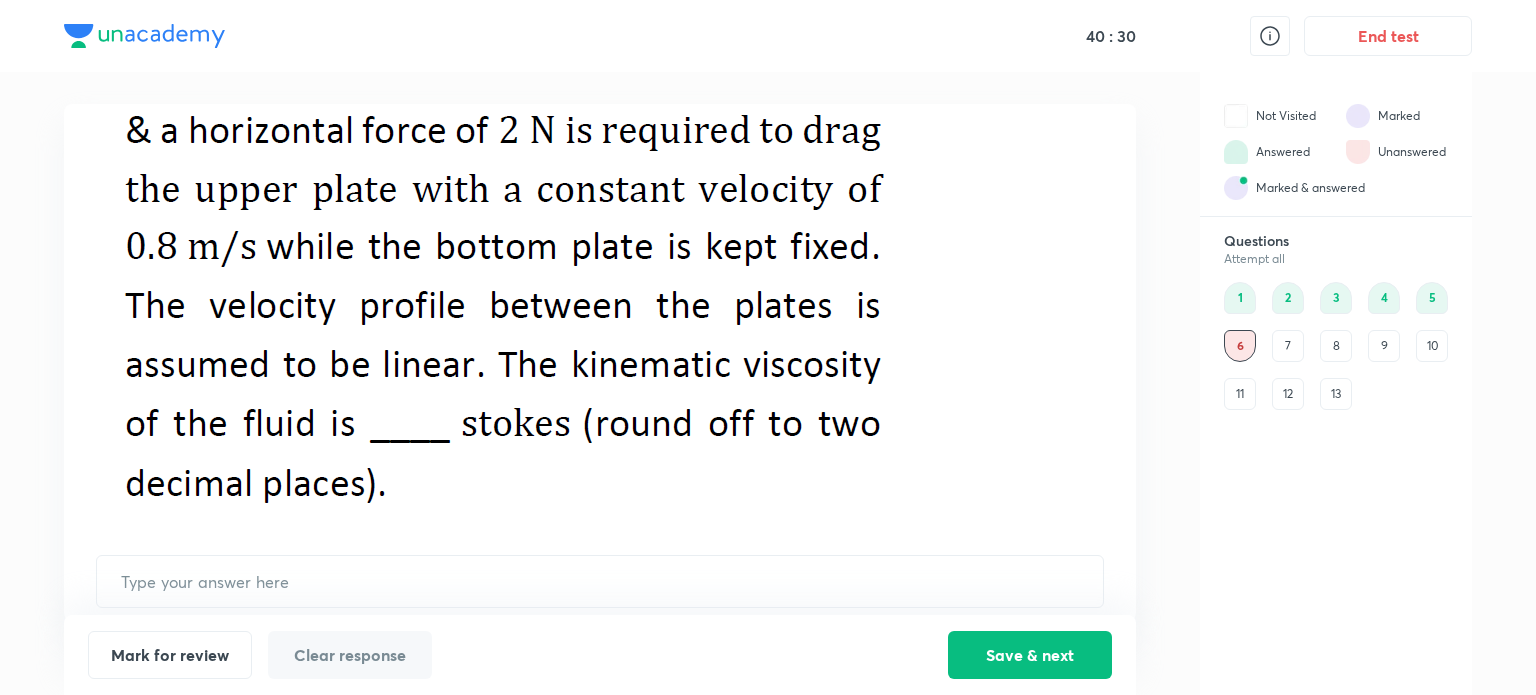 scroll, scrollTop: 270, scrollLeft: 0, axis: vertical 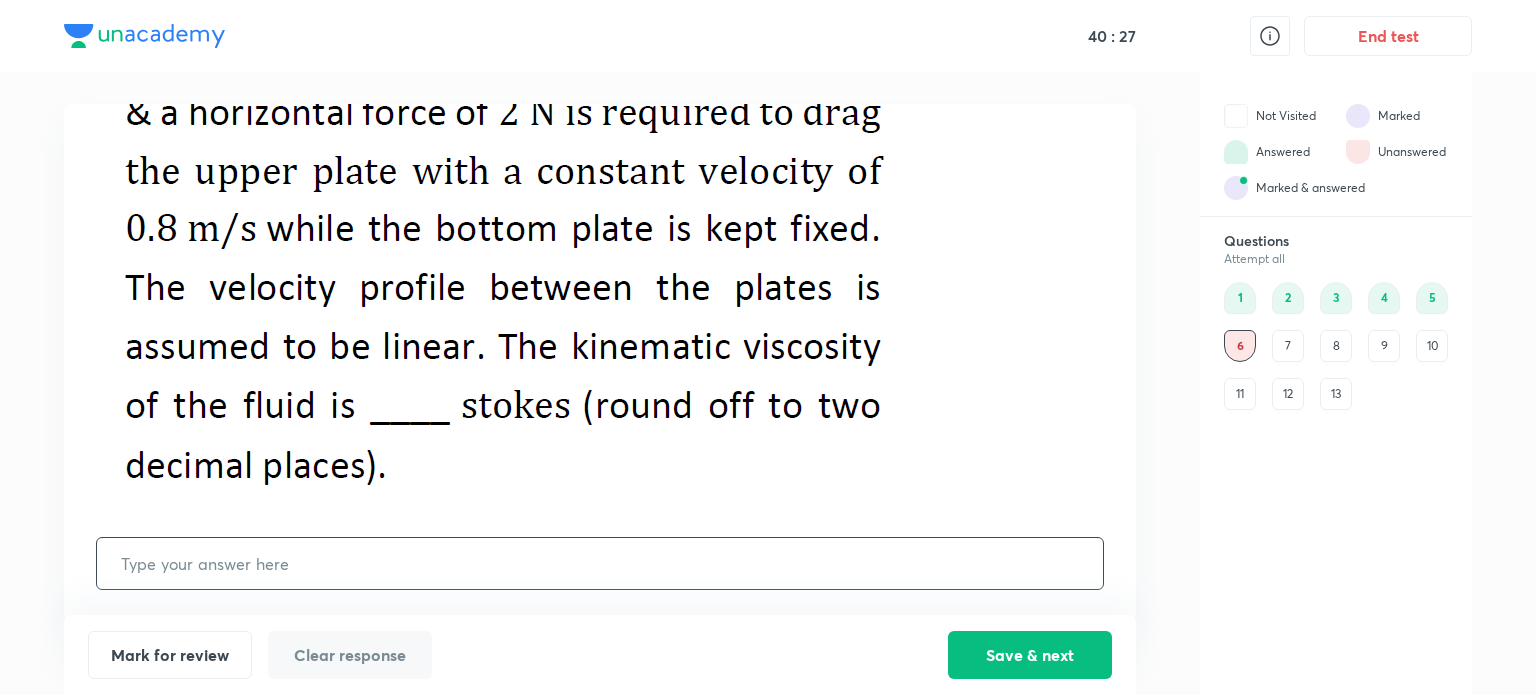 click at bounding box center [600, 563] 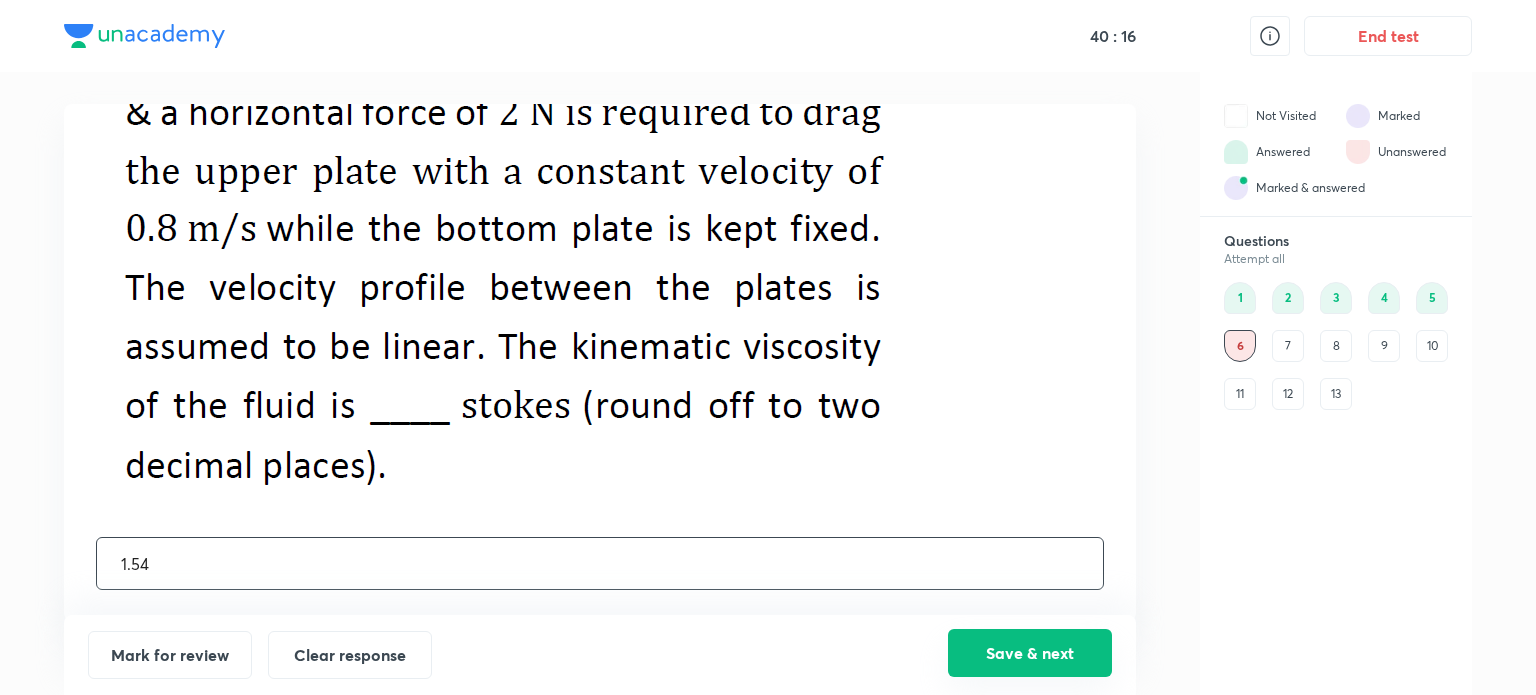 type on "1.54" 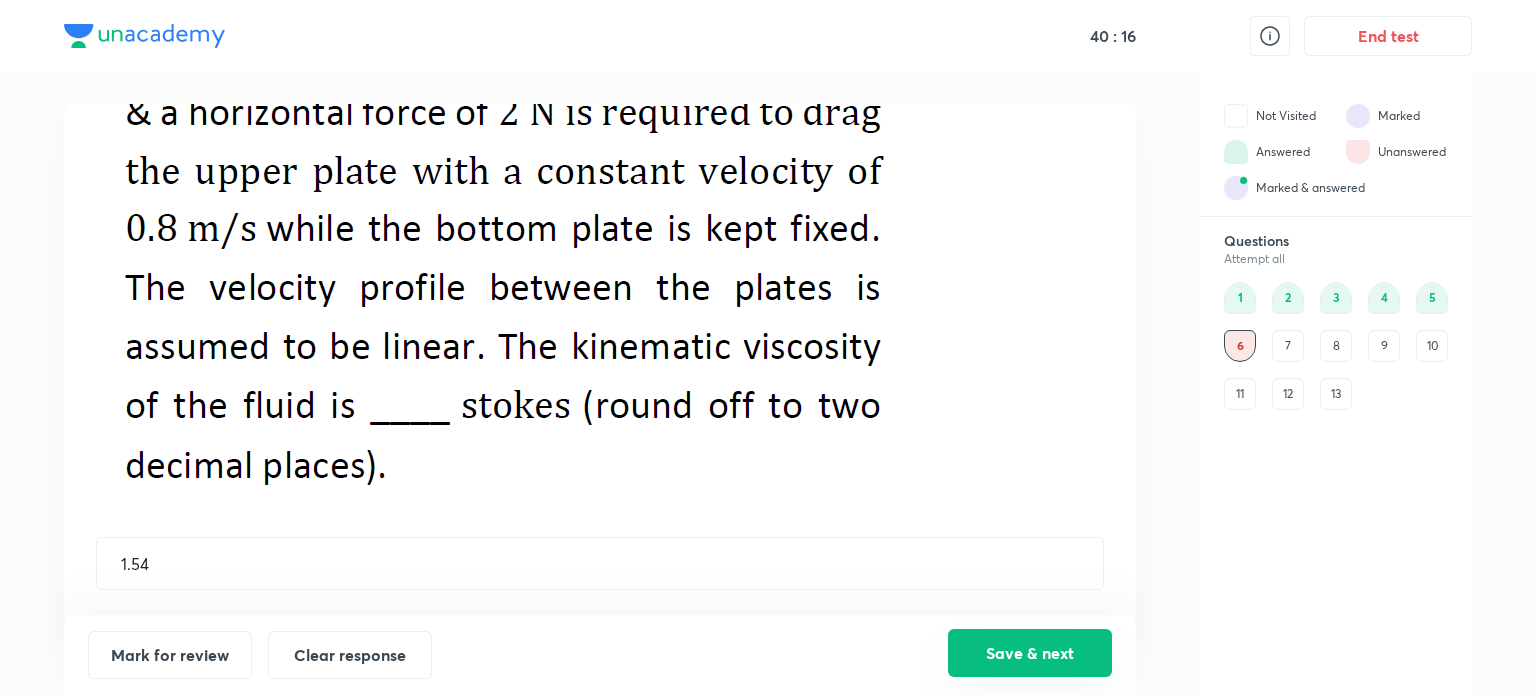 click on "Save & next" at bounding box center [1030, 653] 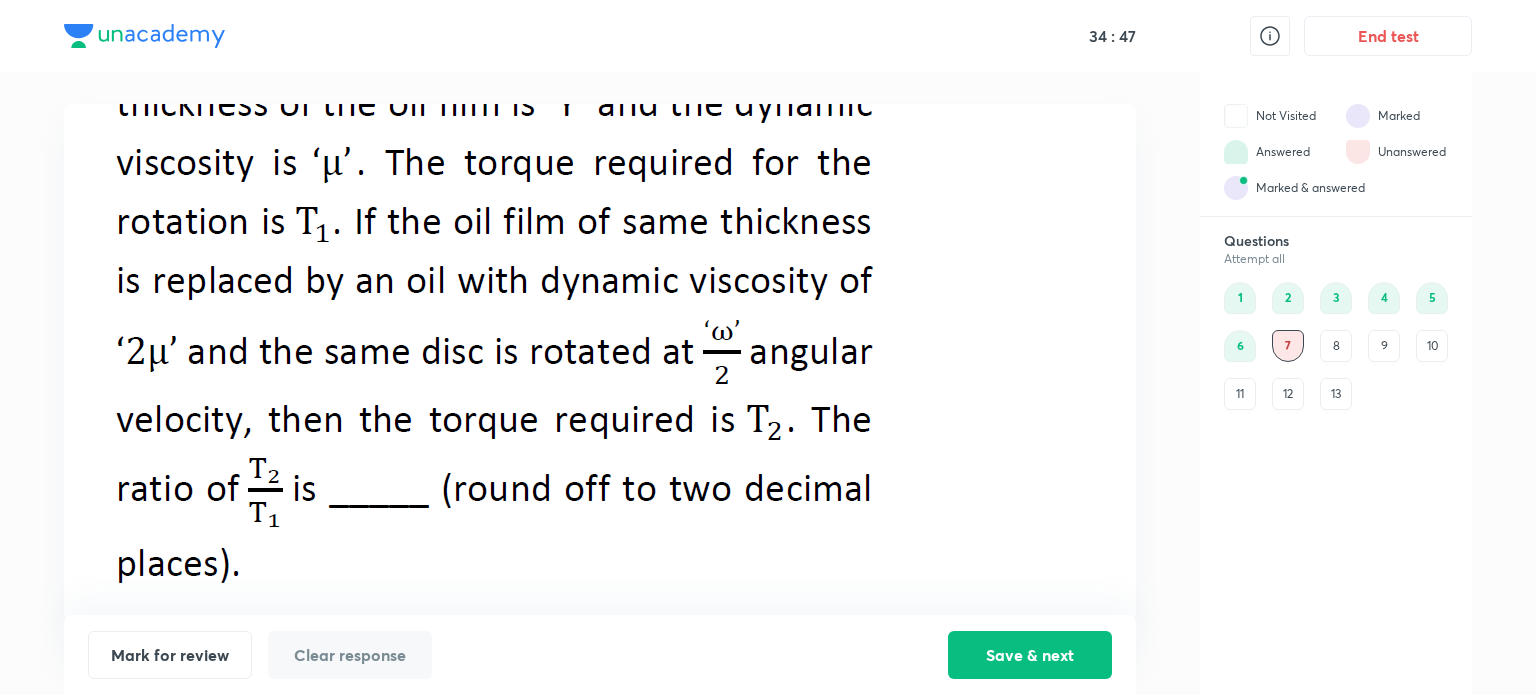 scroll, scrollTop: 0, scrollLeft: 0, axis: both 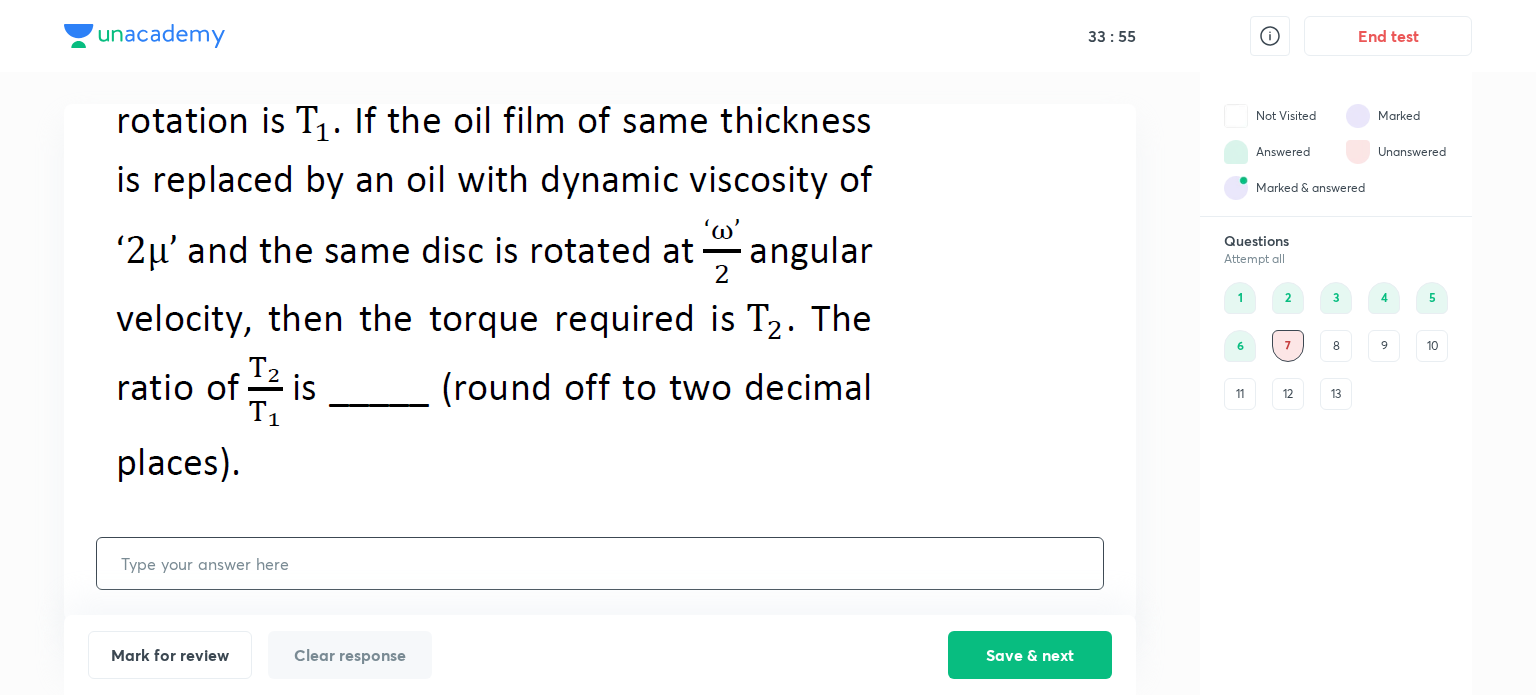 click at bounding box center [600, 563] 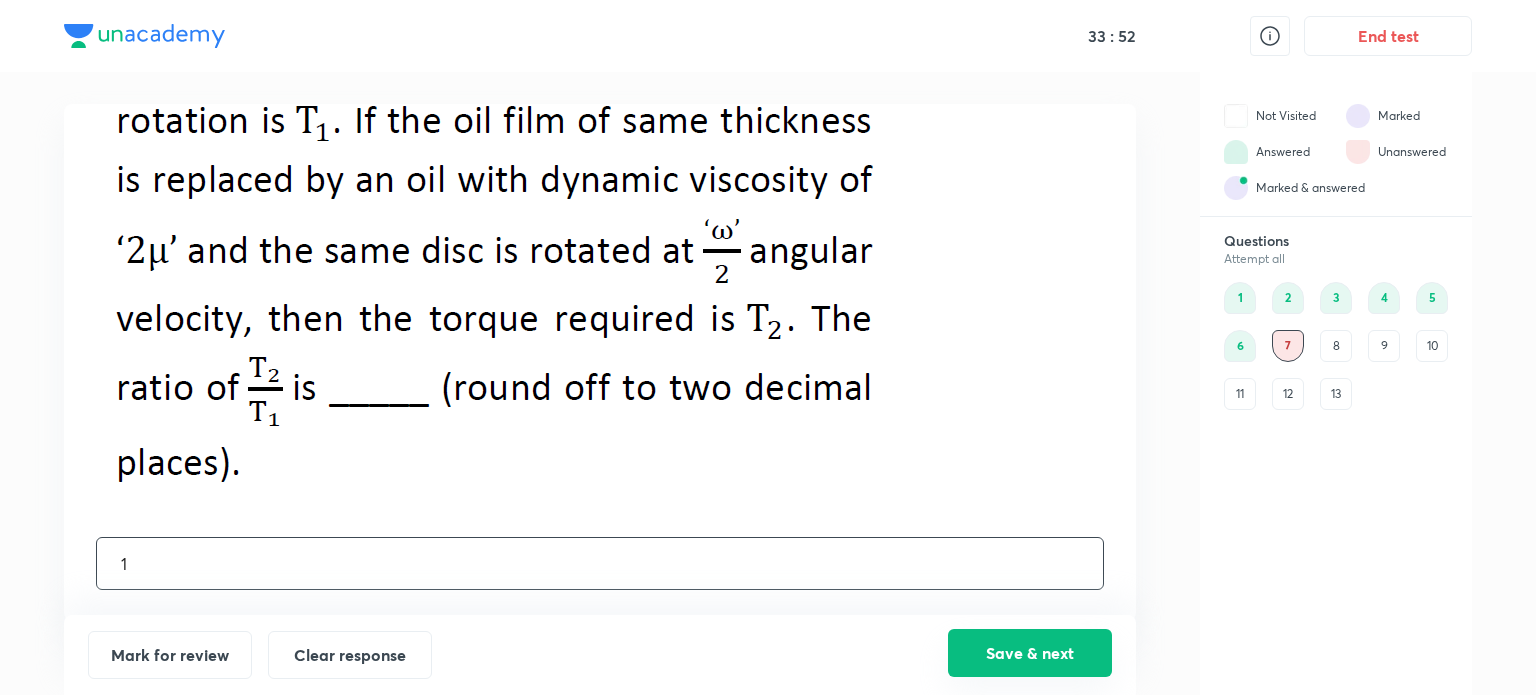 type on "1" 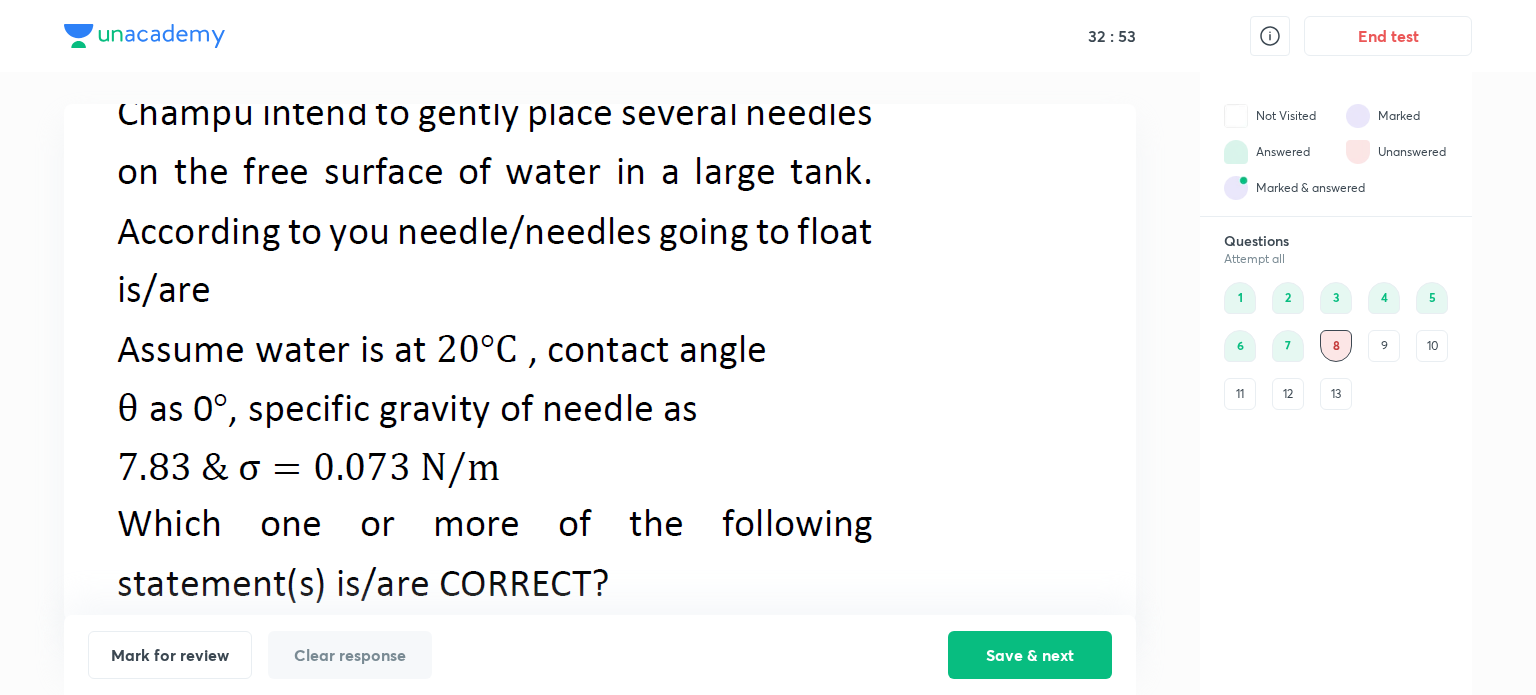 scroll, scrollTop: 95, scrollLeft: 0, axis: vertical 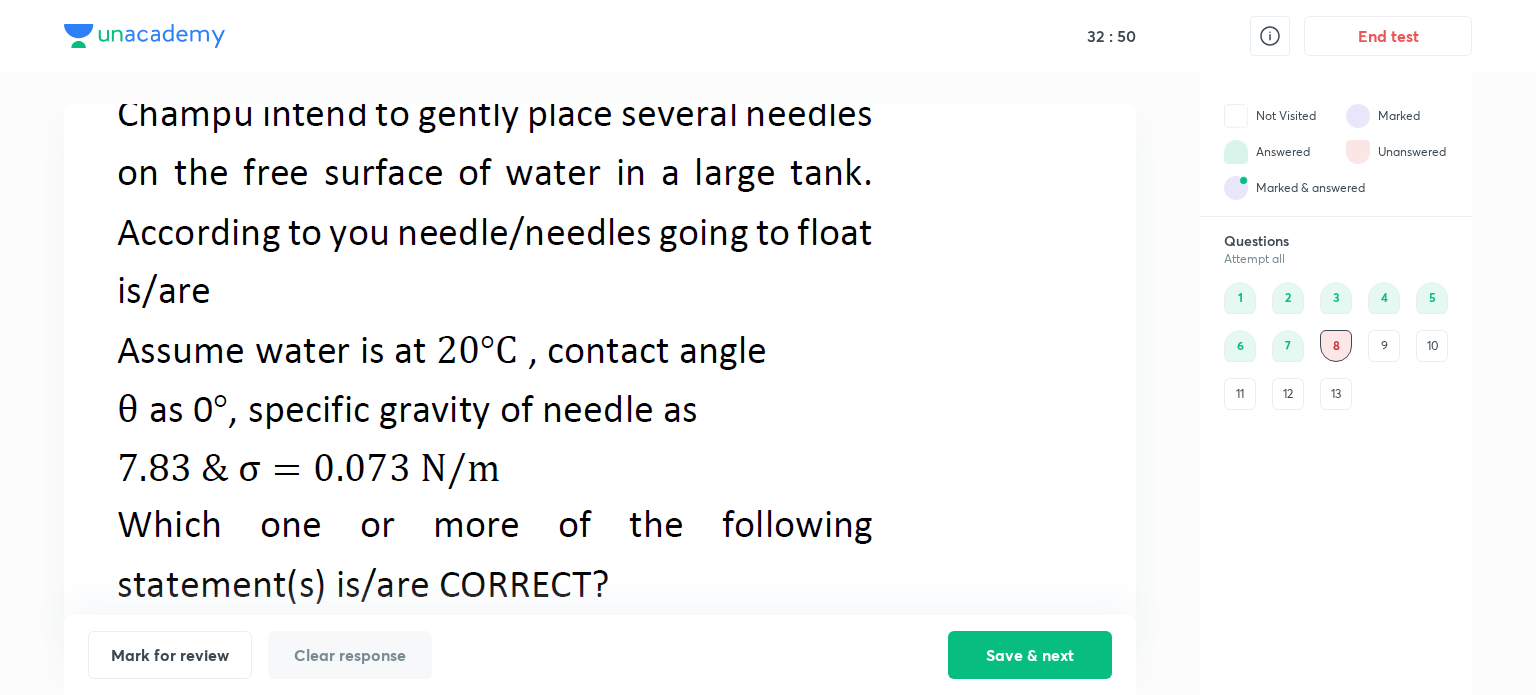 drag, startPoint x: 1101, startPoint y: 476, endPoint x: 980, endPoint y: 427, distance: 130.54501 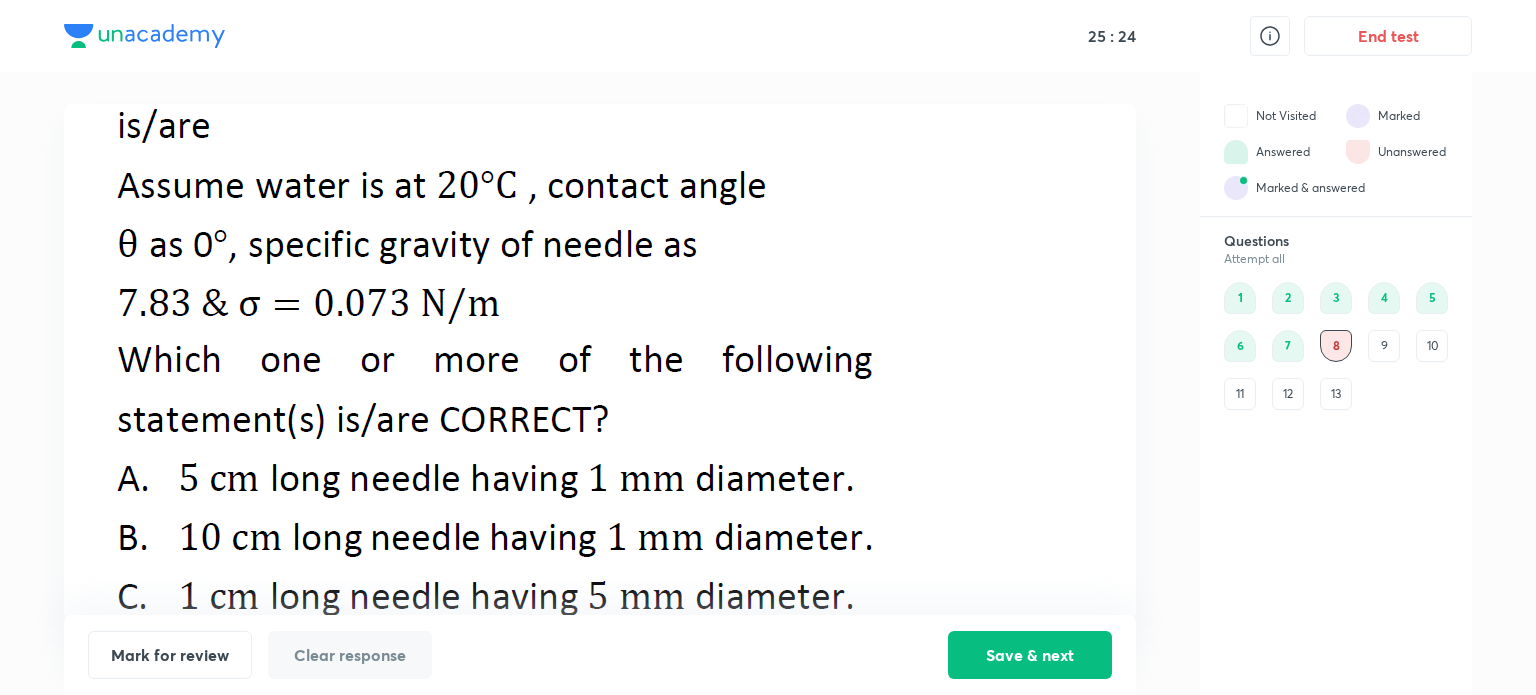 scroll, scrollTop: 0, scrollLeft: 0, axis: both 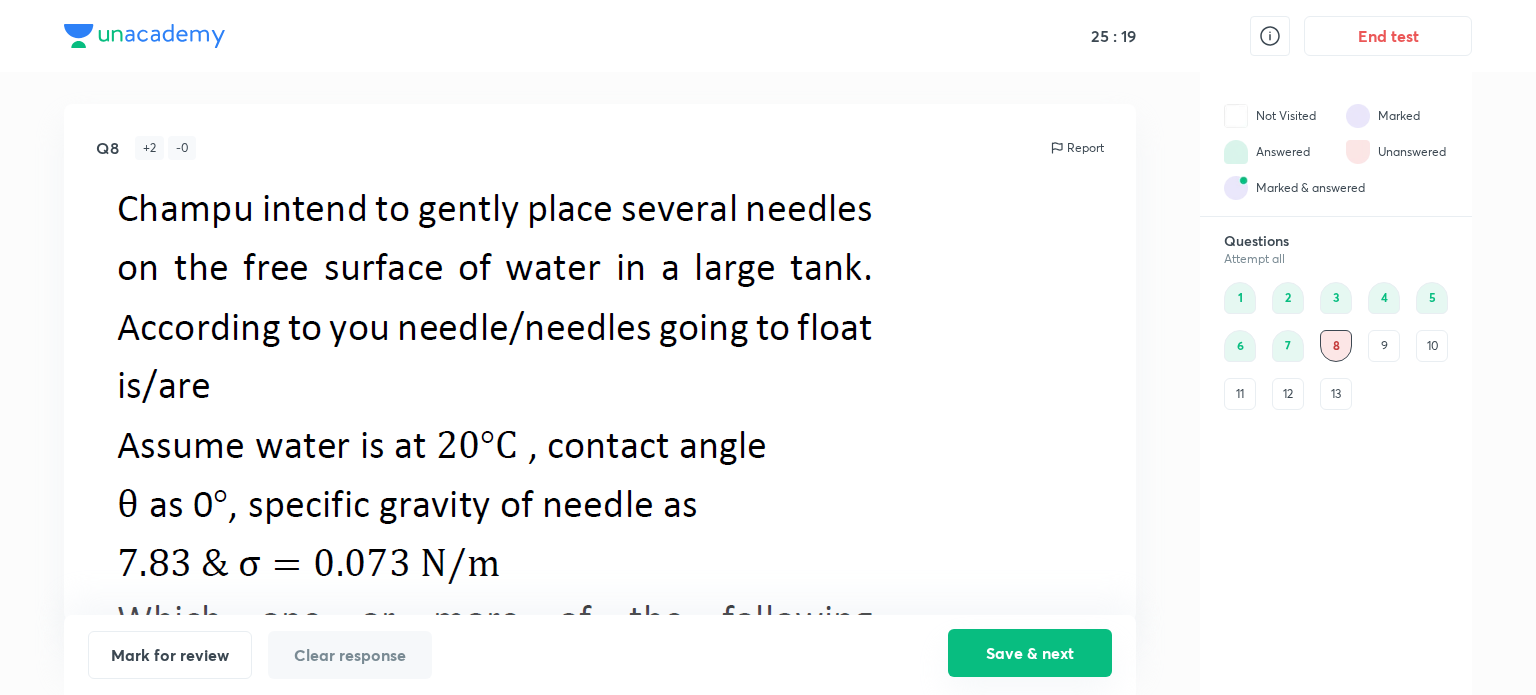 click on "Save & next" at bounding box center (1030, 653) 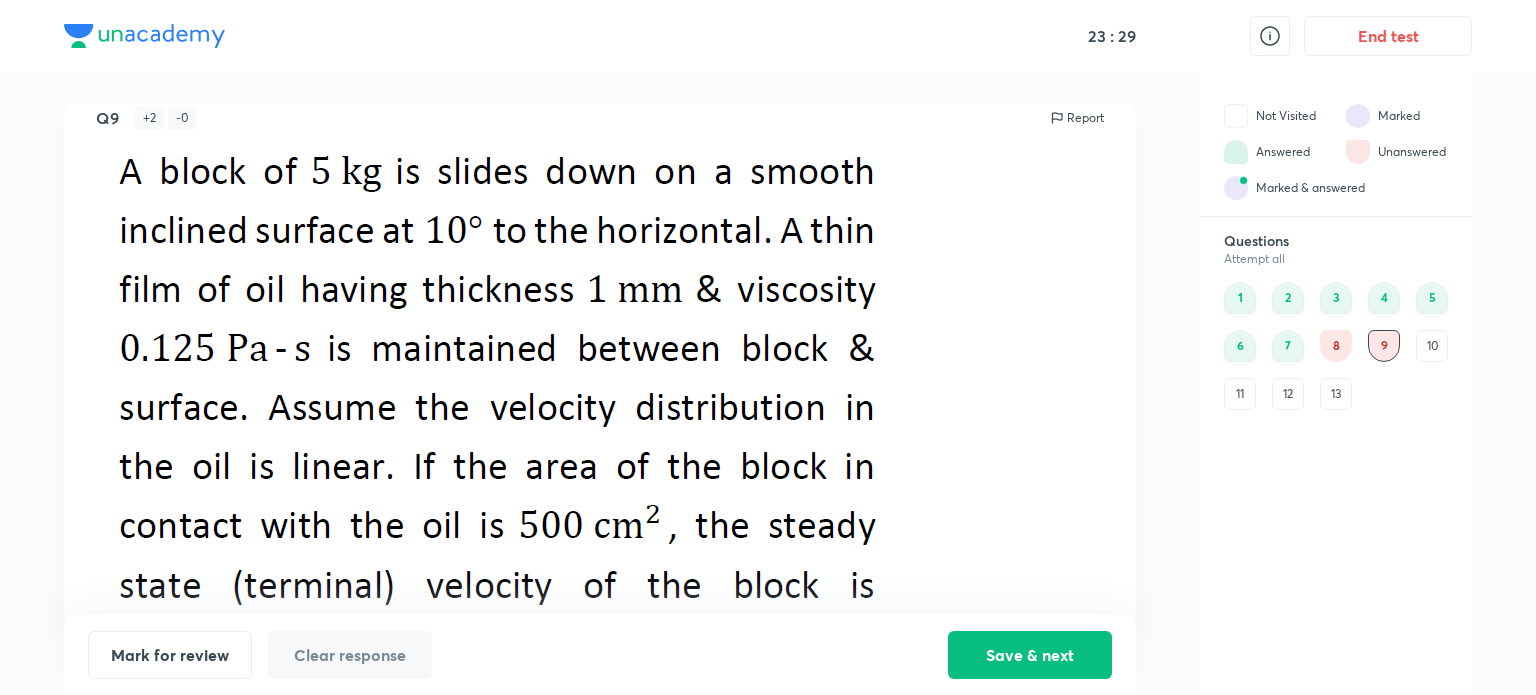 scroll, scrollTop: 28, scrollLeft: 0, axis: vertical 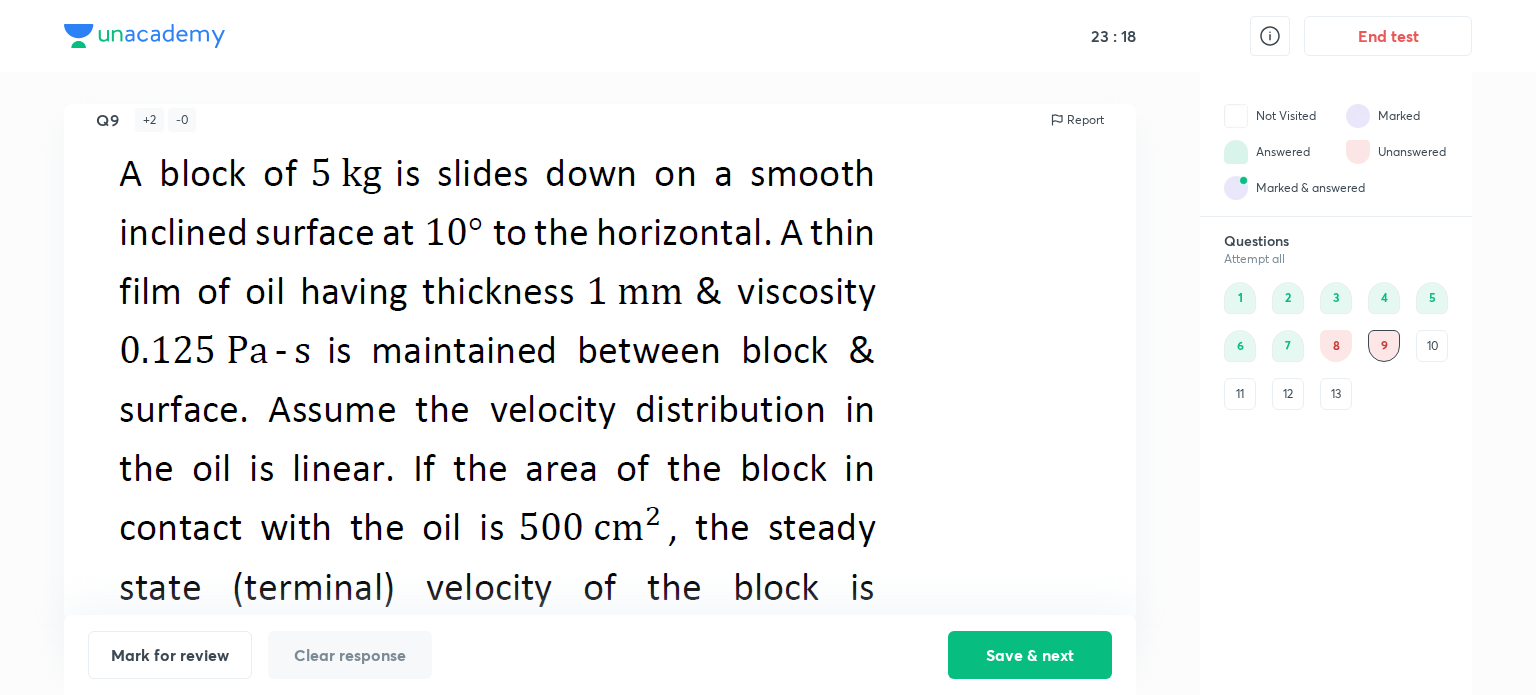 click at bounding box center [600, 448] 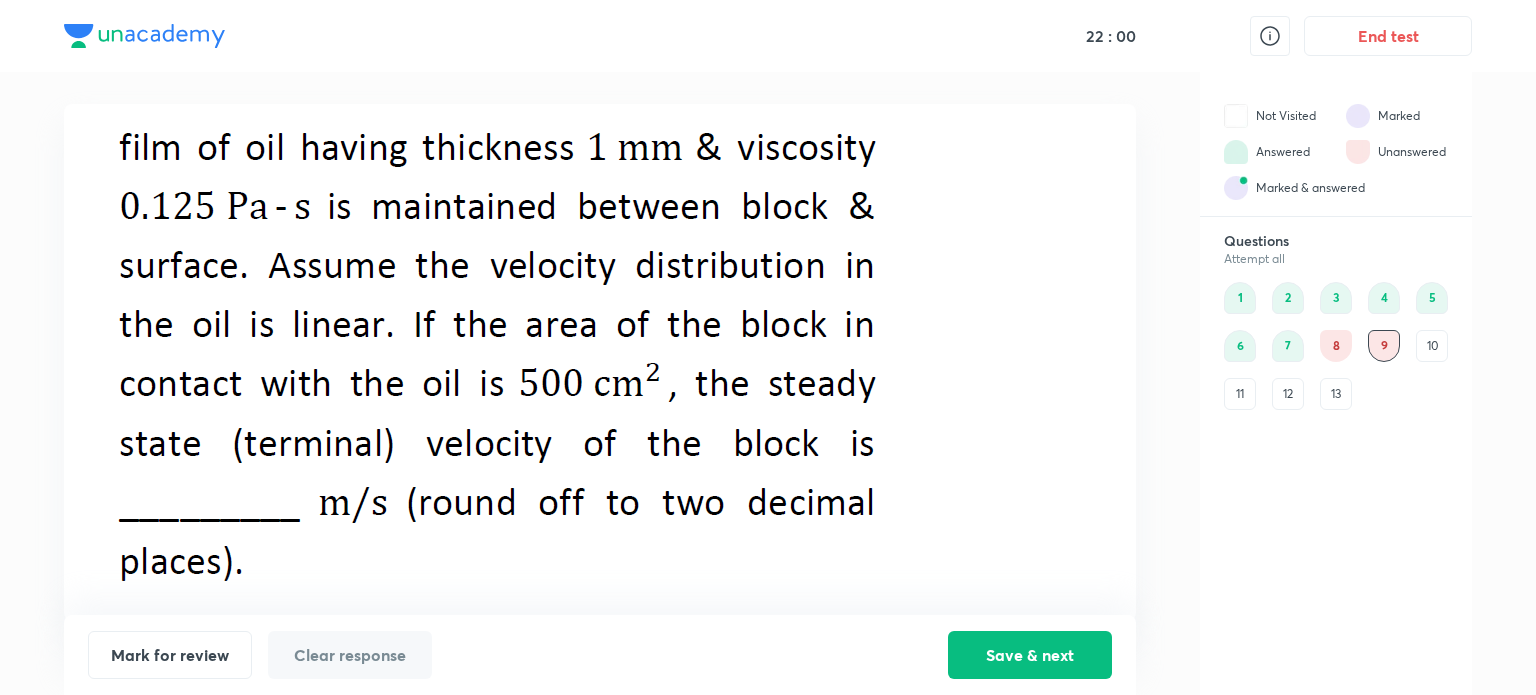 scroll, scrollTop: 255, scrollLeft: 0, axis: vertical 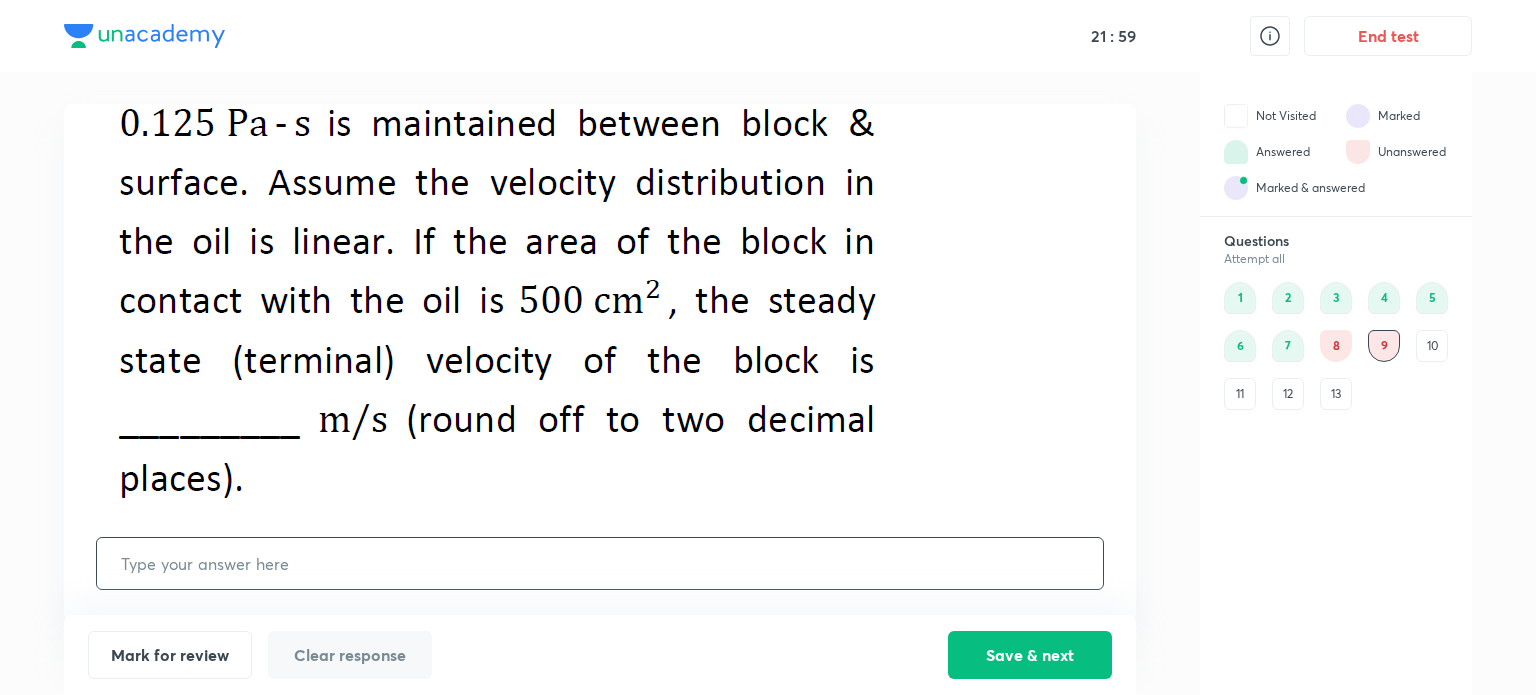 click at bounding box center [600, 563] 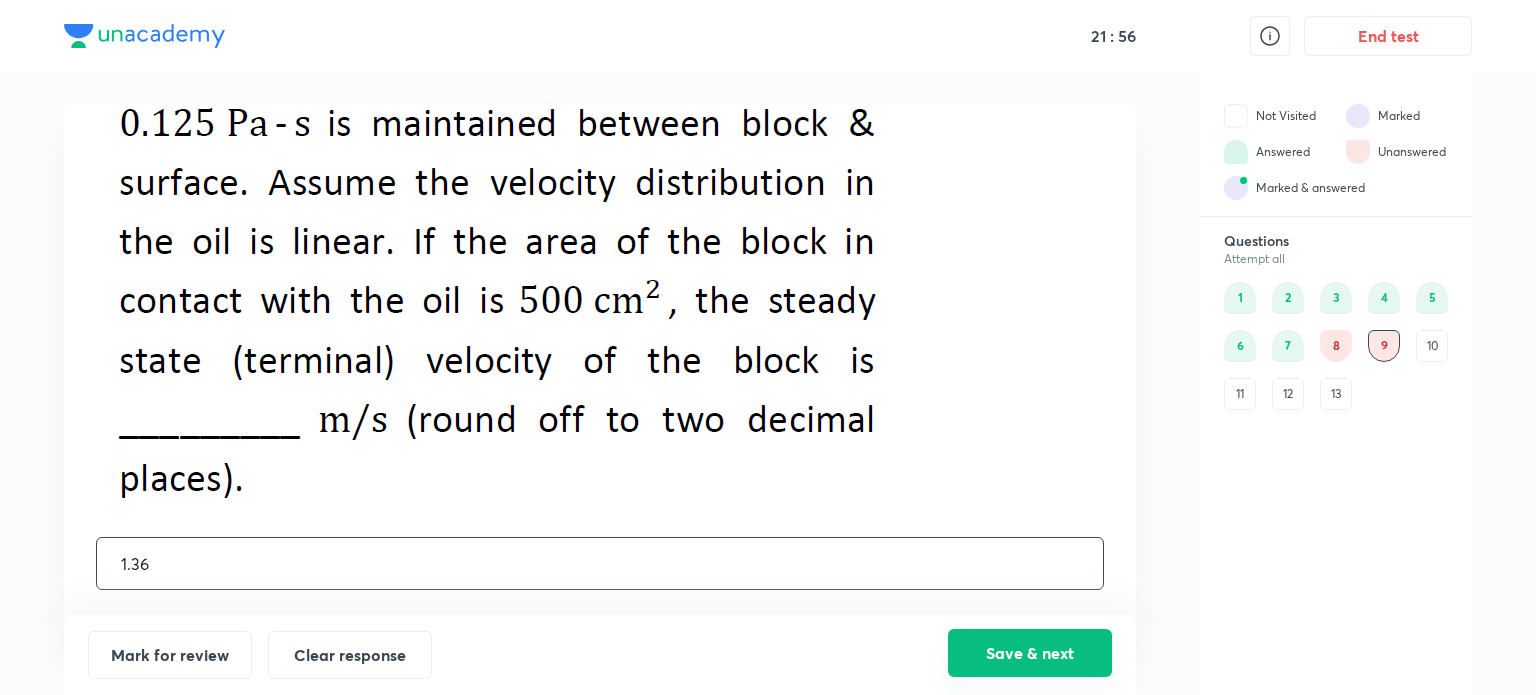 type on "1.36" 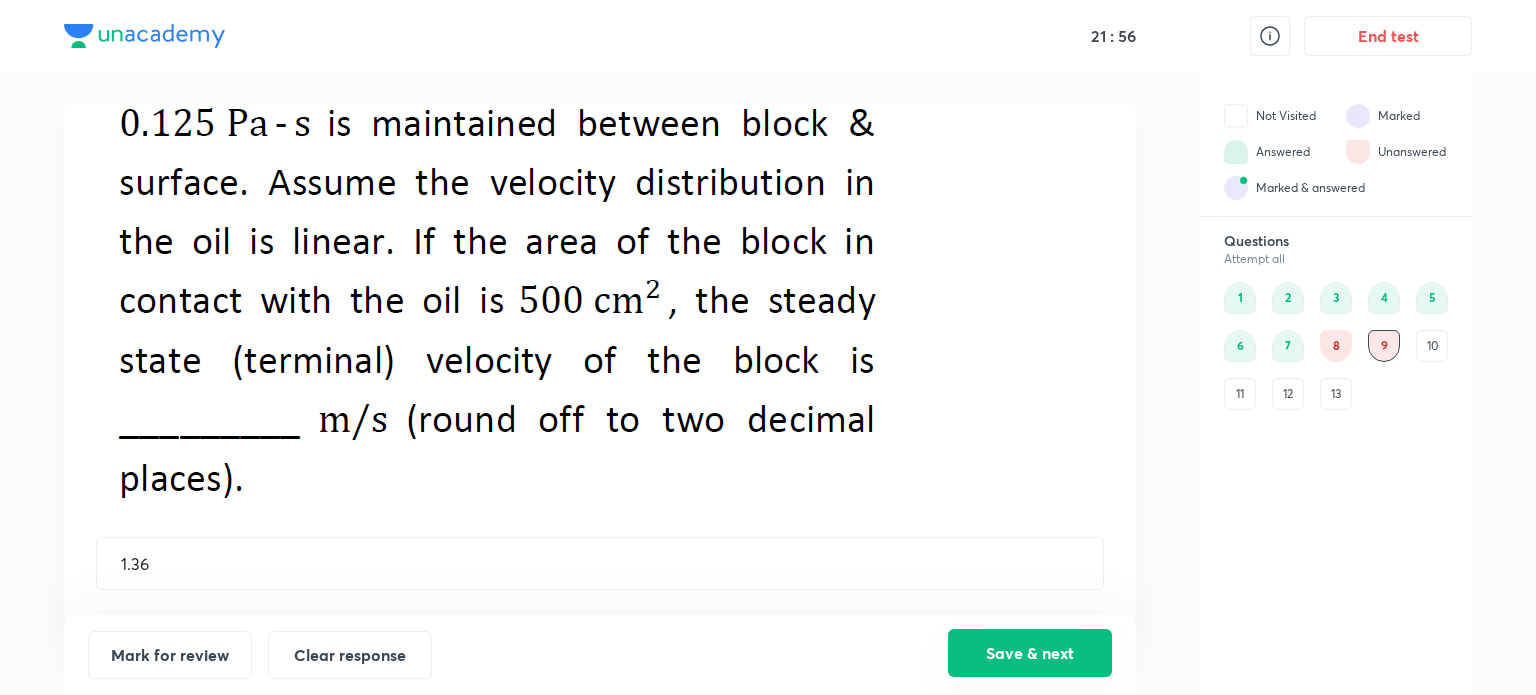 click on "Save & next" at bounding box center [1030, 653] 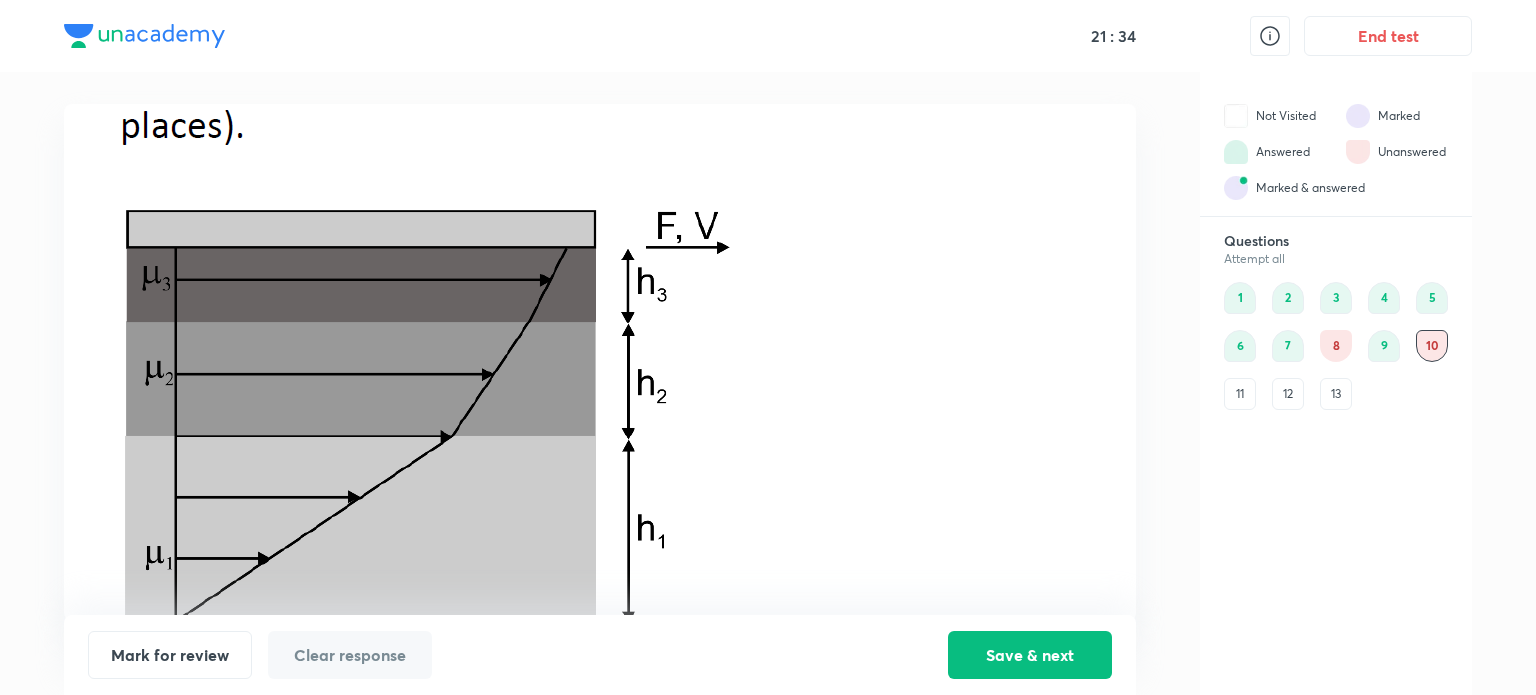 scroll, scrollTop: 702, scrollLeft: 0, axis: vertical 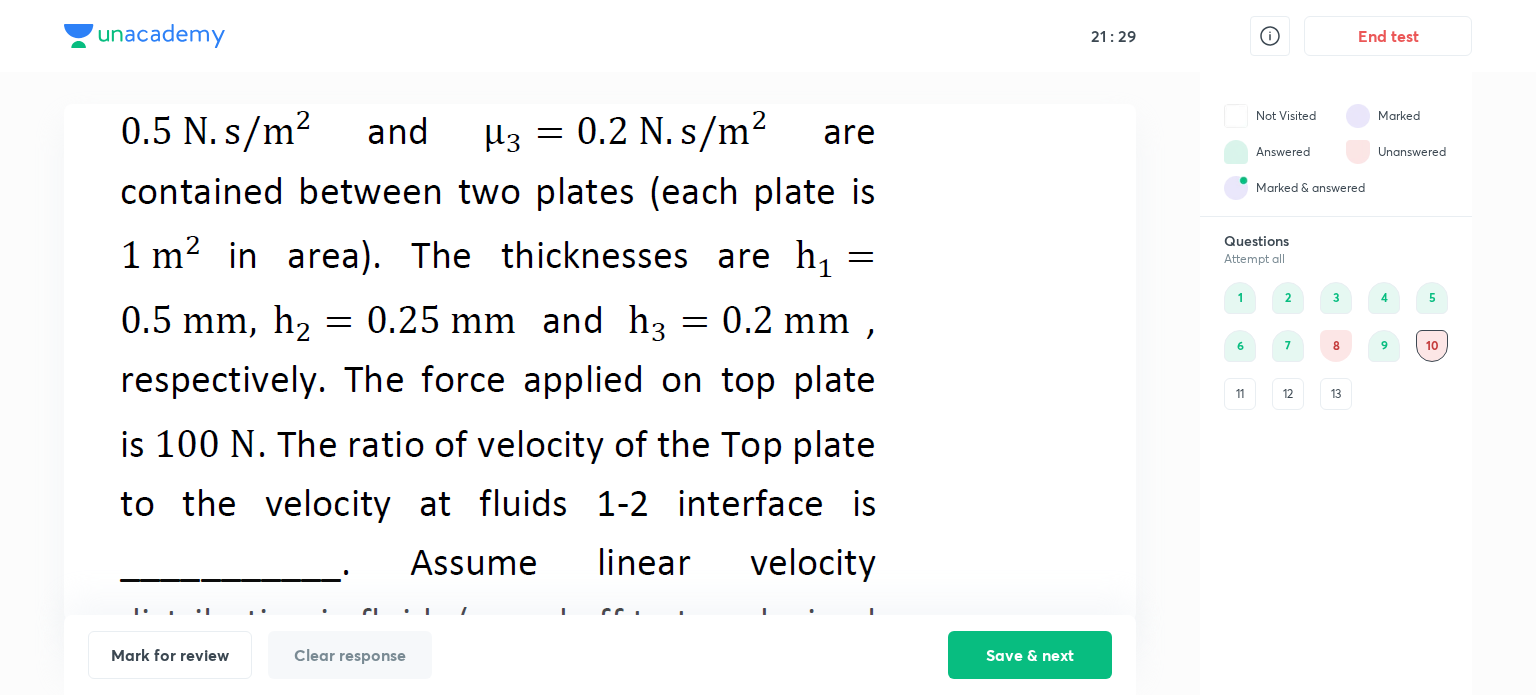 drag, startPoint x: 864, startPoint y: 409, endPoint x: 1088, endPoint y: 430, distance: 224.98222 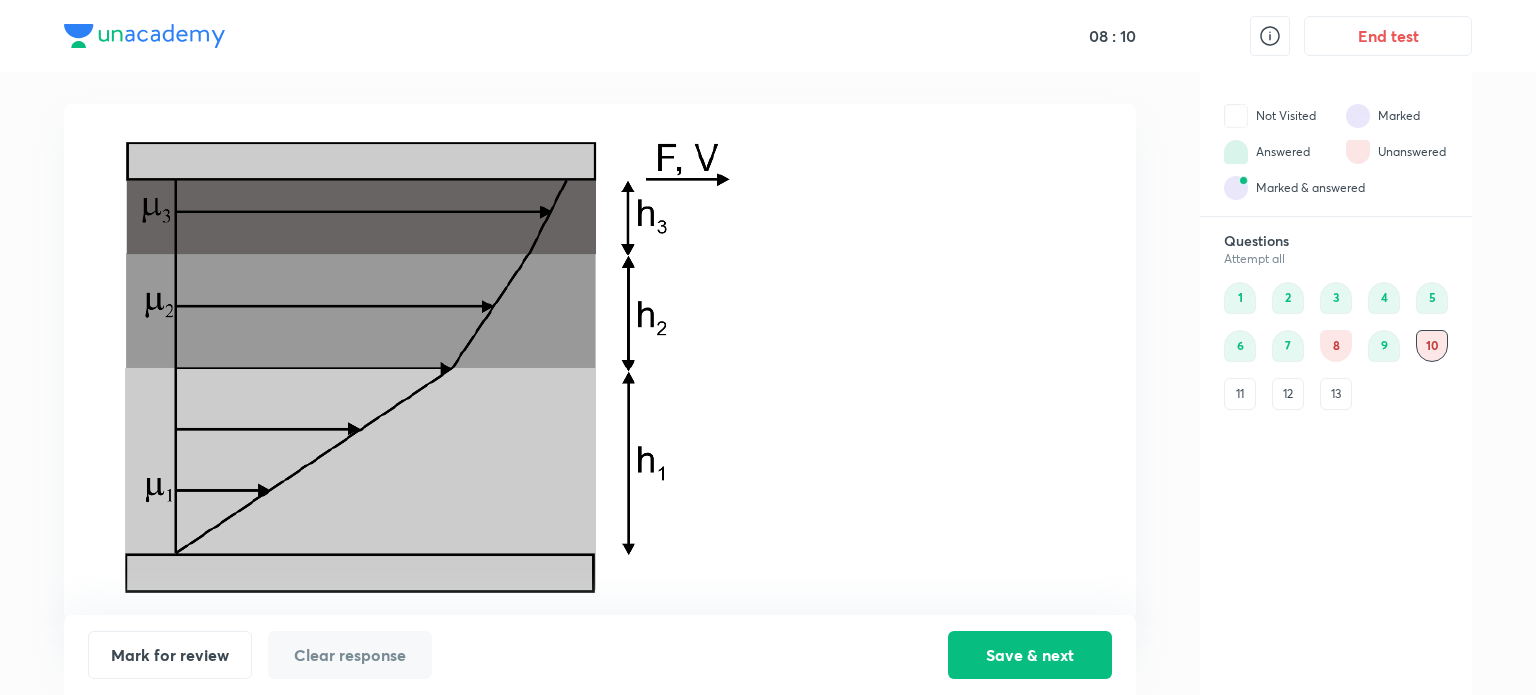 scroll, scrollTop: 877, scrollLeft: 0, axis: vertical 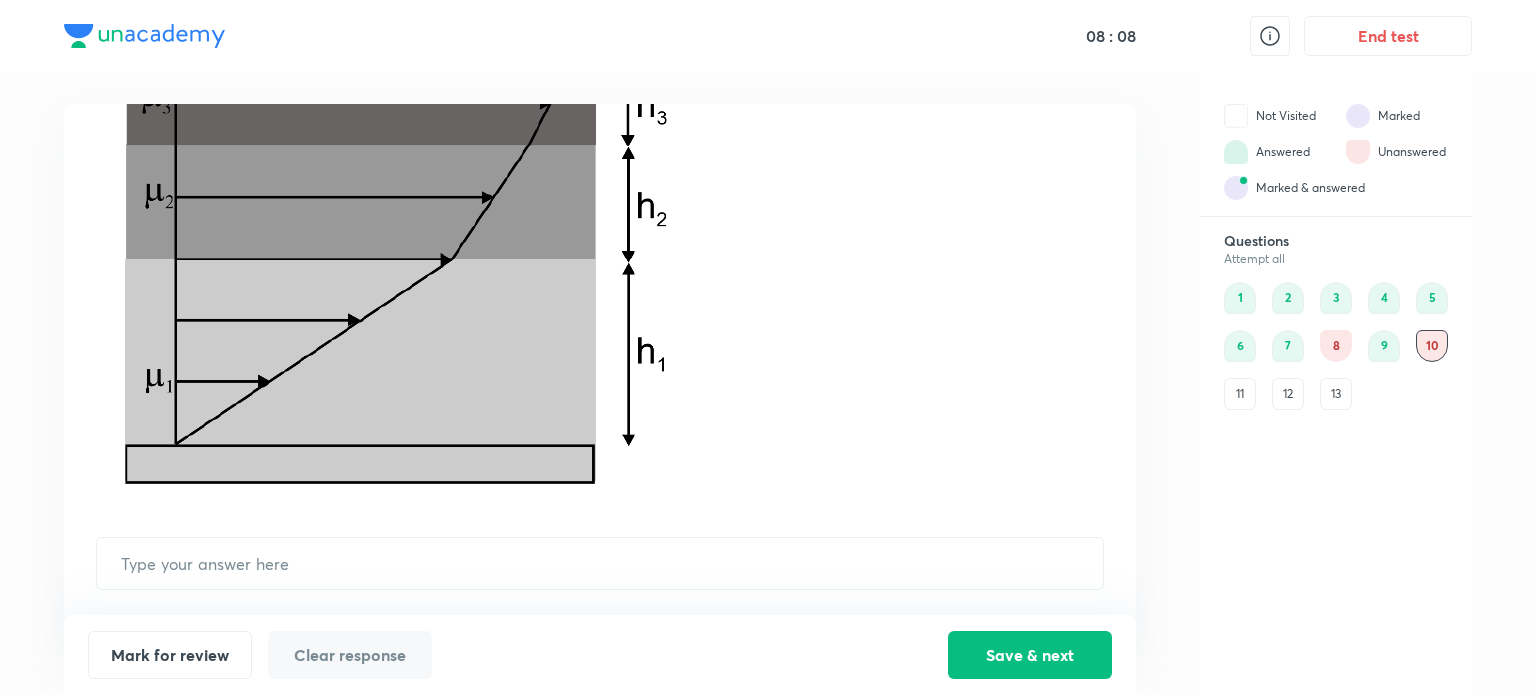click on "Q10 + 2 - 0 Report ​" at bounding box center [600, 362] 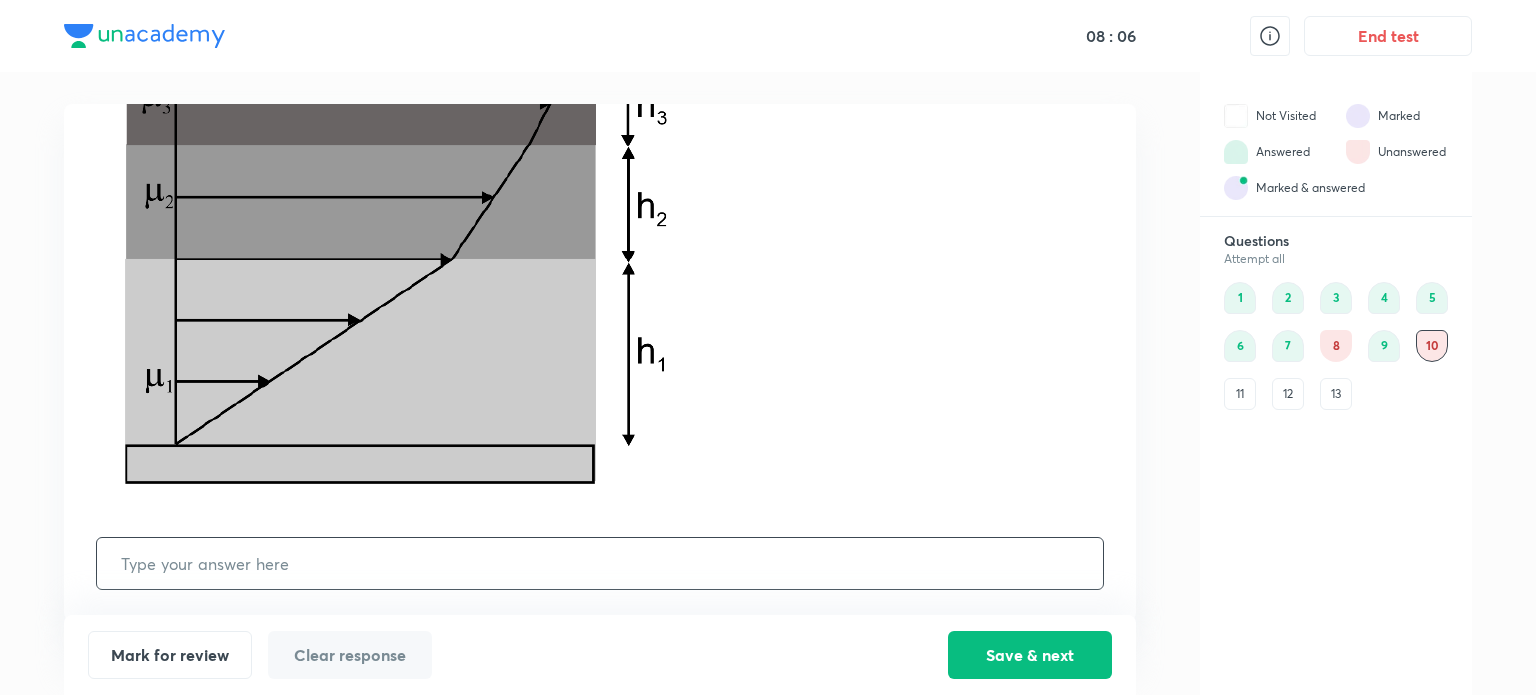 click at bounding box center (600, 563) 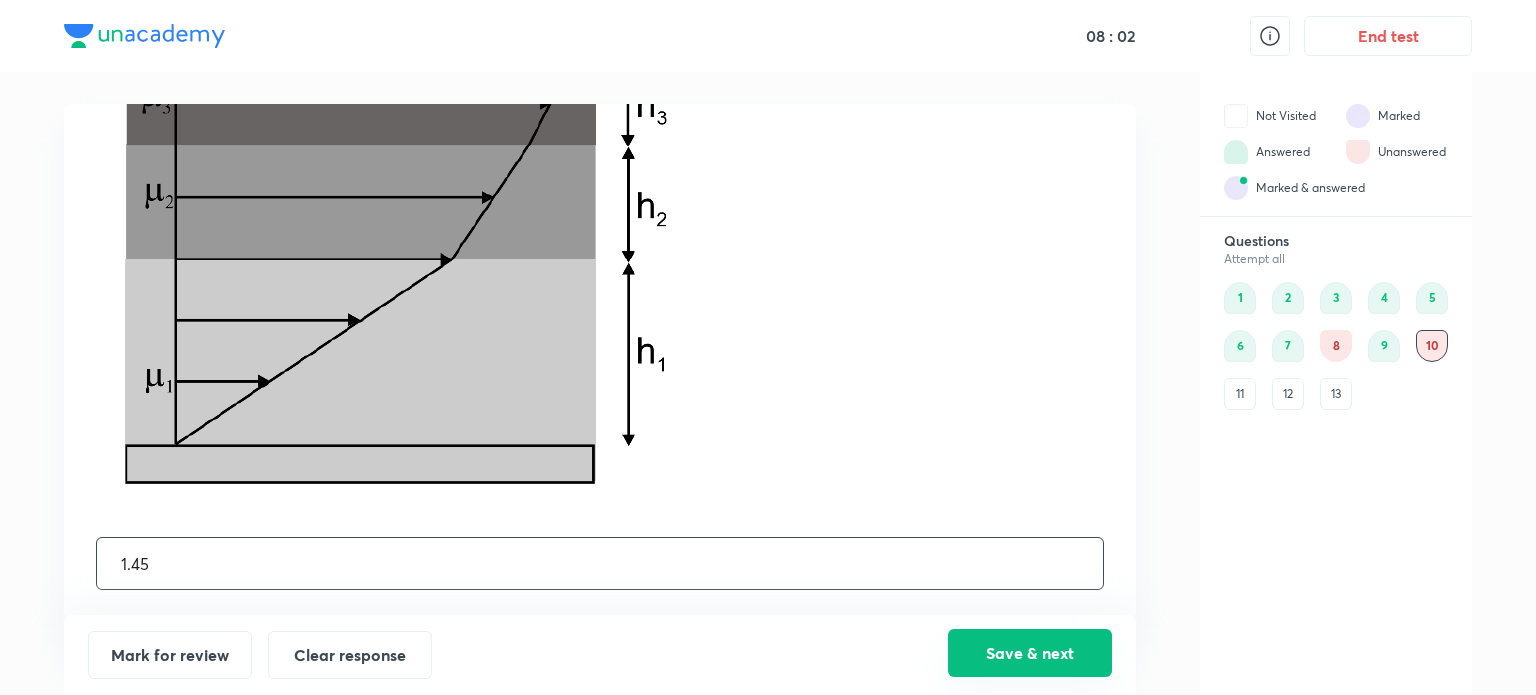 type on "1.45" 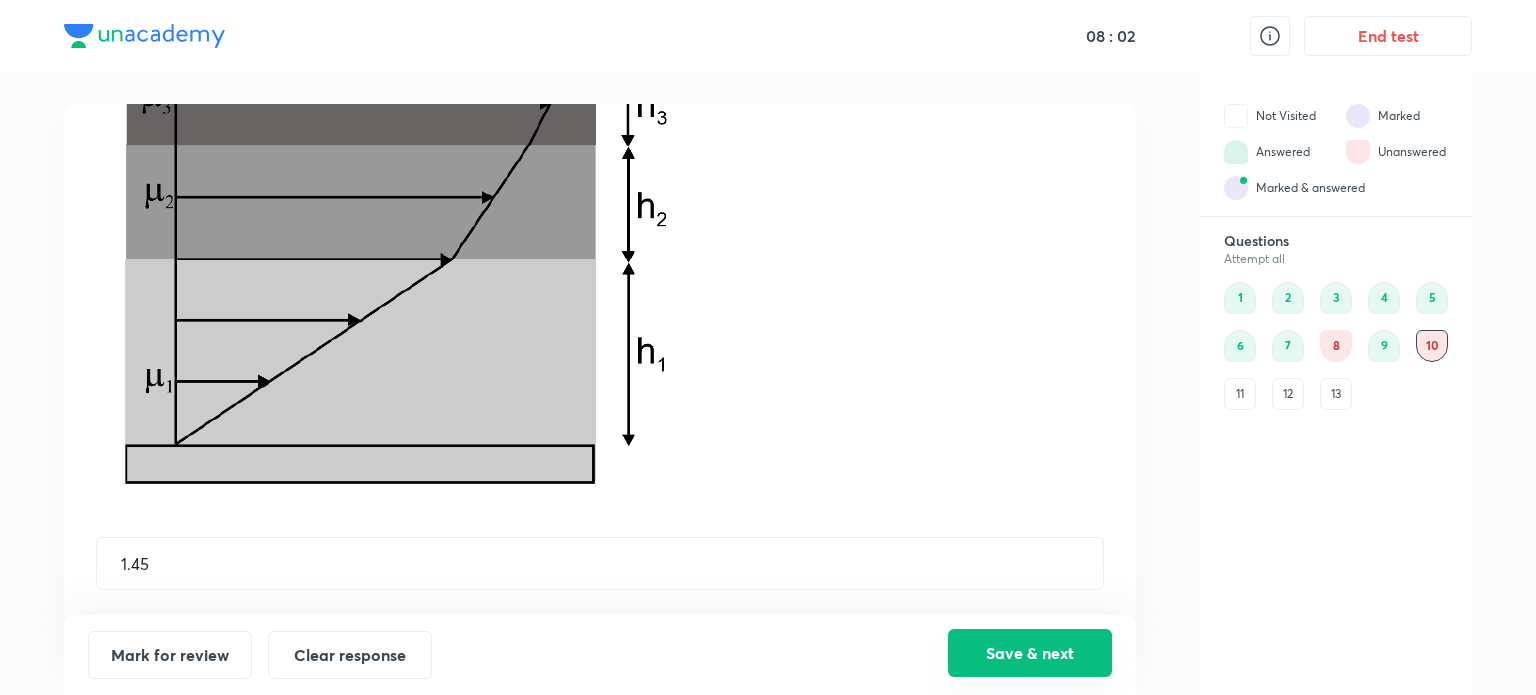 click on "Save & next" at bounding box center [1030, 653] 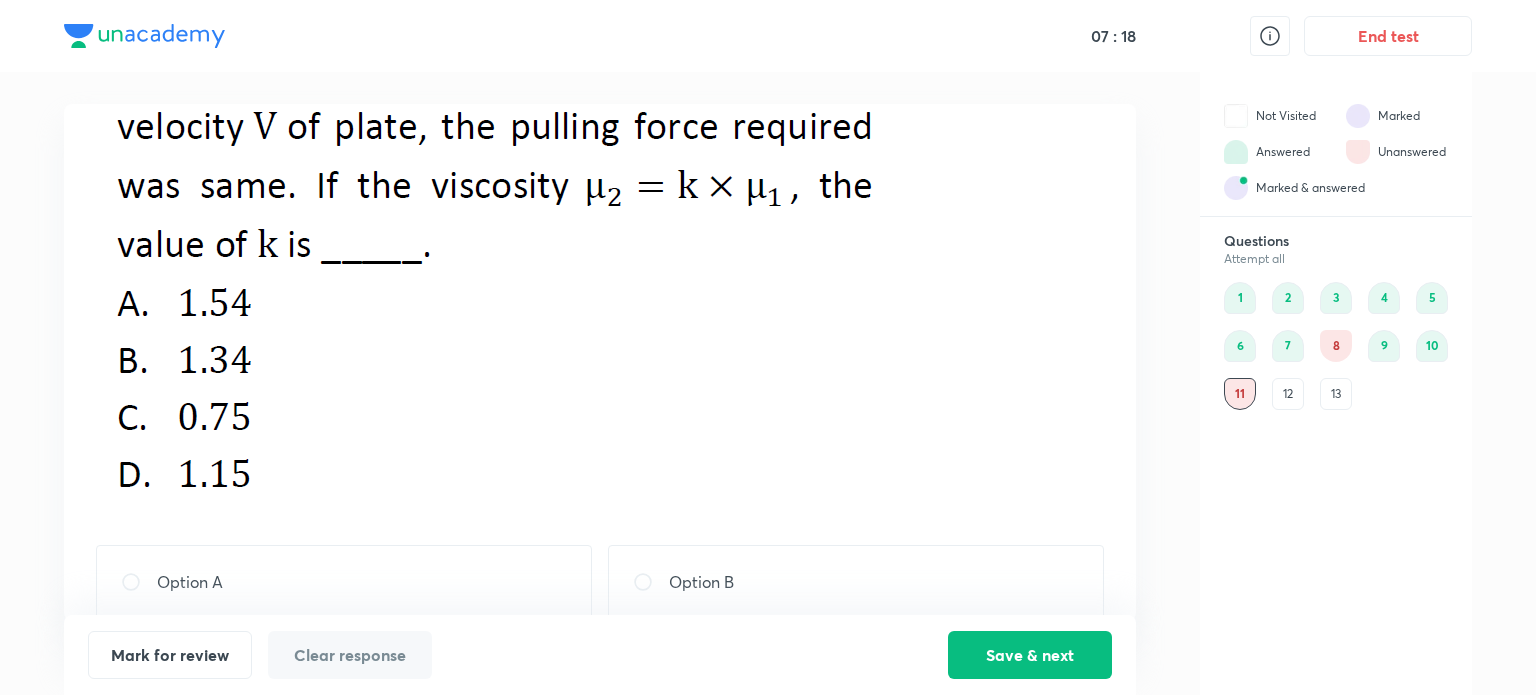 scroll, scrollTop: 459, scrollLeft: 0, axis: vertical 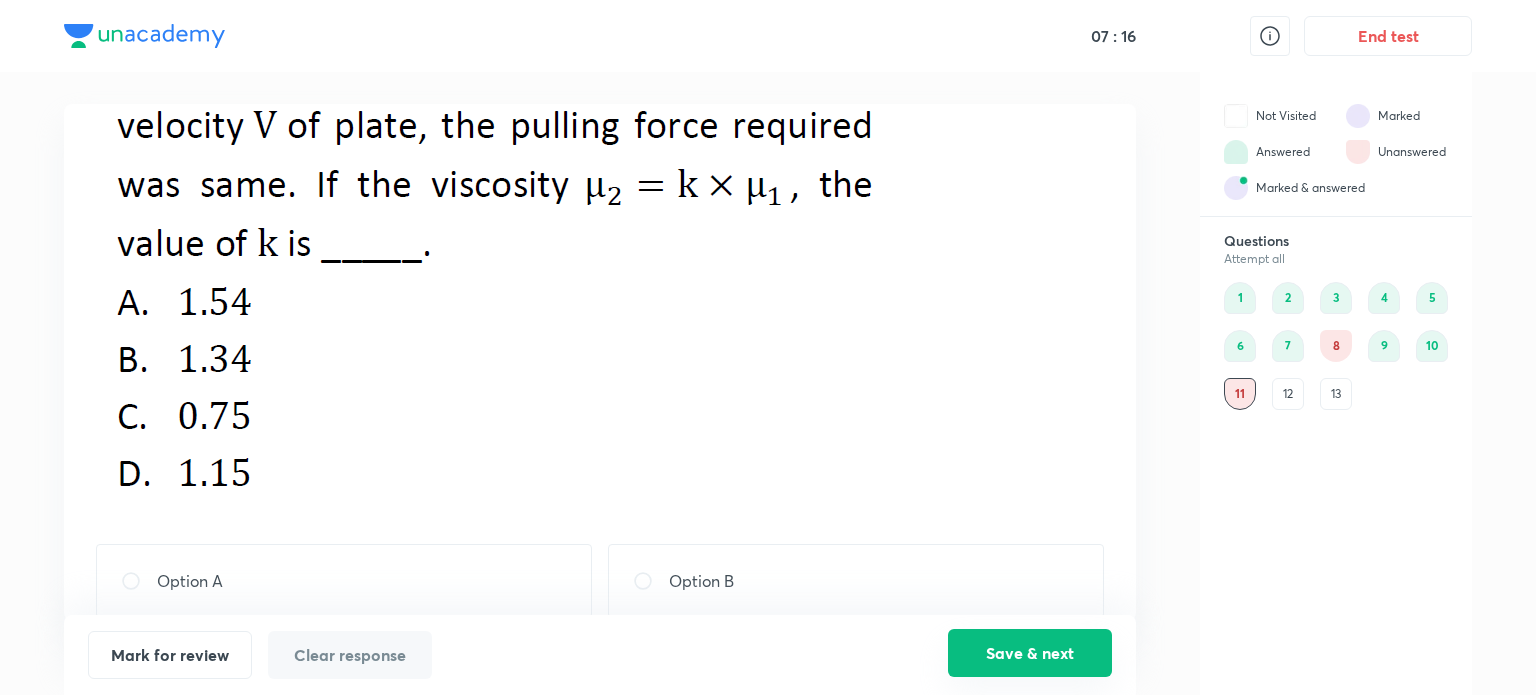 click on "Save & next" at bounding box center (1030, 653) 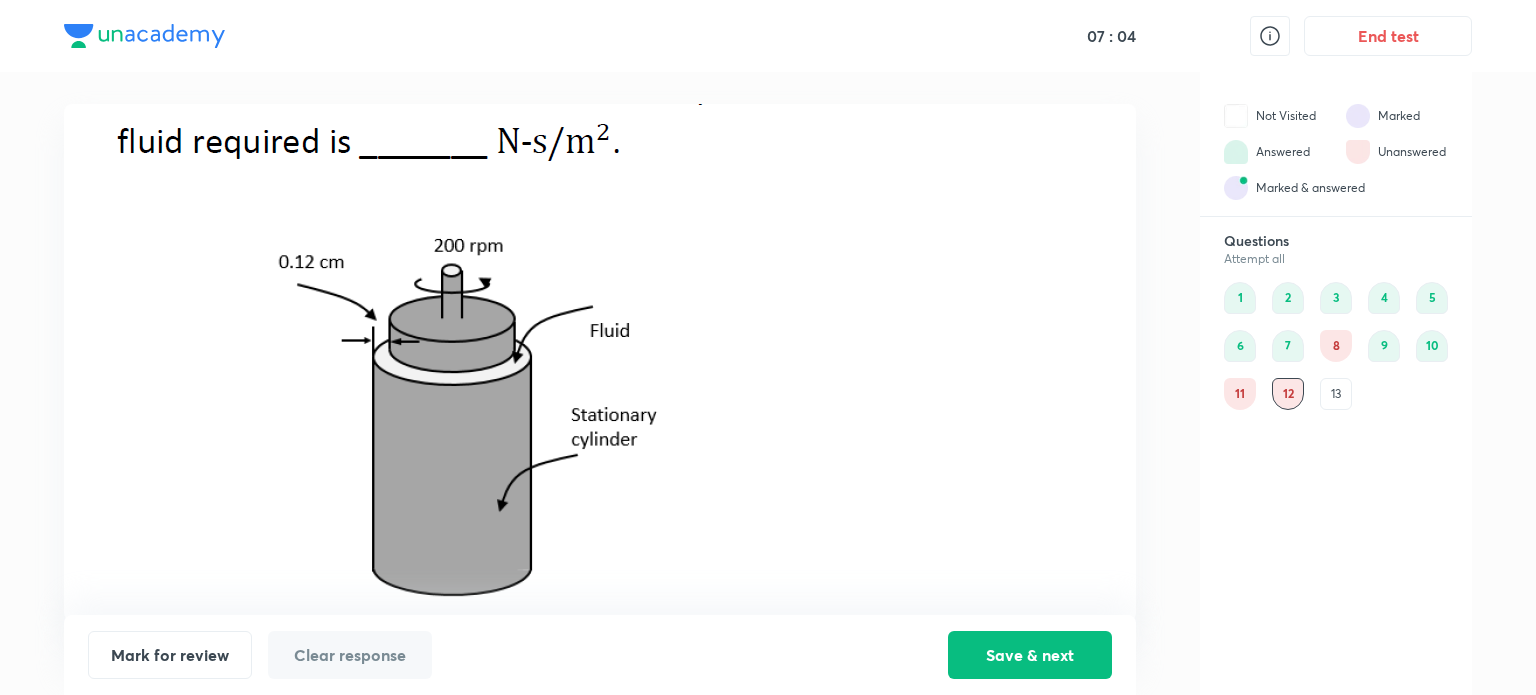scroll, scrollTop: 0, scrollLeft: 0, axis: both 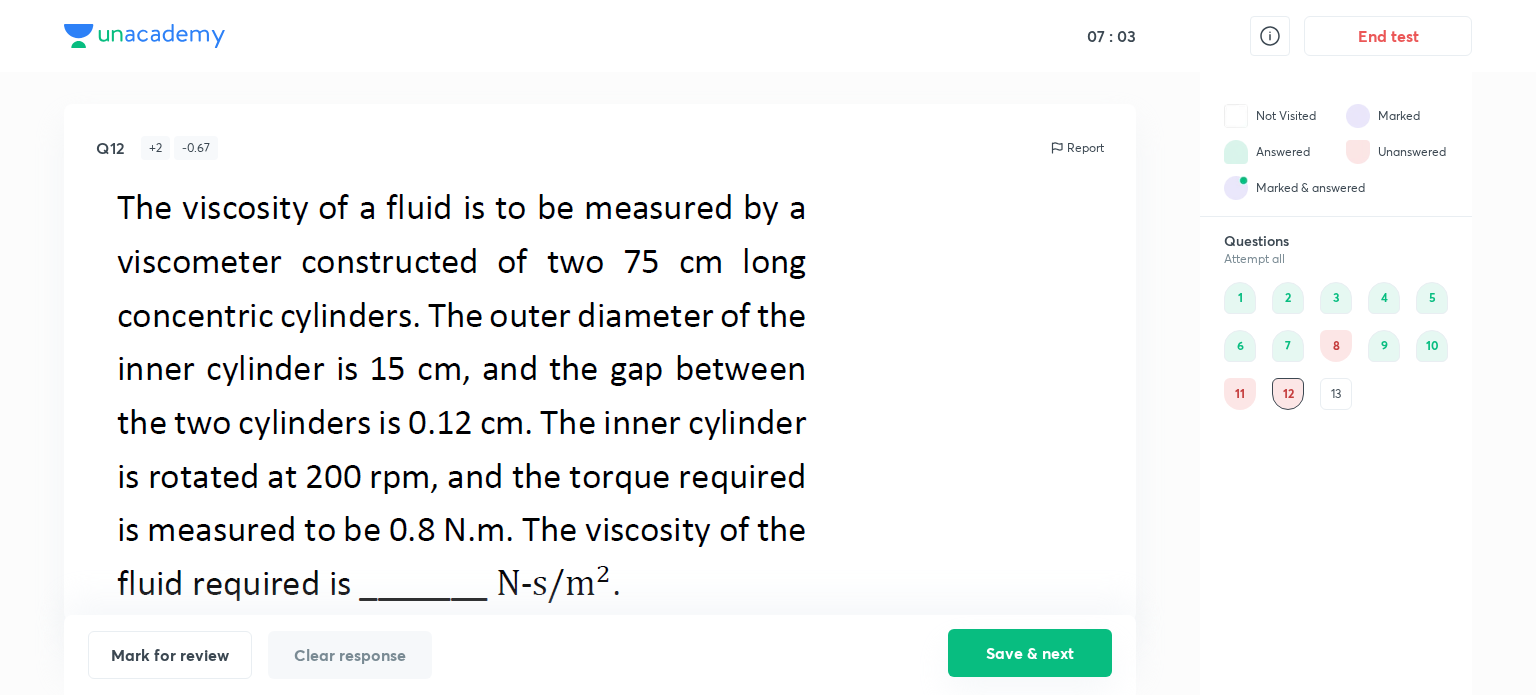click on "Save & next" at bounding box center (1030, 653) 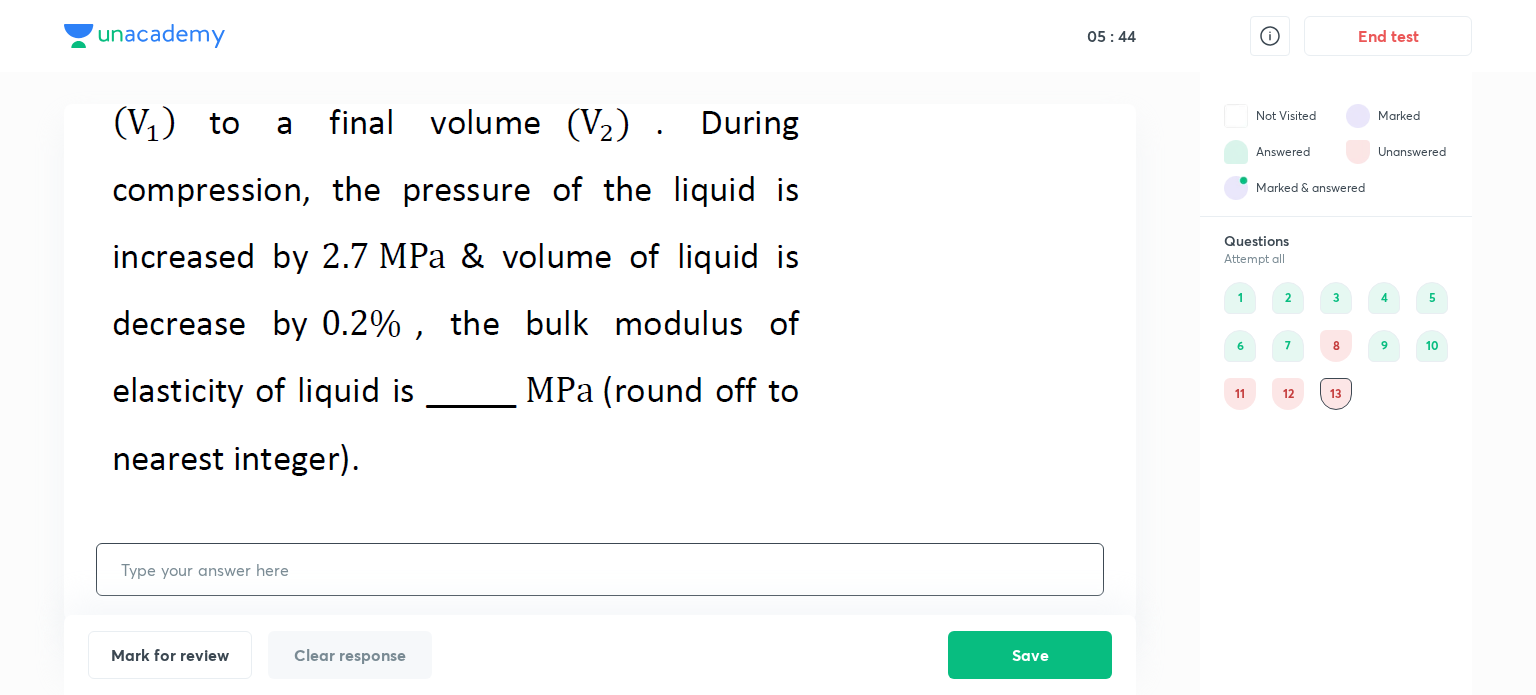 scroll, scrollTop: 146, scrollLeft: 0, axis: vertical 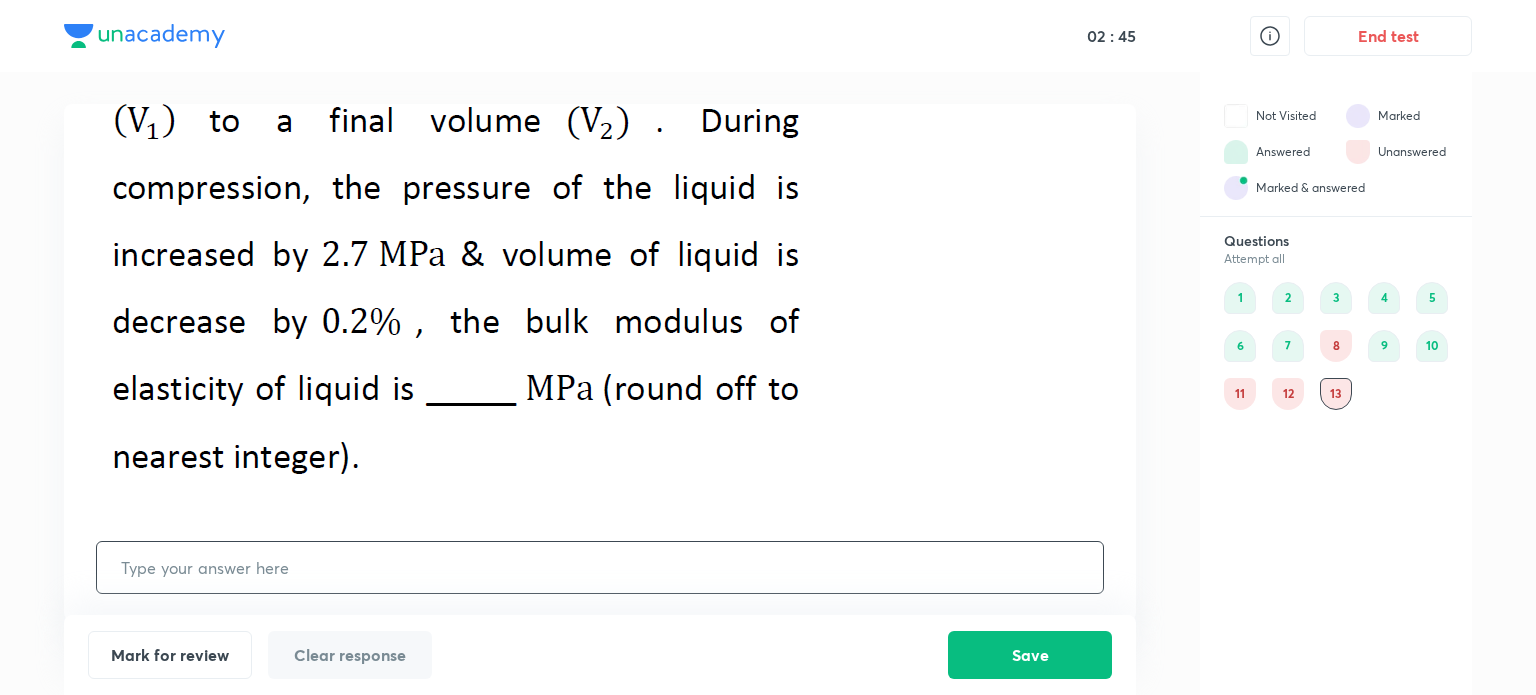 click at bounding box center [600, 567] 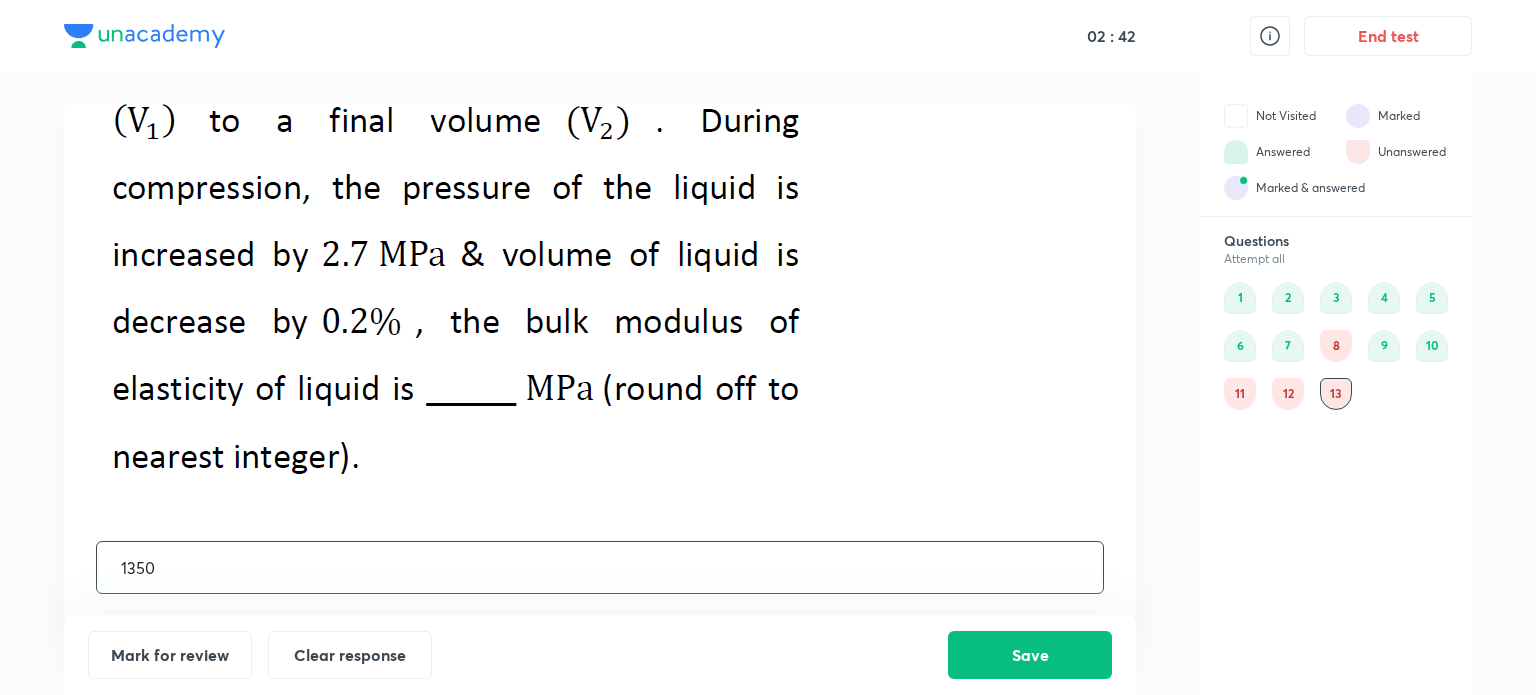 scroll, scrollTop: 150, scrollLeft: 0, axis: vertical 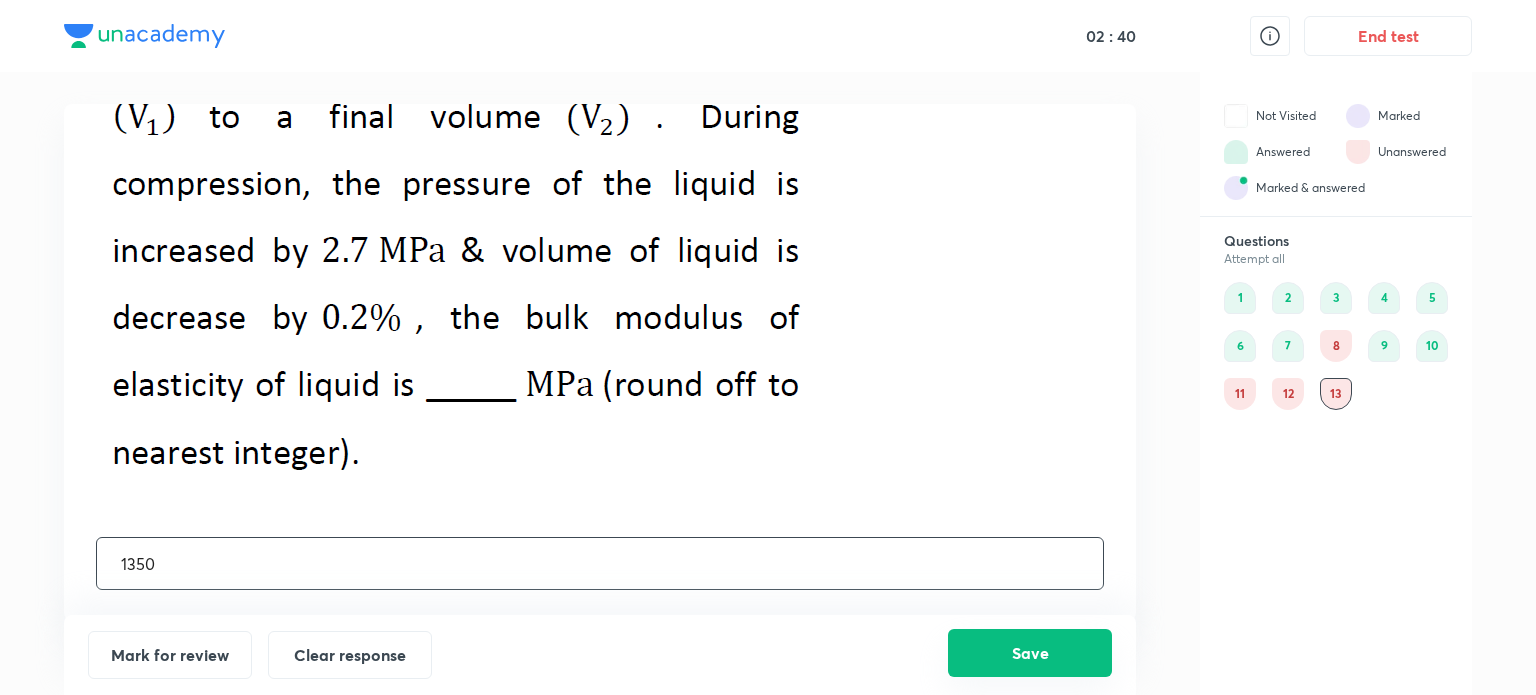 type on "1350" 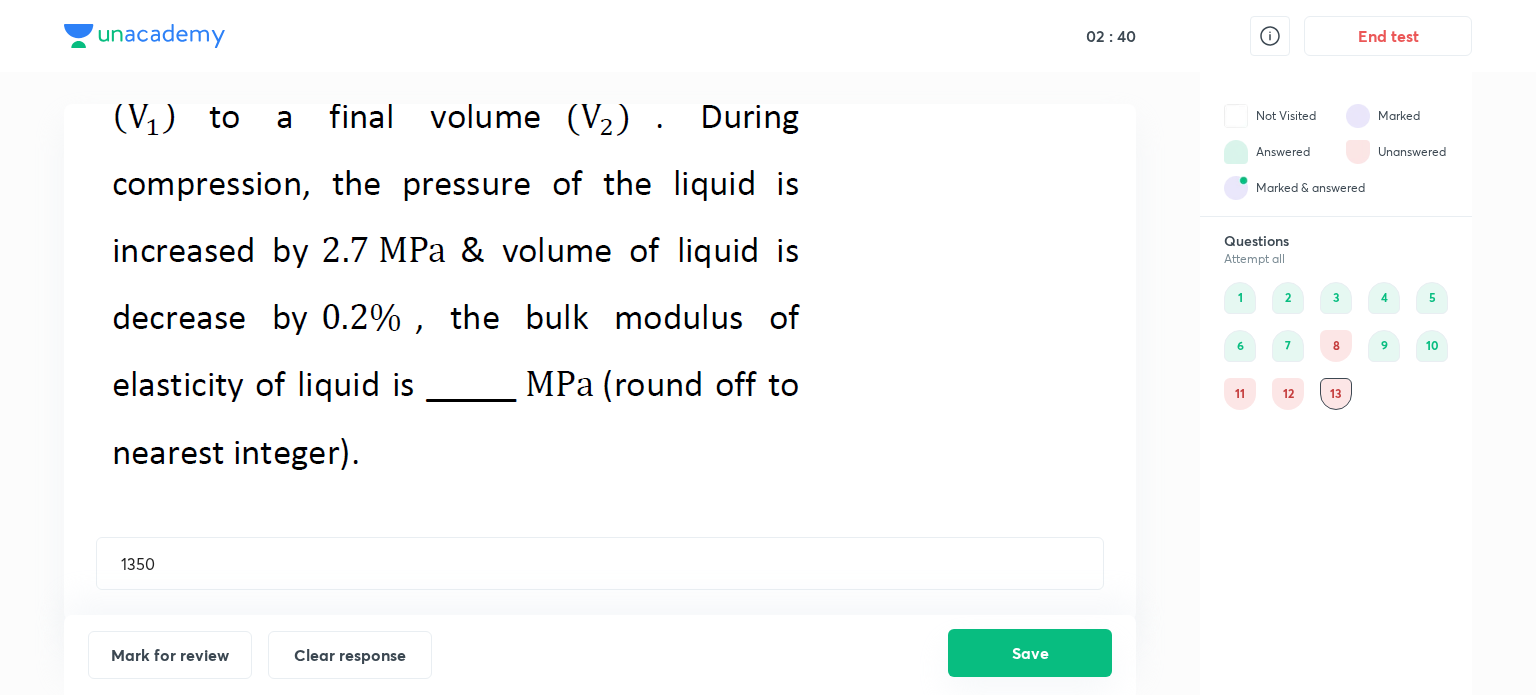 click on "Save" at bounding box center (1030, 653) 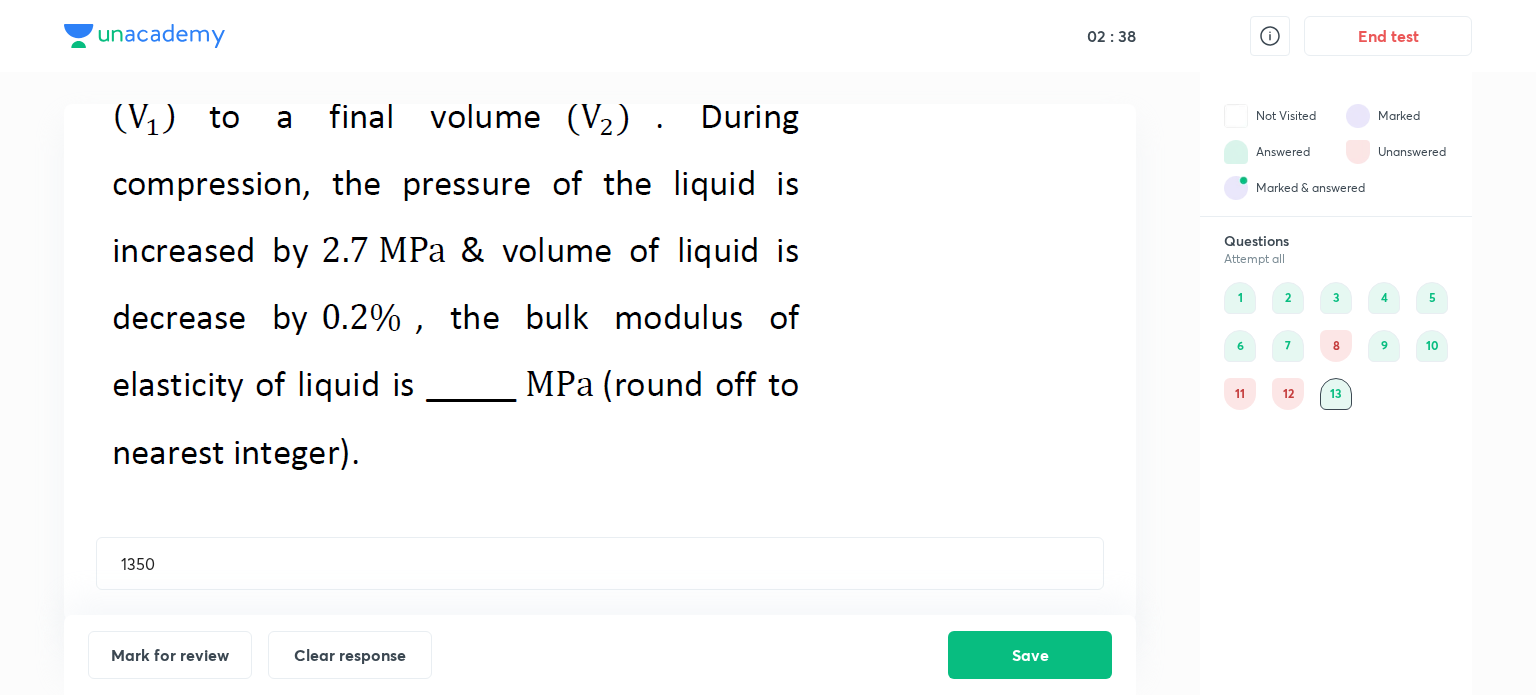click on "12" at bounding box center [1288, 394] 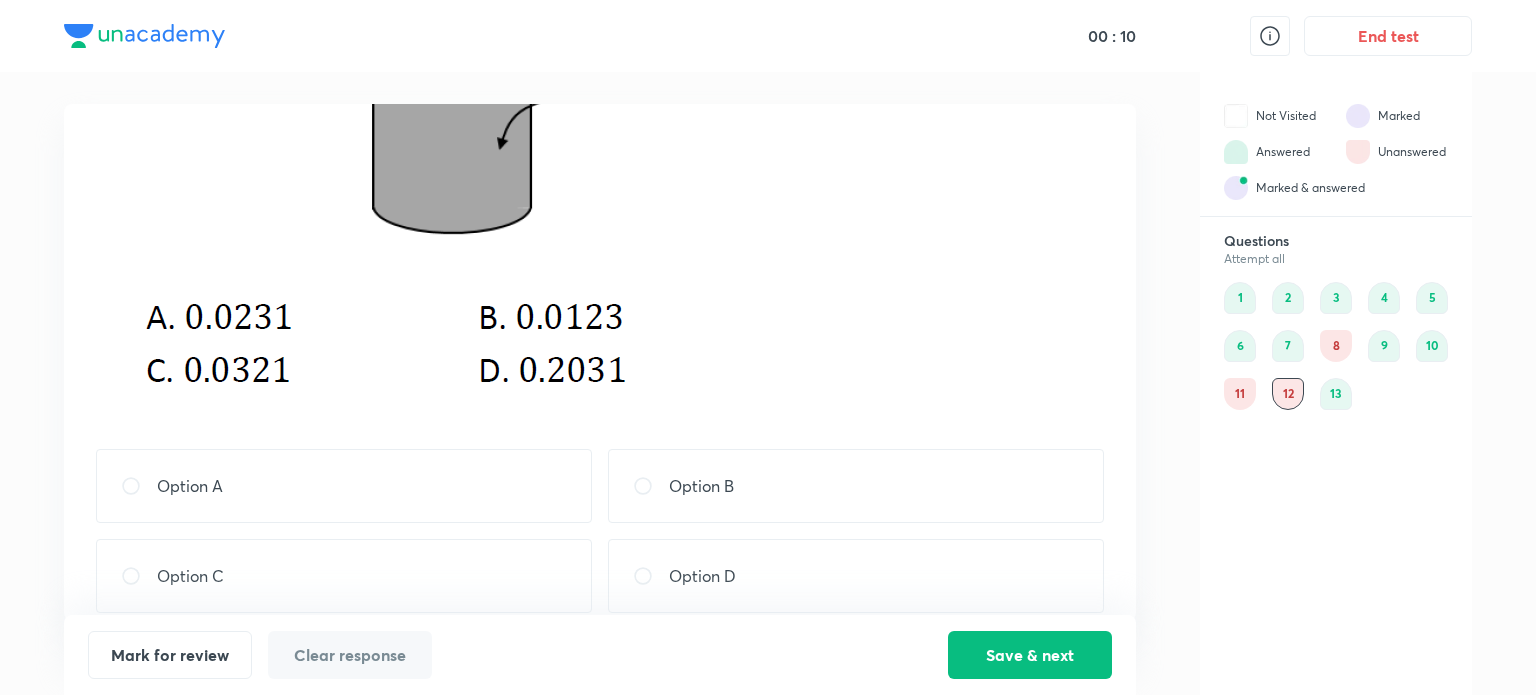 scroll, scrollTop: 827, scrollLeft: 0, axis: vertical 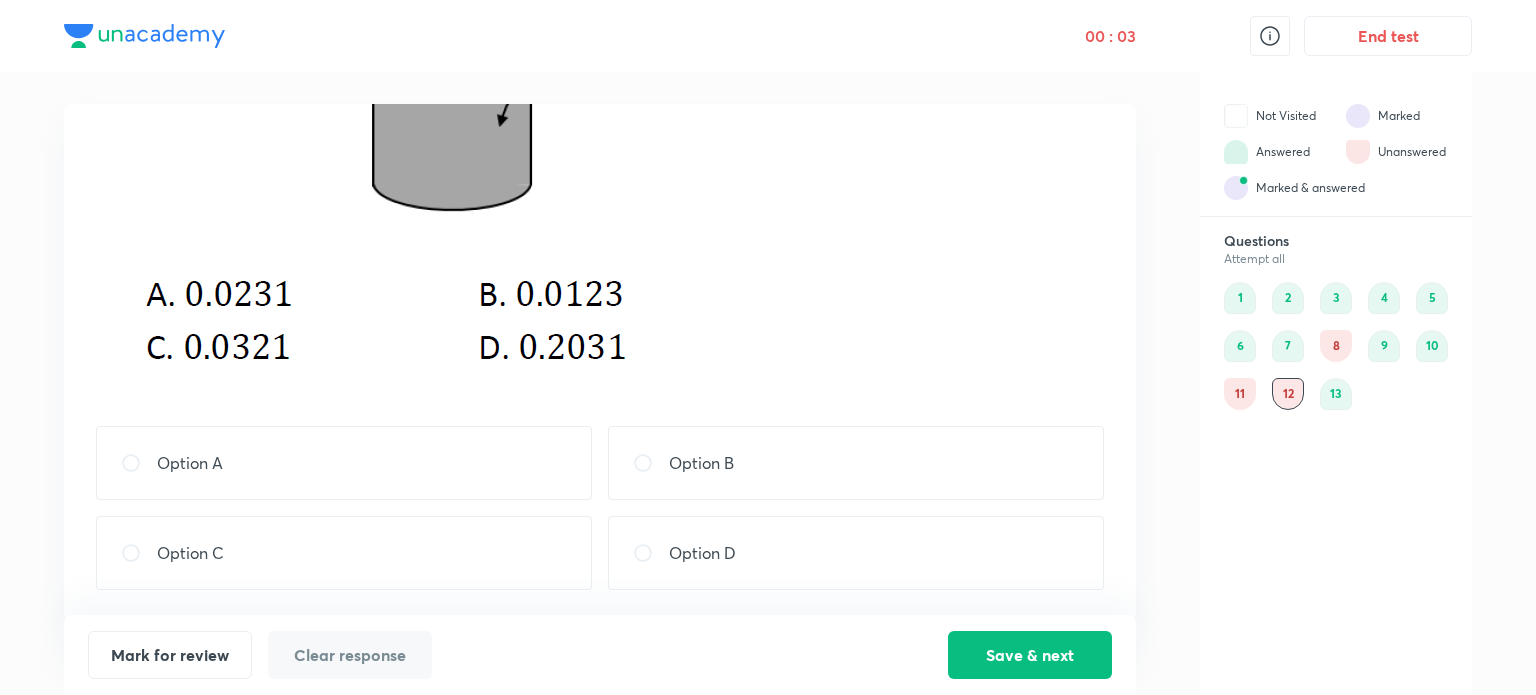 click on "Option C" at bounding box center [344, 553] 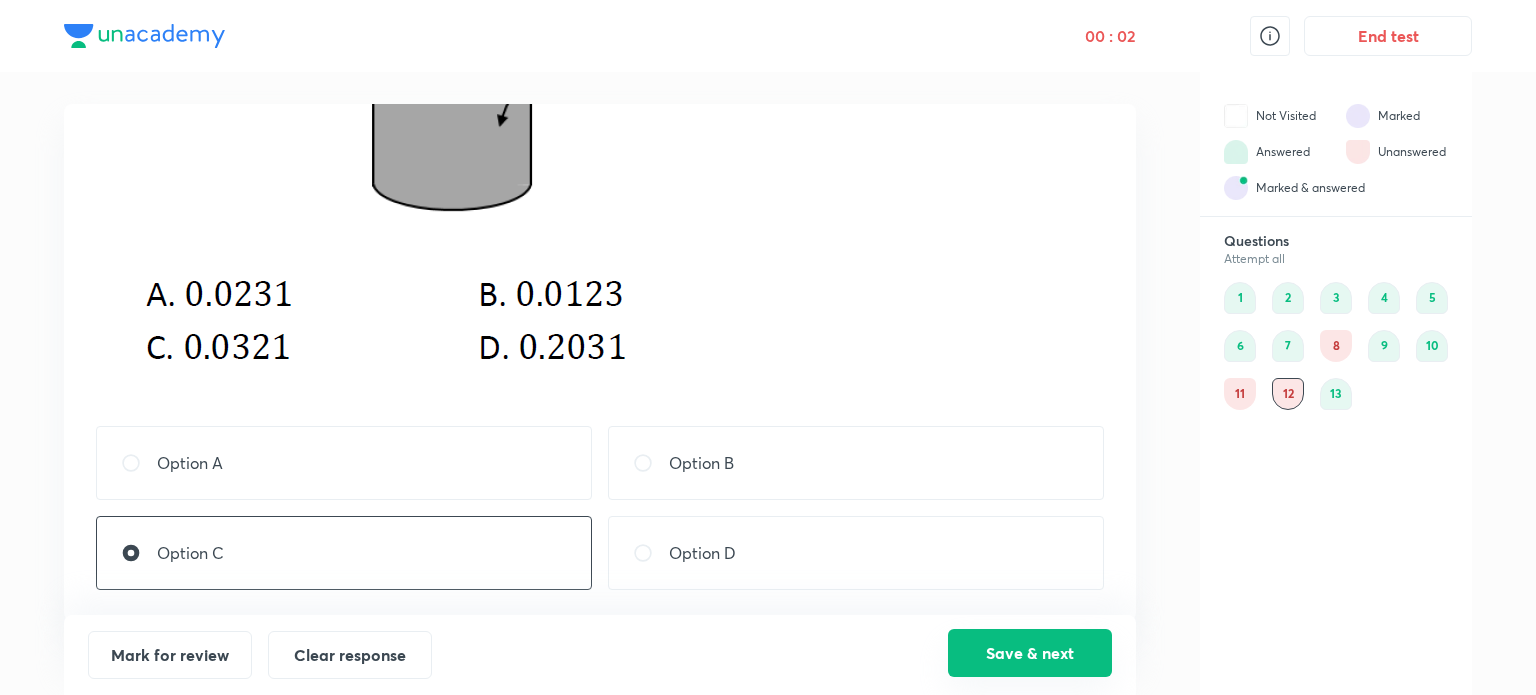 click on "Save & next" at bounding box center [1030, 653] 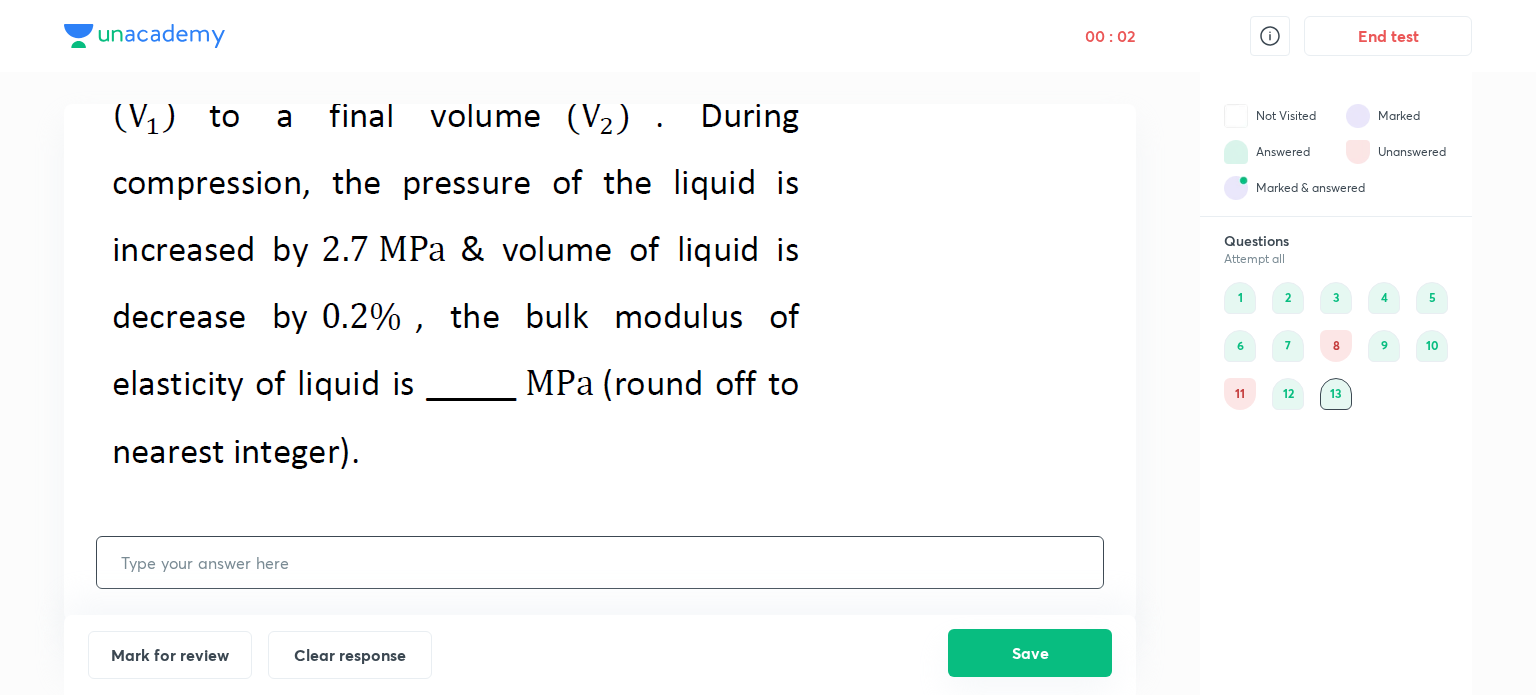 type on "1350" 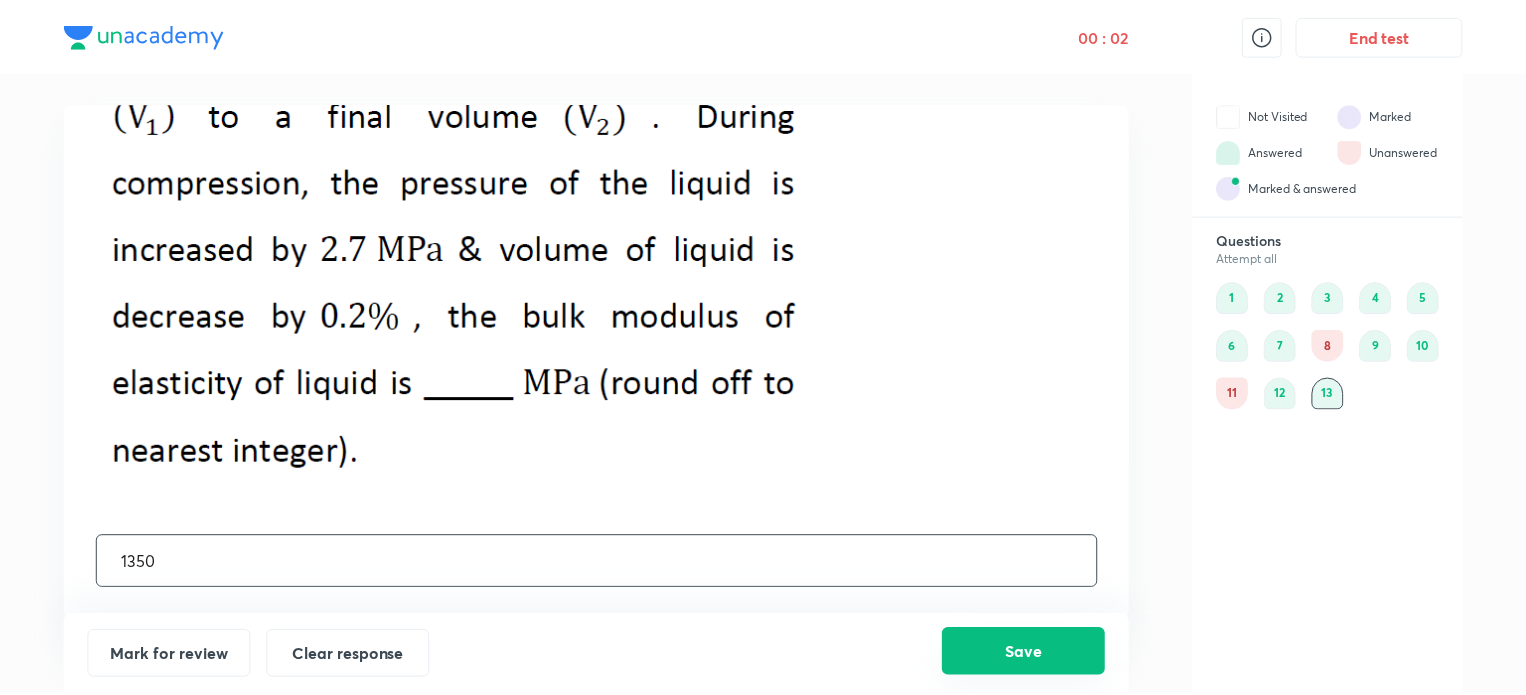 scroll, scrollTop: 0, scrollLeft: 0, axis: both 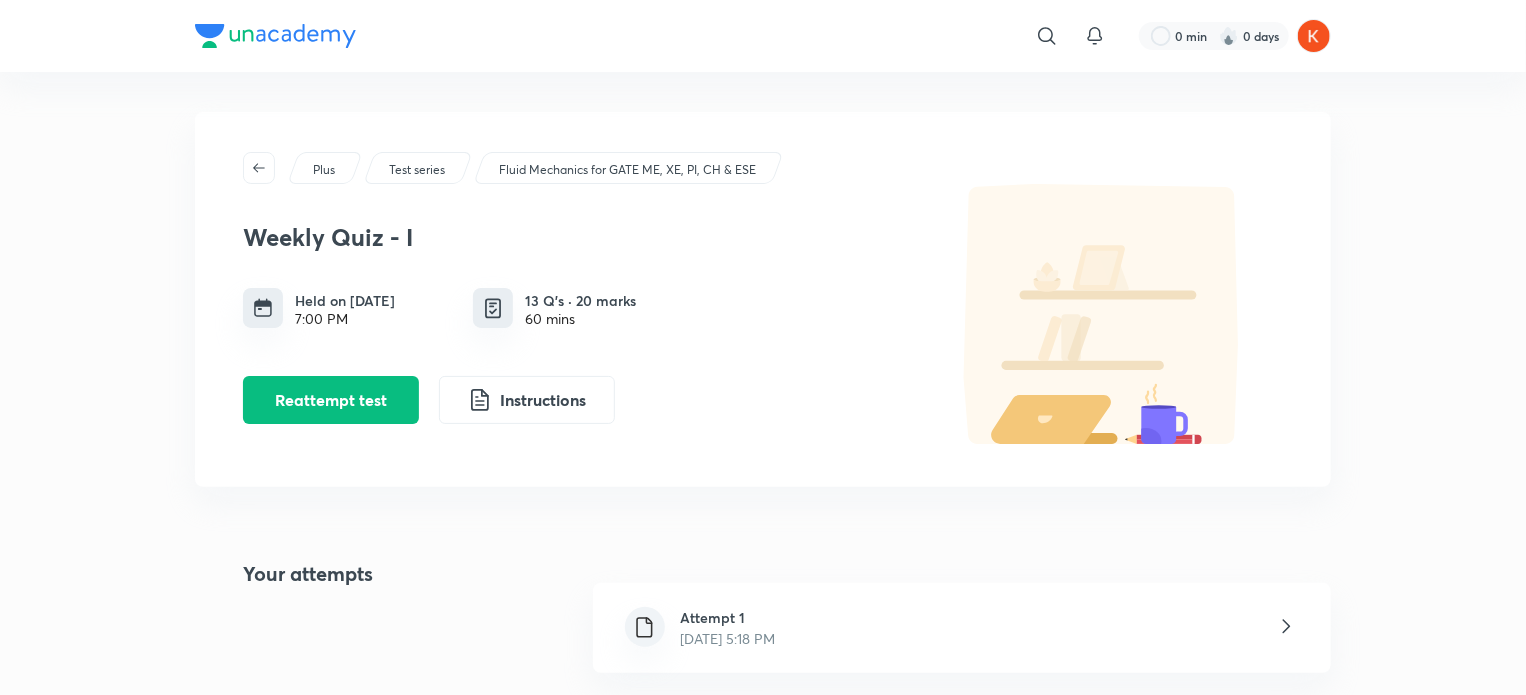 click on "Attempt 1" at bounding box center (728, 617) 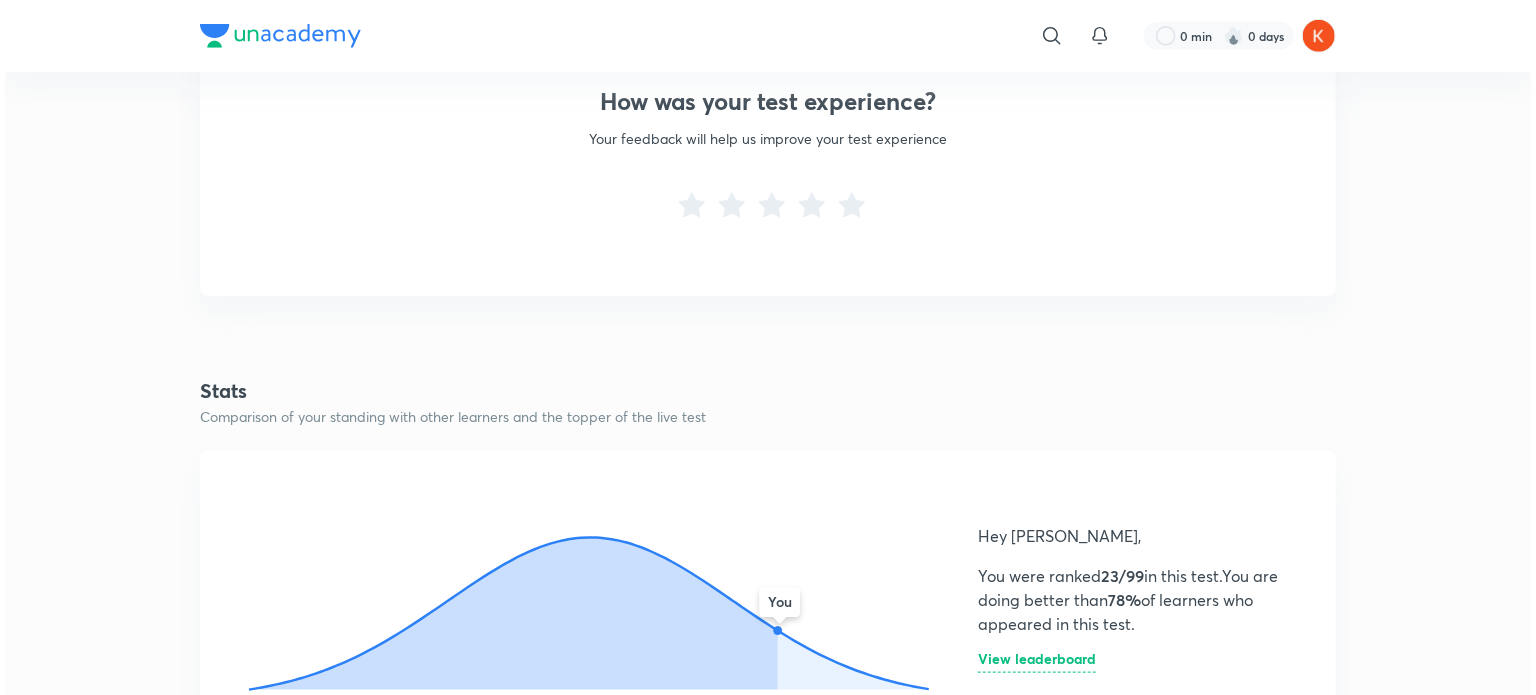 scroll, scrollTop: 754, scrollLeft: 0, axis: vertical 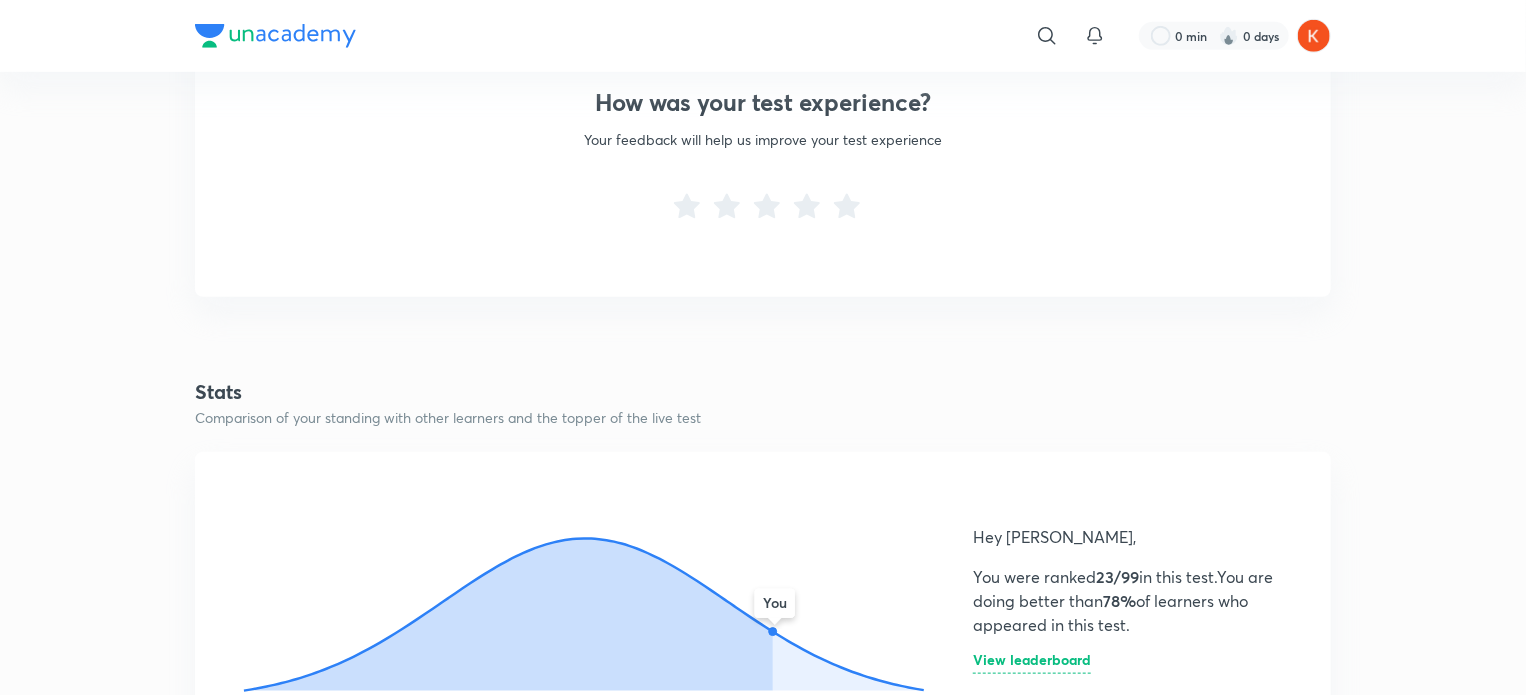 click on "View leaderboard" at bounding box center [1032, 663] 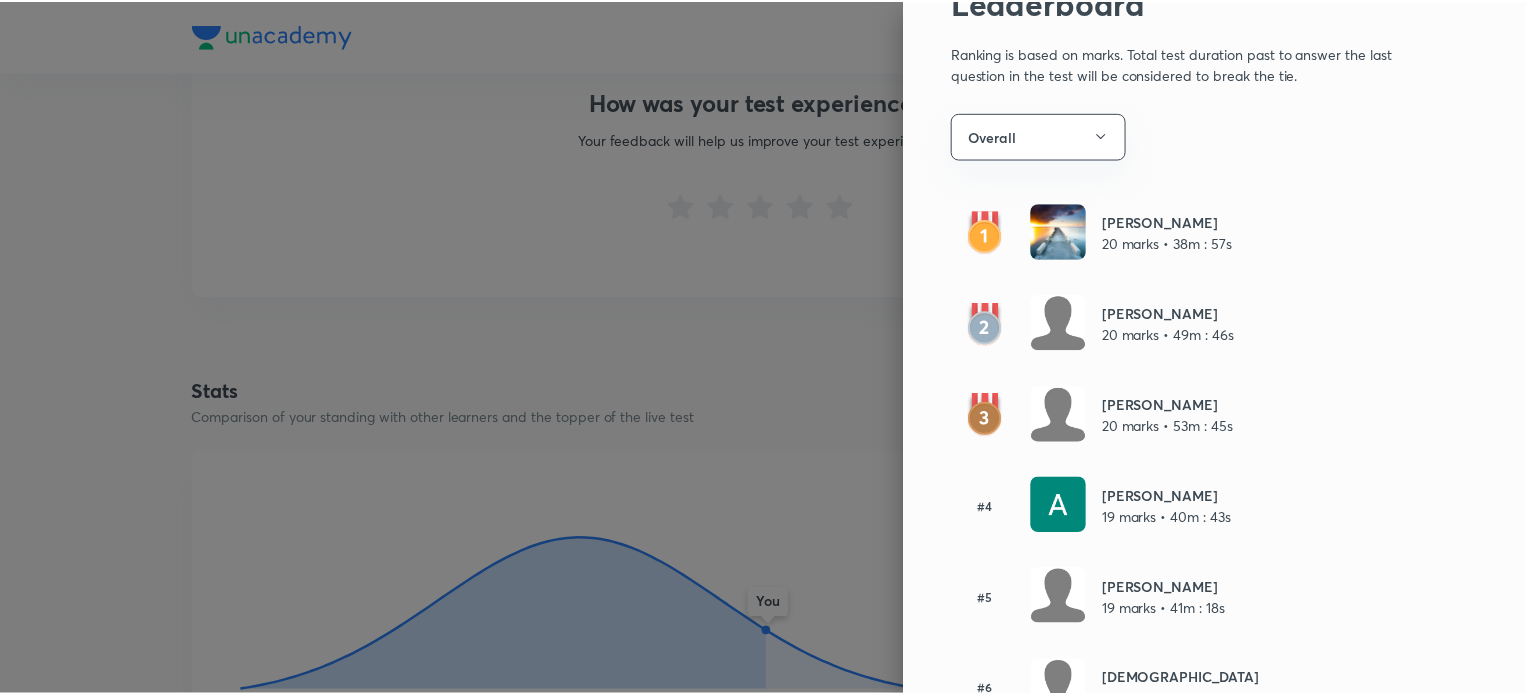 scroll, scrollTop: 0, scrollLeft: 0, axis: both 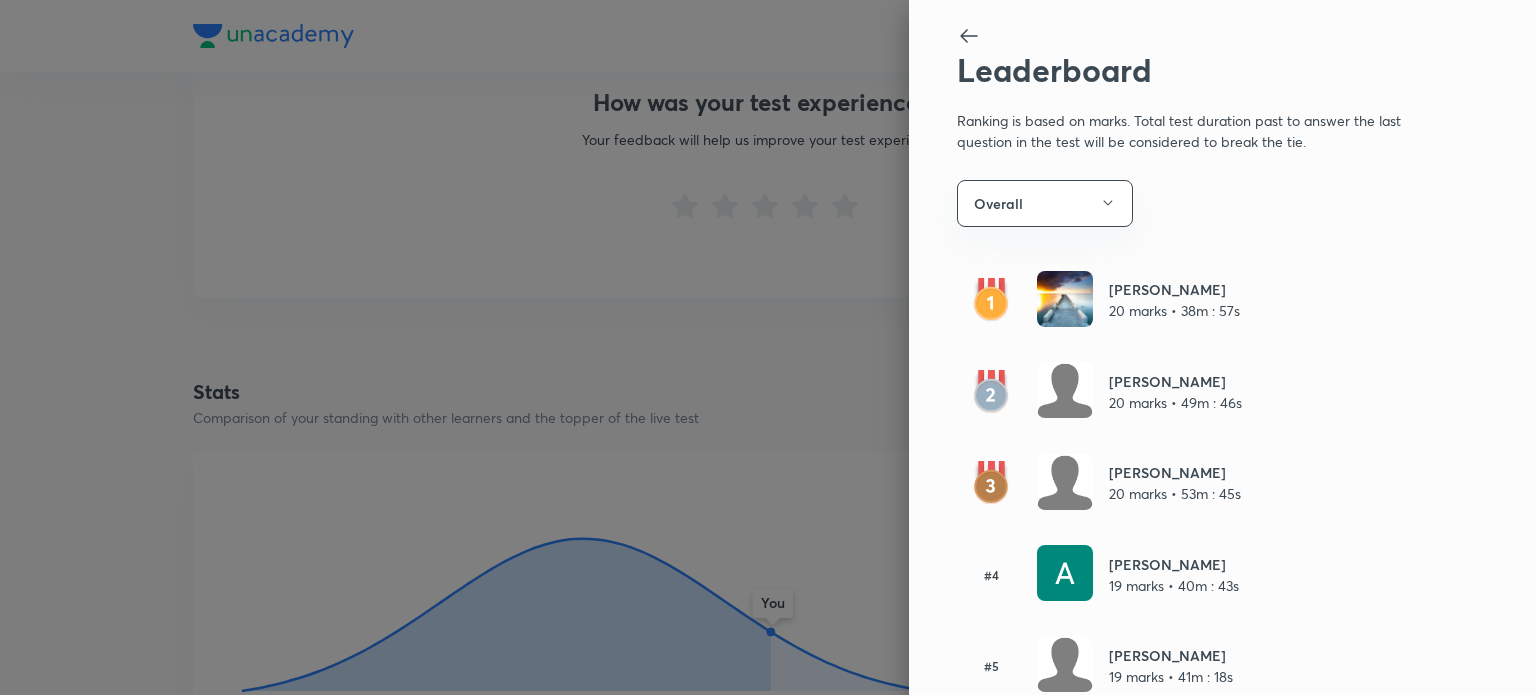 click at bounding box center [768, 347] 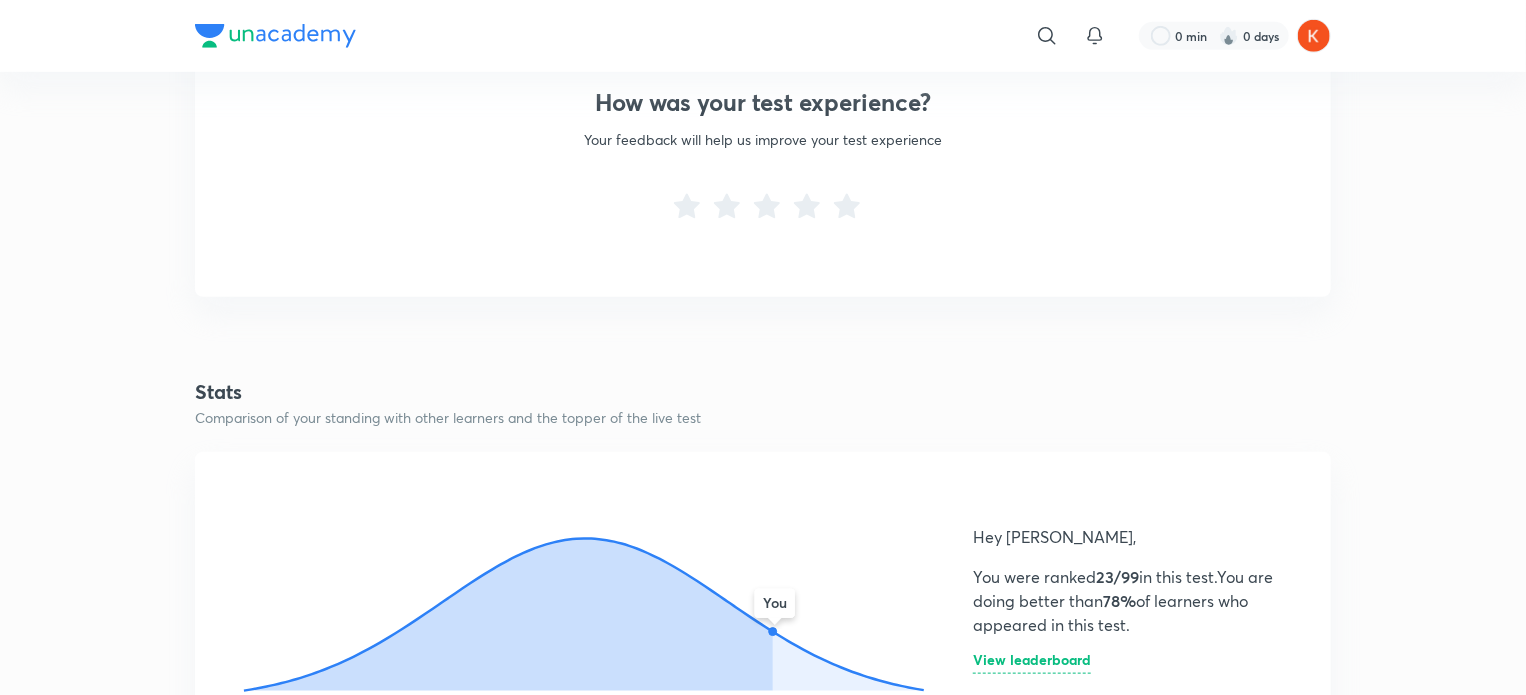 click on "Overview TOTAL MARKS SCORED 14 /20 marks CORRECT 14 marks INCORRECT 0 marks UNANSWERED 6 marks How was your test experience? Your feedback will help us improve your test experience Stats Comparison of your standing with other learners and the topper of the live test You 0 20 Hey [PERSON_NAME], You were ranked   23/99   in this test. You are doing better than  78%  of learners who appeared in this test. View leaderboard You Score 14 /20 Percentile 78 Marks Gained 14 Marks Lost 0 Unanswered Marks 6 Accuracy 100% Others (Live test) Score 9.33 /20 Percentile 50 Marks Gained 10 Marks Lost 0 Unanswered Marks 4 Accuracy 75% Topper (Live test) Score 20 /20 Percentile 100 Marks Gained 20 Marks Lost 0 Unanswered Marks 0 Accuracy 100%" at bounding box center (763, 628) 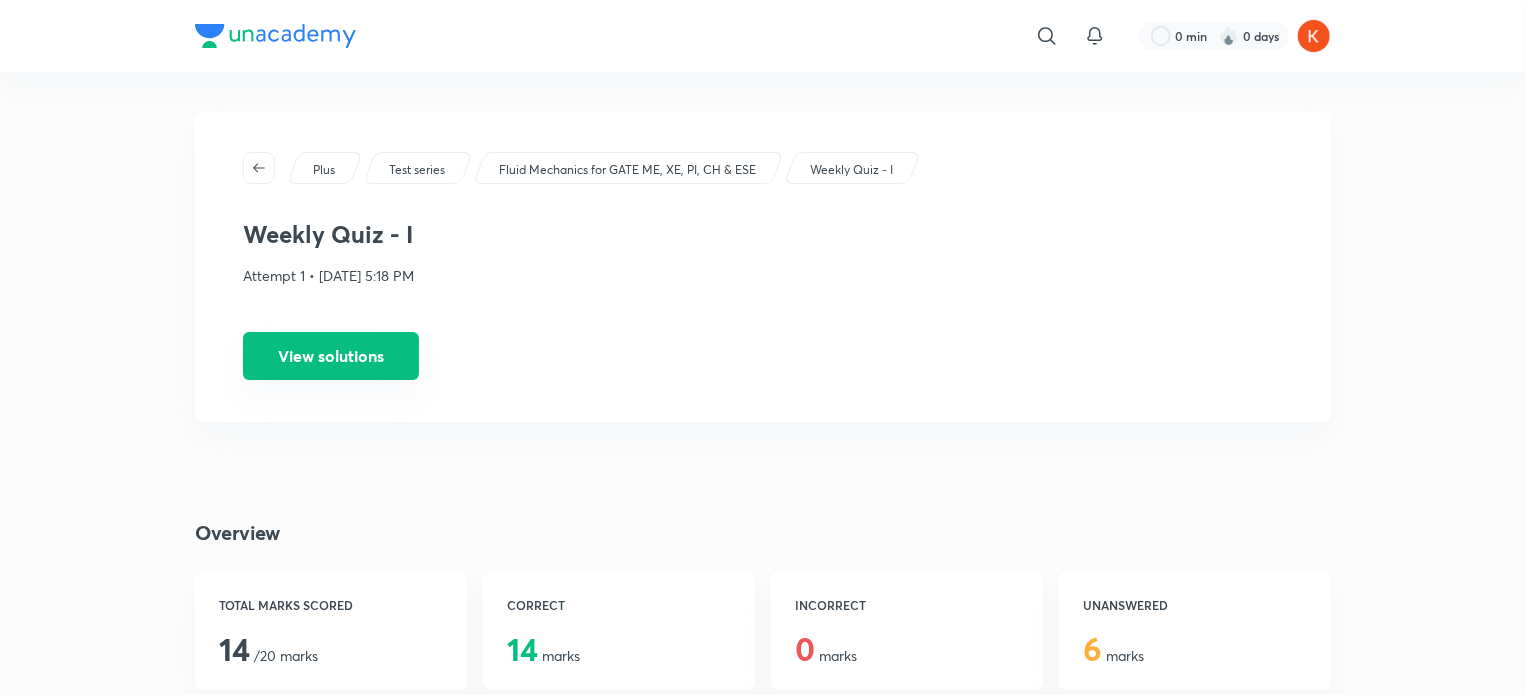 click on "View solutions" at bounding box center [331, 356] 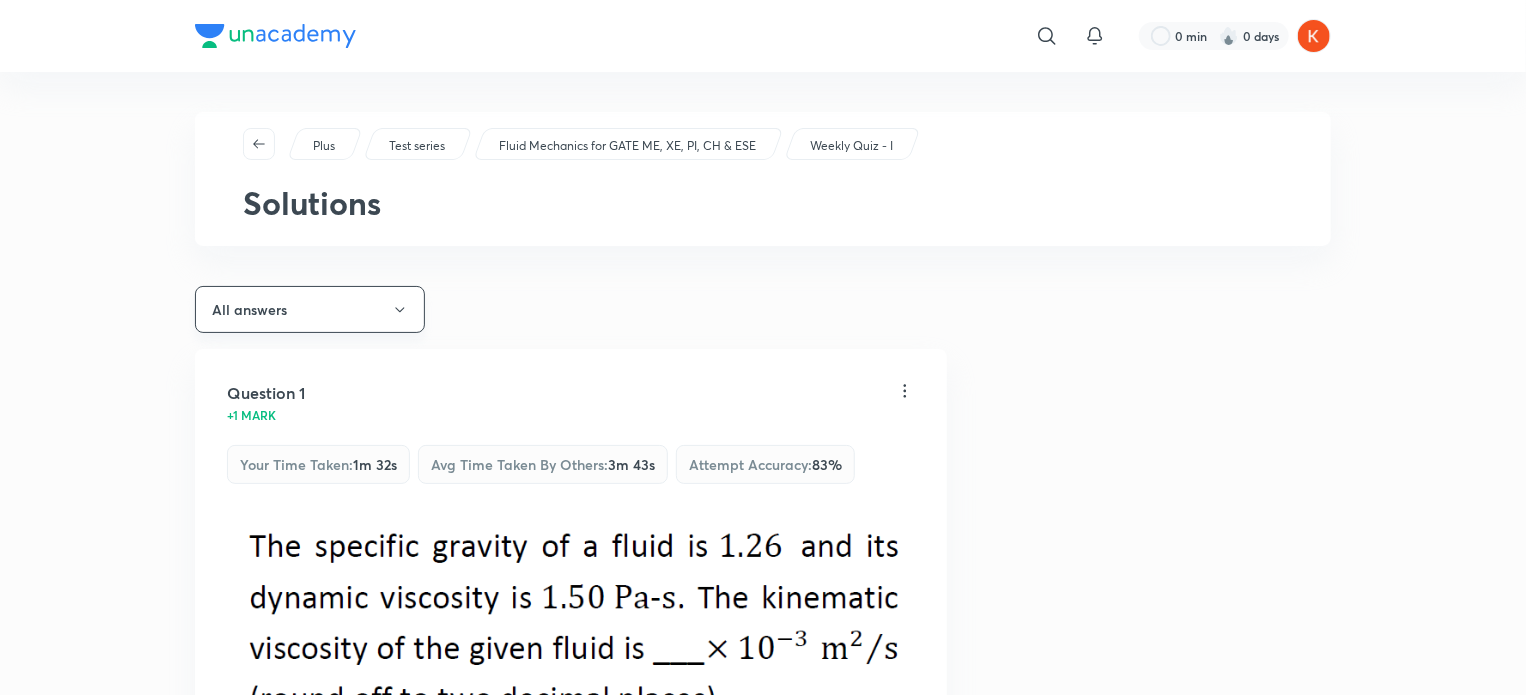 click on "All answers" at bounding box center (310, 309) 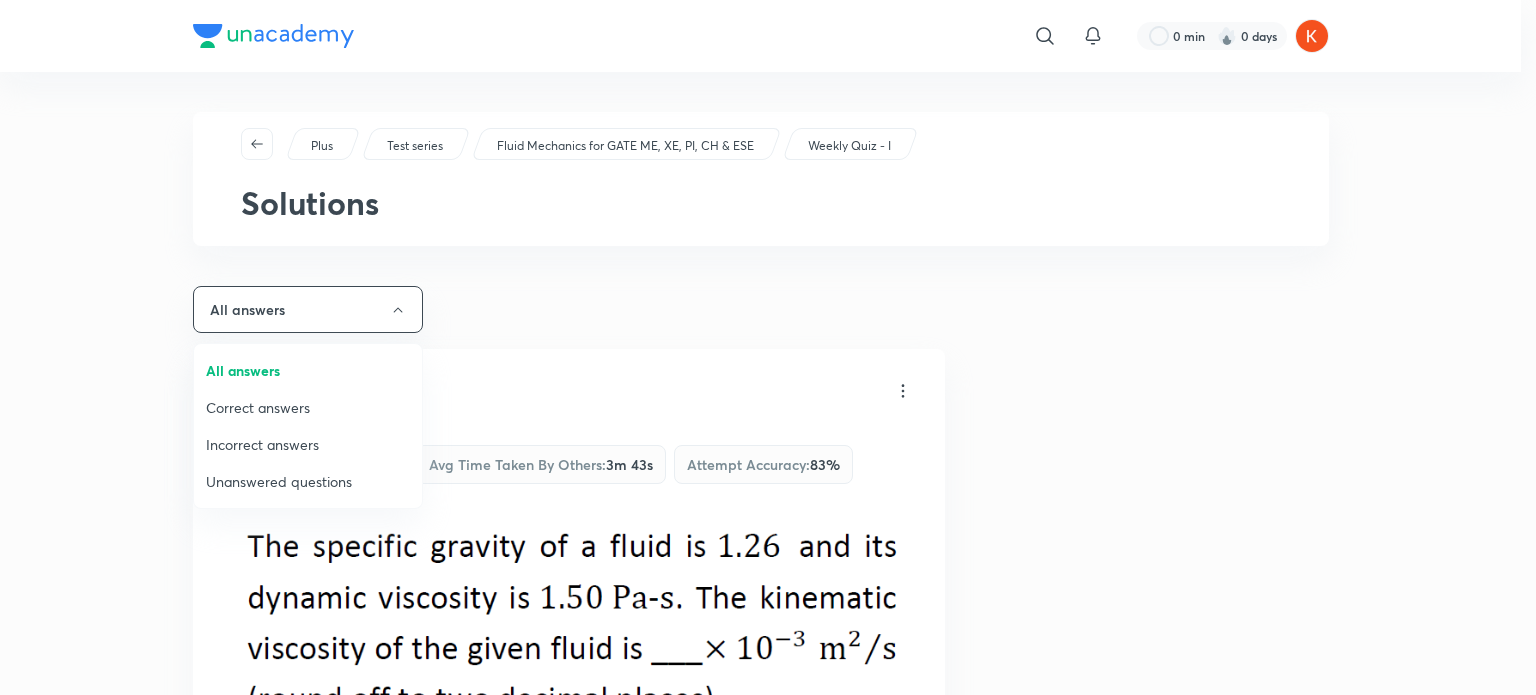 click on "Incorrect answers" at bounding box center (308, 444) 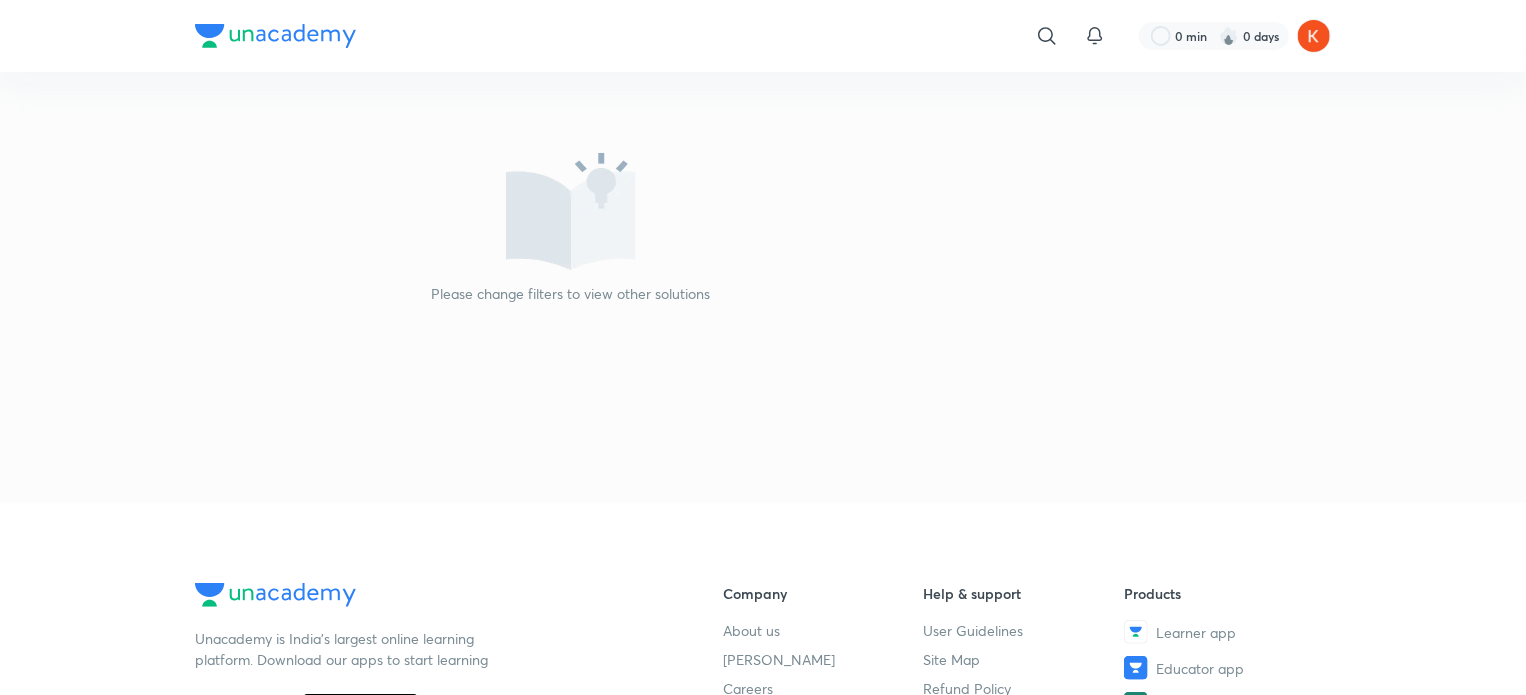 scroll, scrollTop: 0, scrollLeft: 0, axis: both 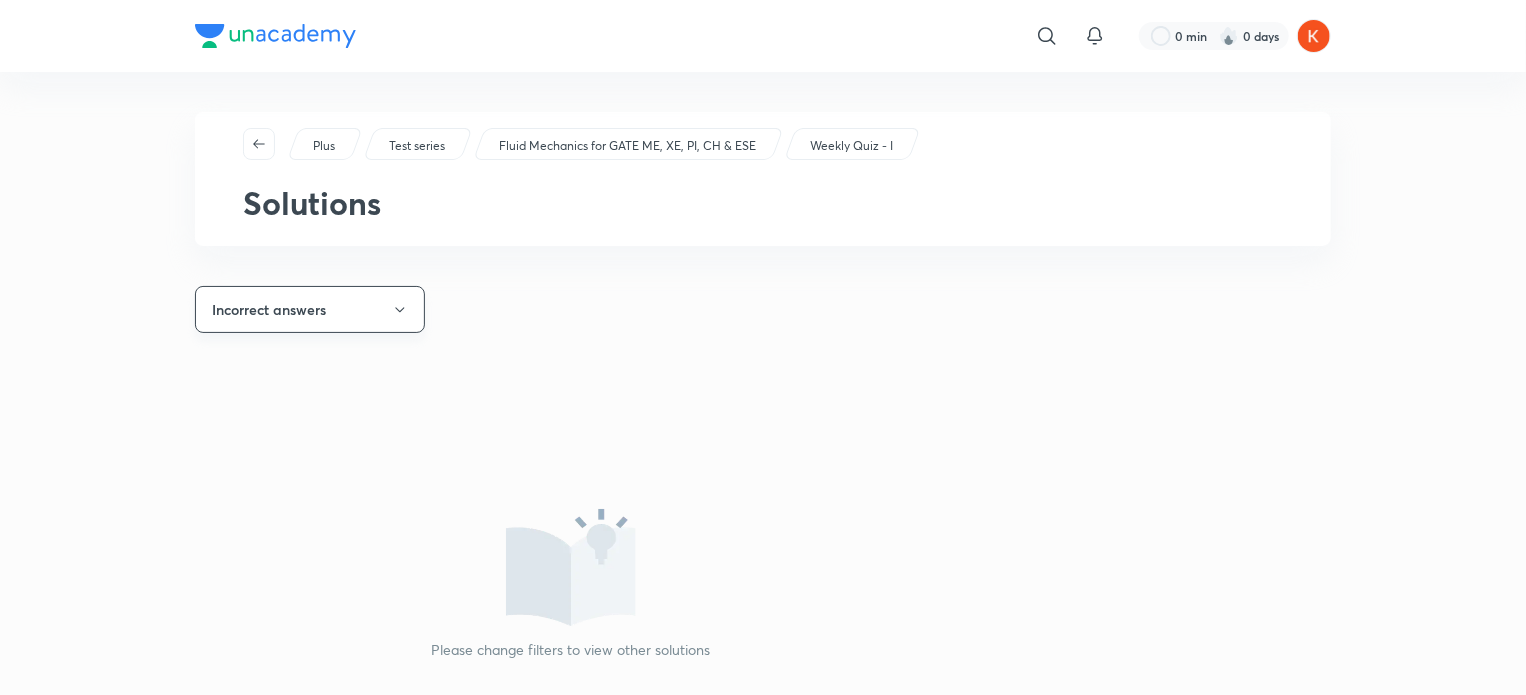 click on "Incorrect answers" at bounding box center [310, 309] 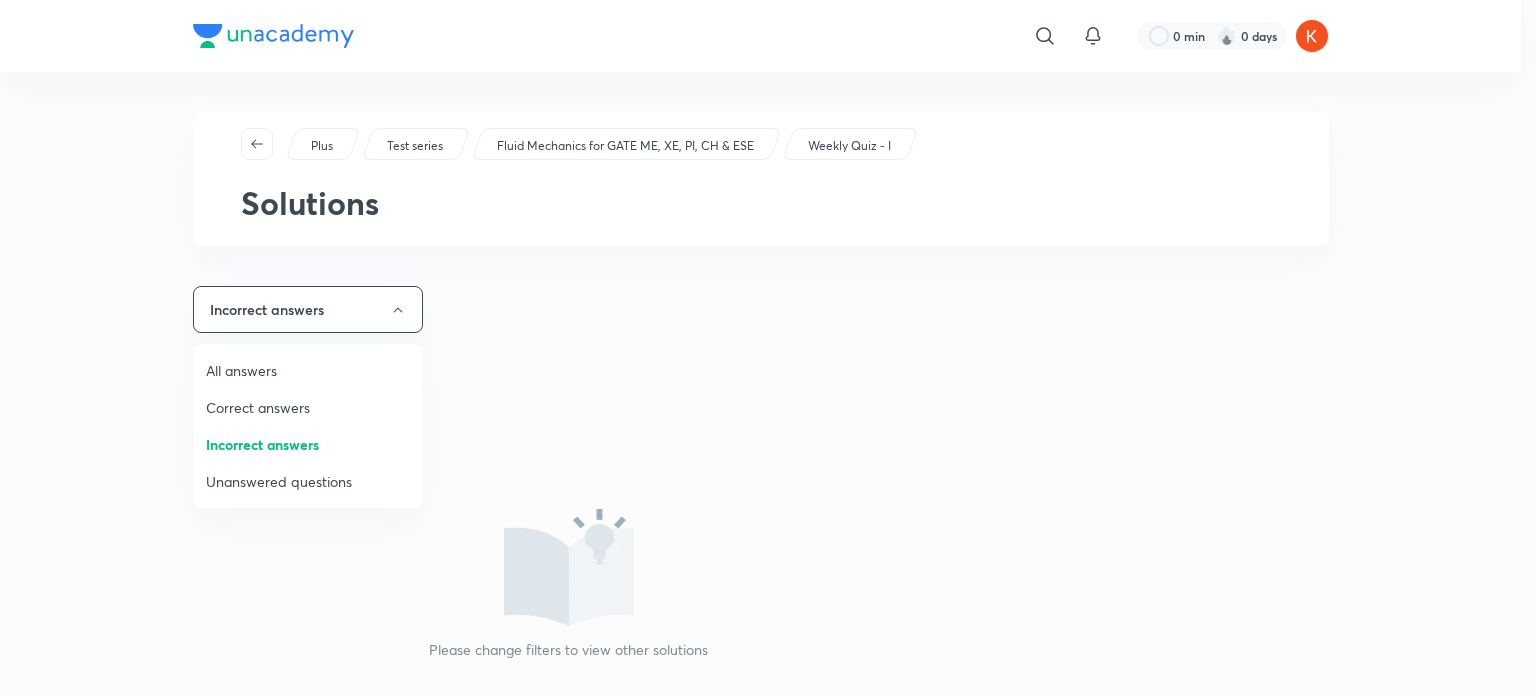 click on "Unanswered questions" at bounding box center [308, 481] 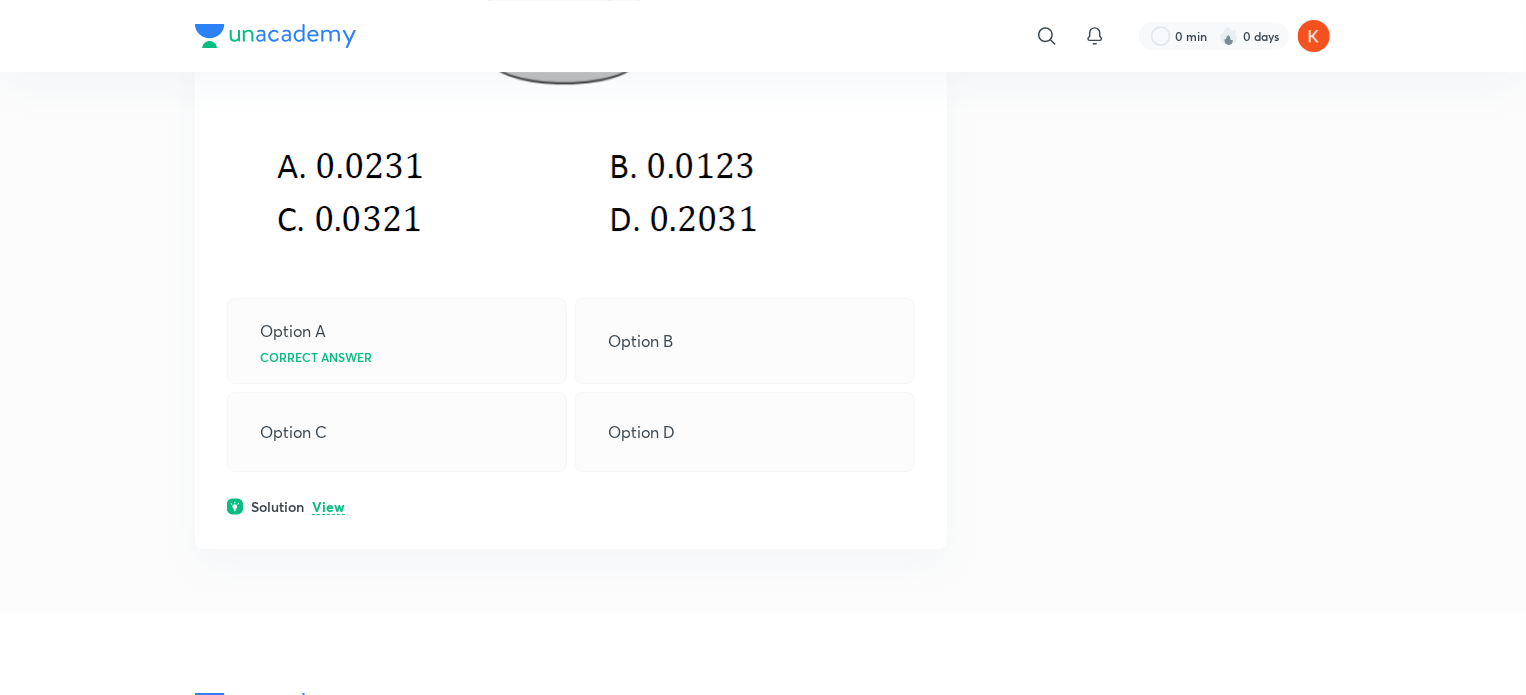 scroll, scrollTop: 3556, scrollLeft: 0, axis: vertical 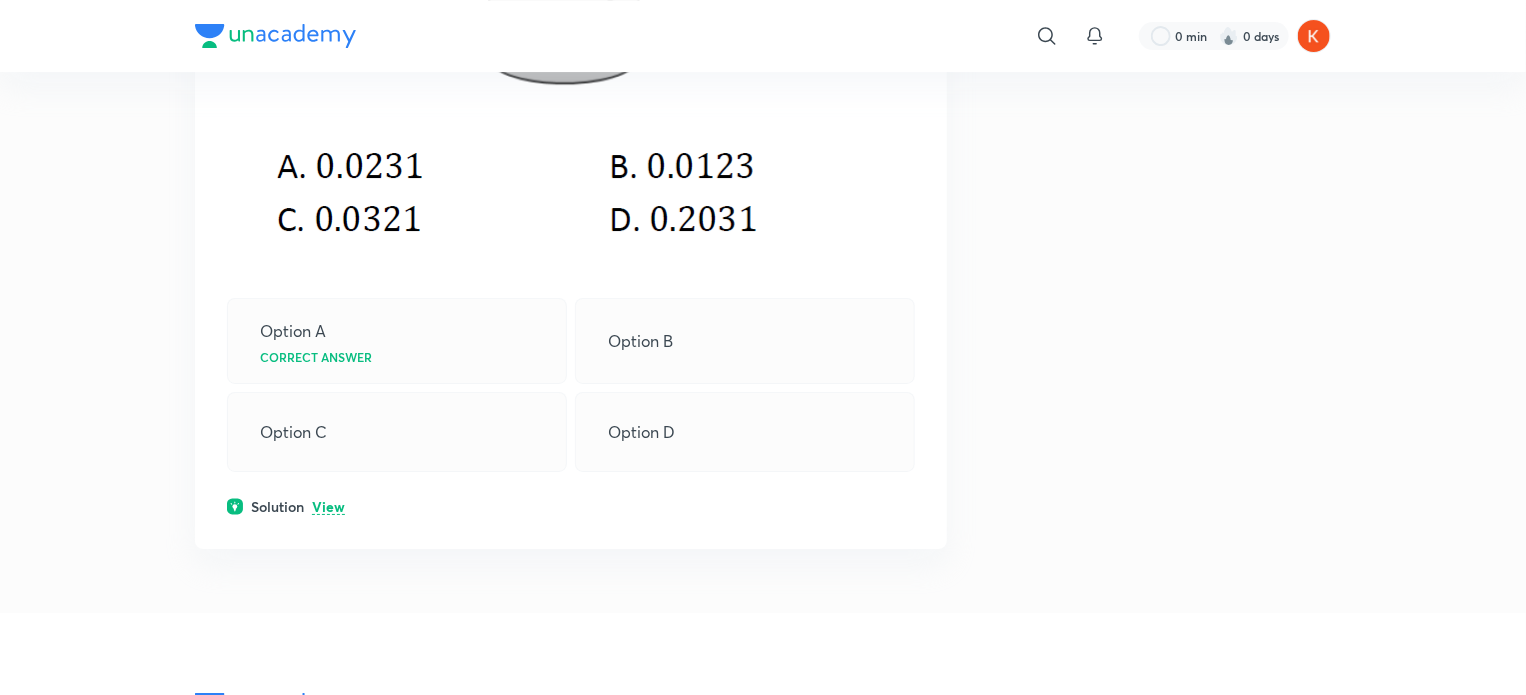 click on "View" at bounding box center (328, 507) 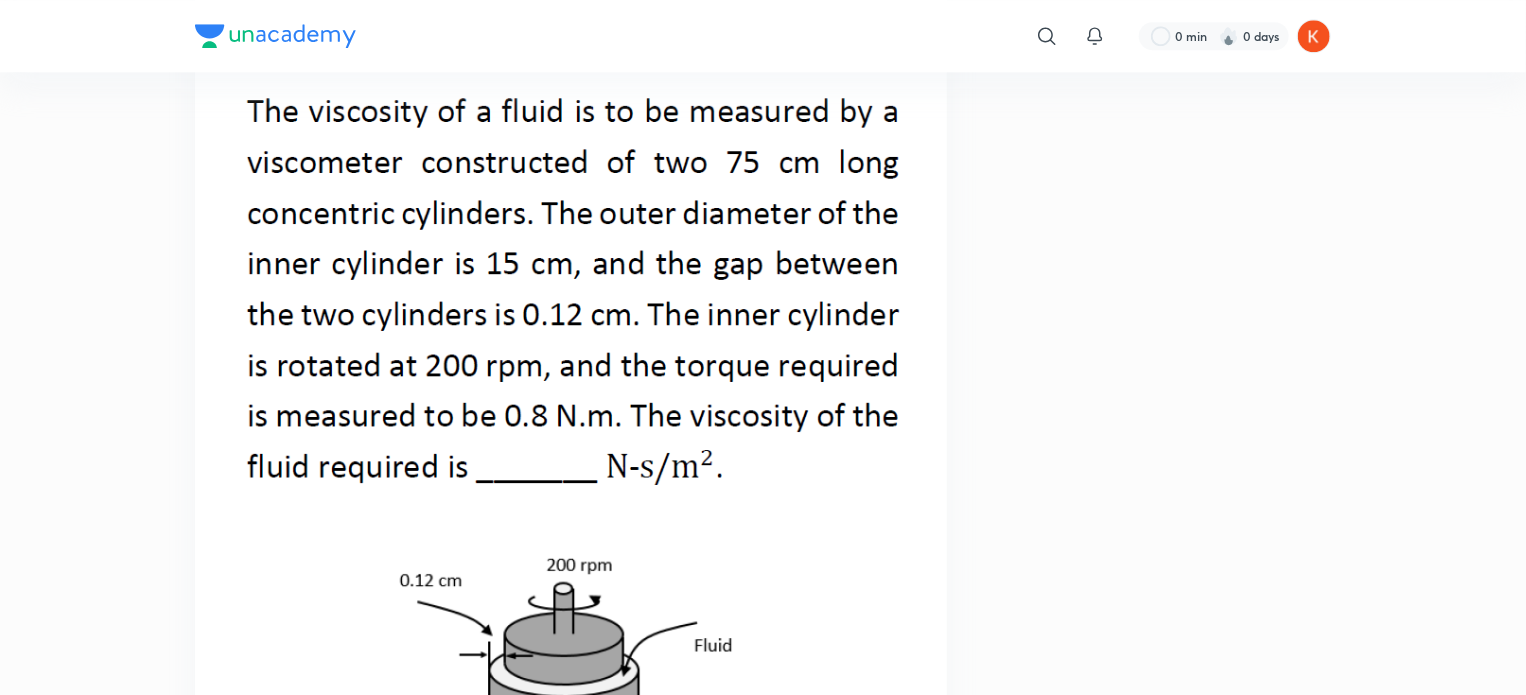 scroll, scrollTop: 2747, scrollLeft: 0, axis: vertical 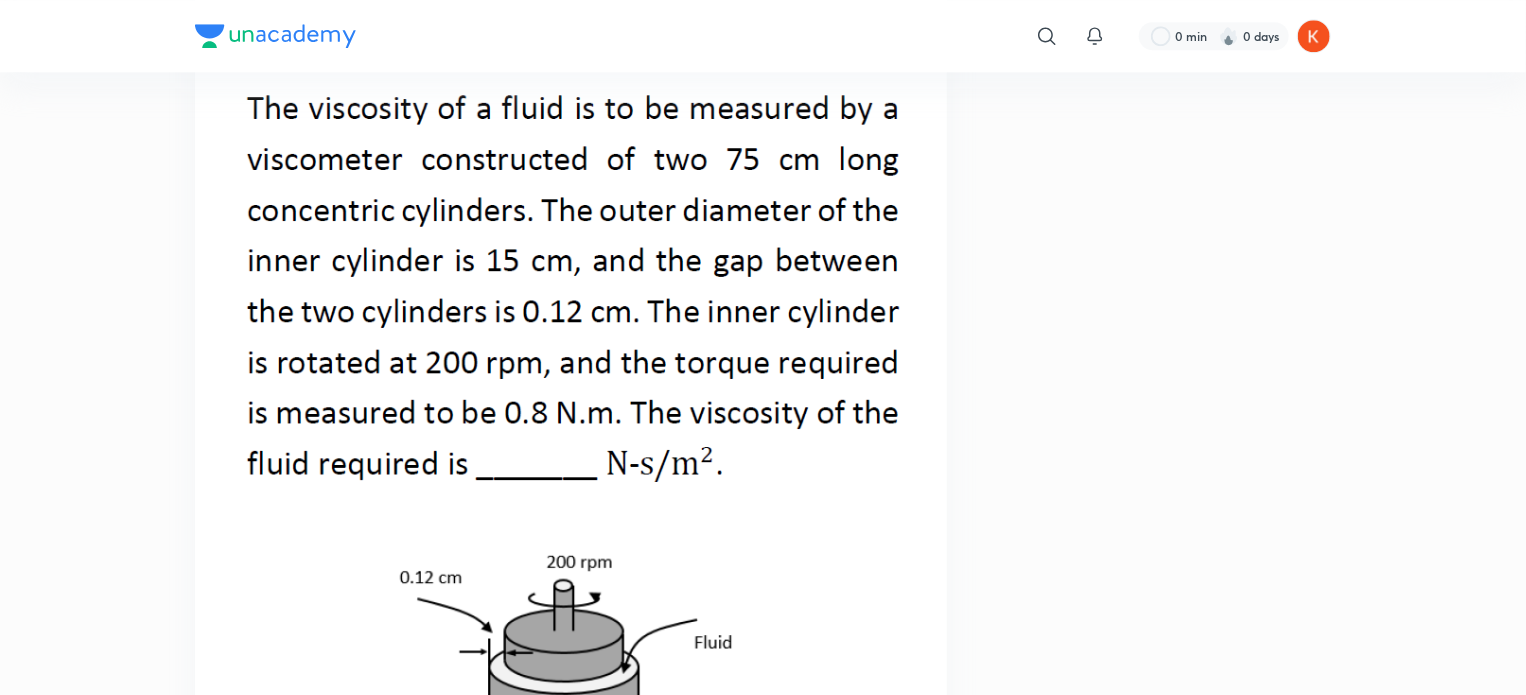click at bounding box center [571, 497] 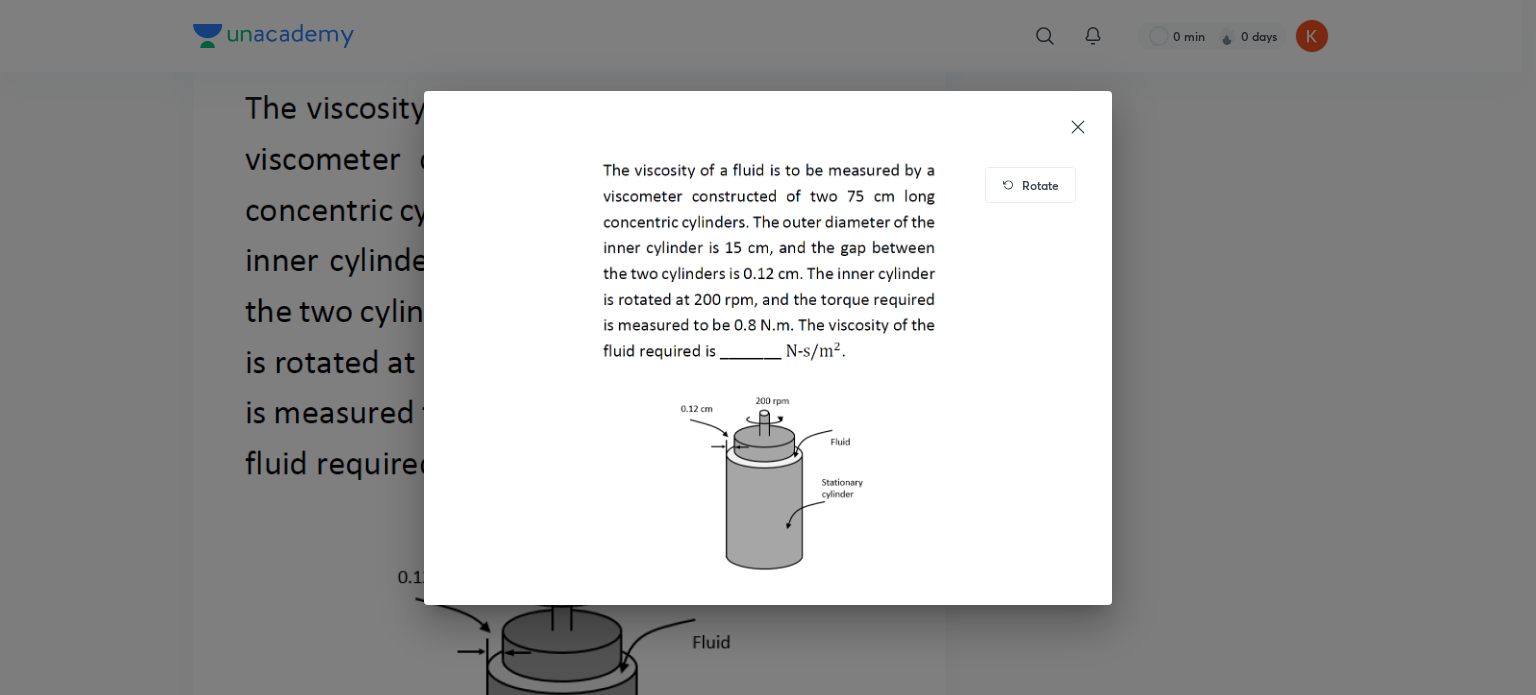 click 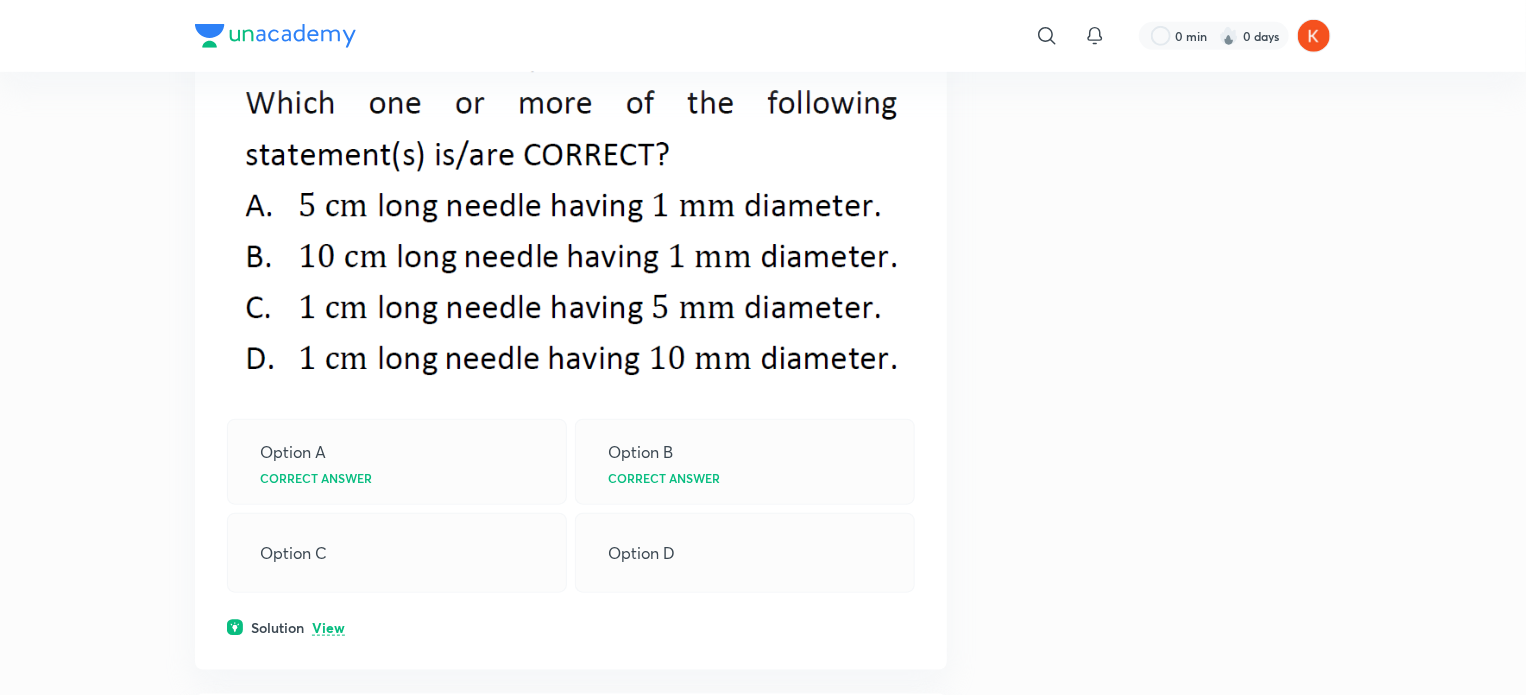 scroll, scrollTop: 836, scrollLeft: 0, axis: vertical 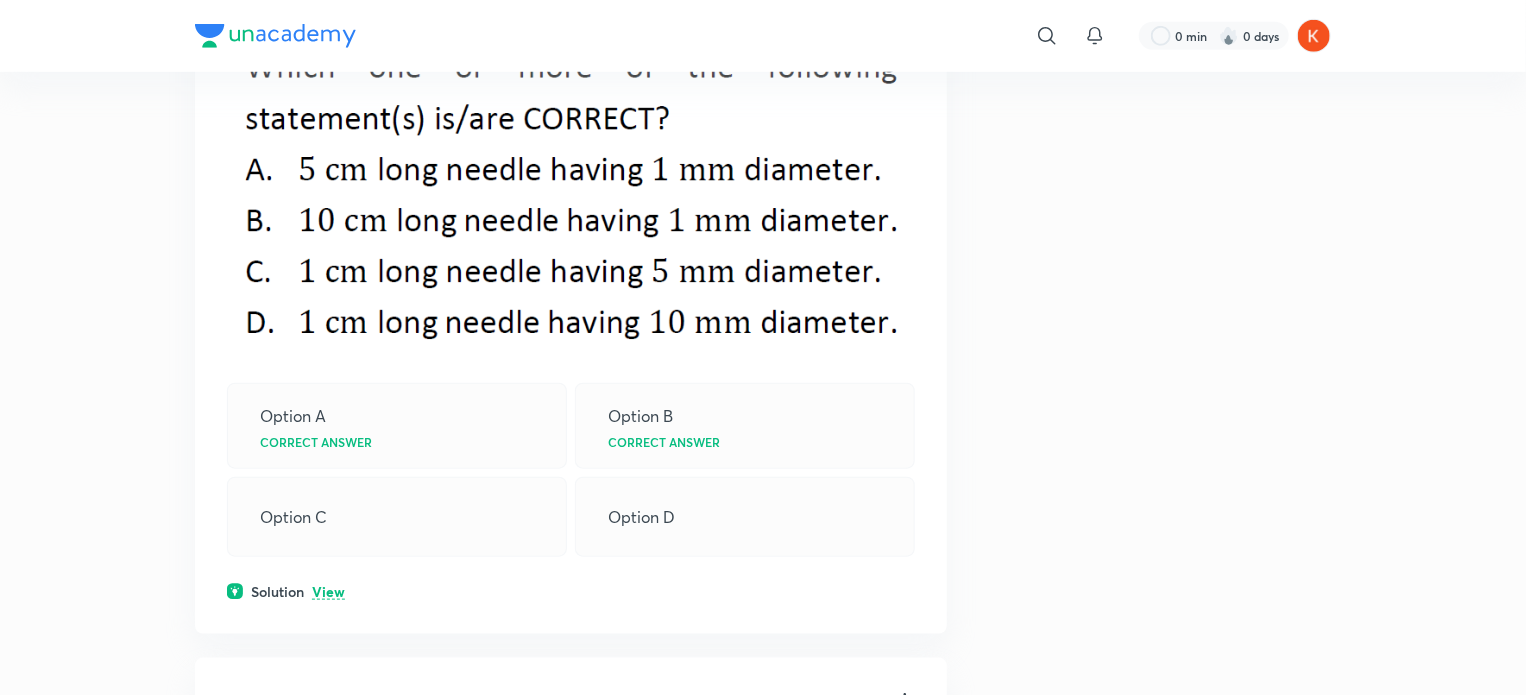 click on "View" at bounding box center (328, 592) 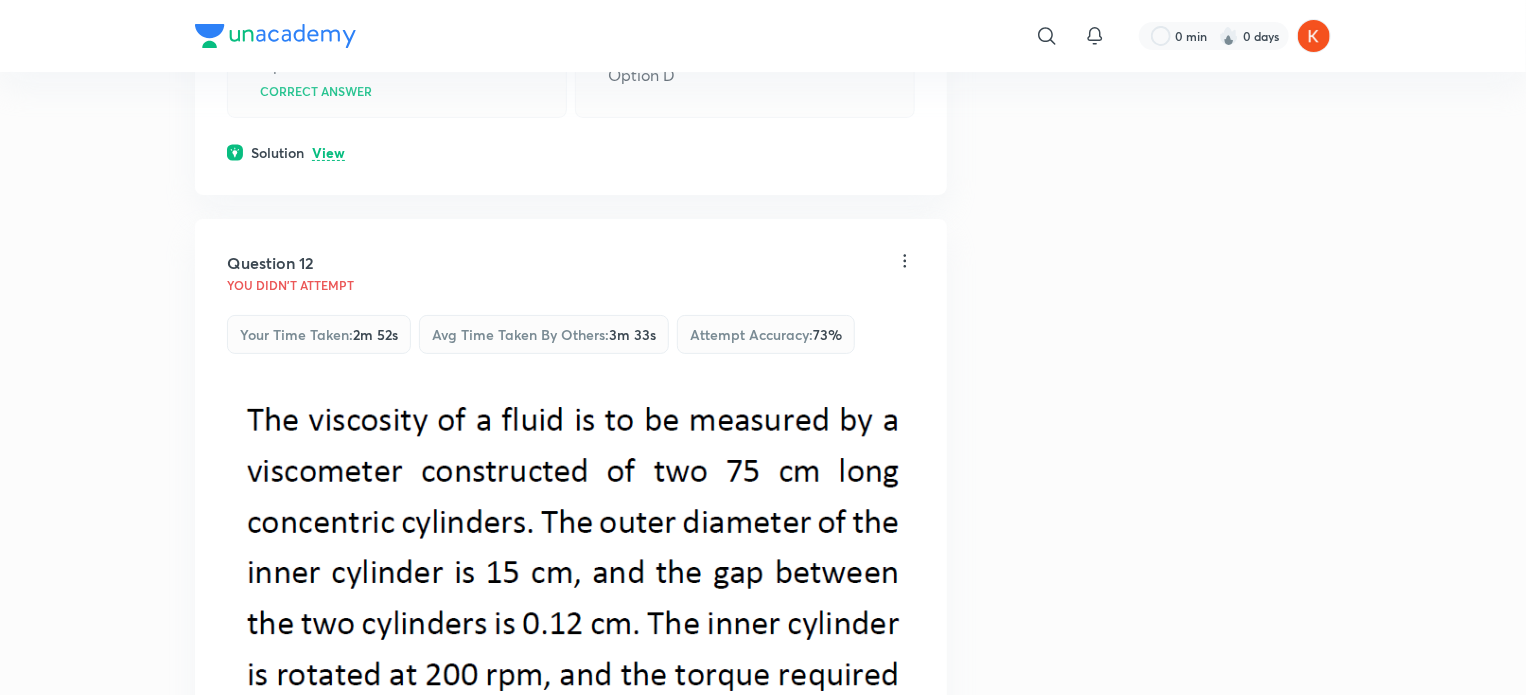 scroll, scrollTop: 3854, scrollLeft: 0, axis: vertical 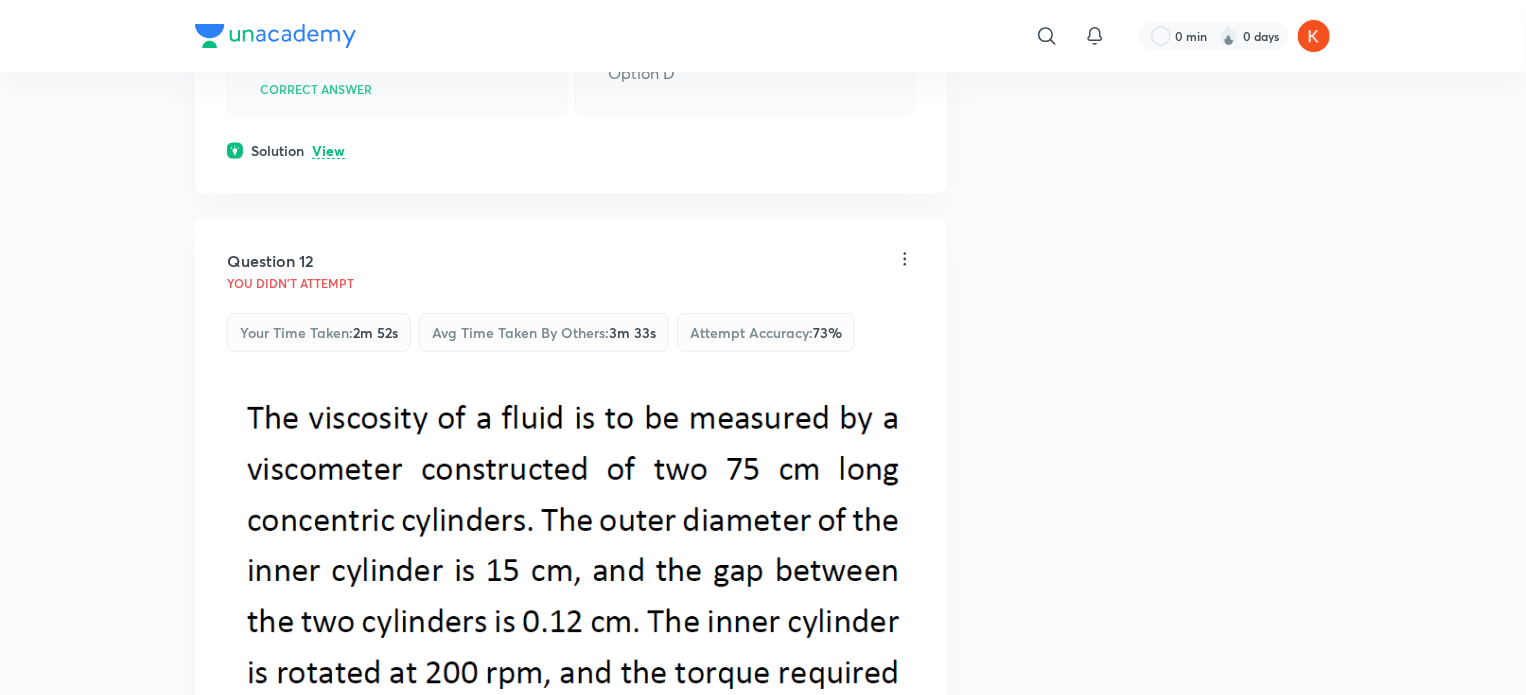 click on "View" at bounding box center (328, 151) 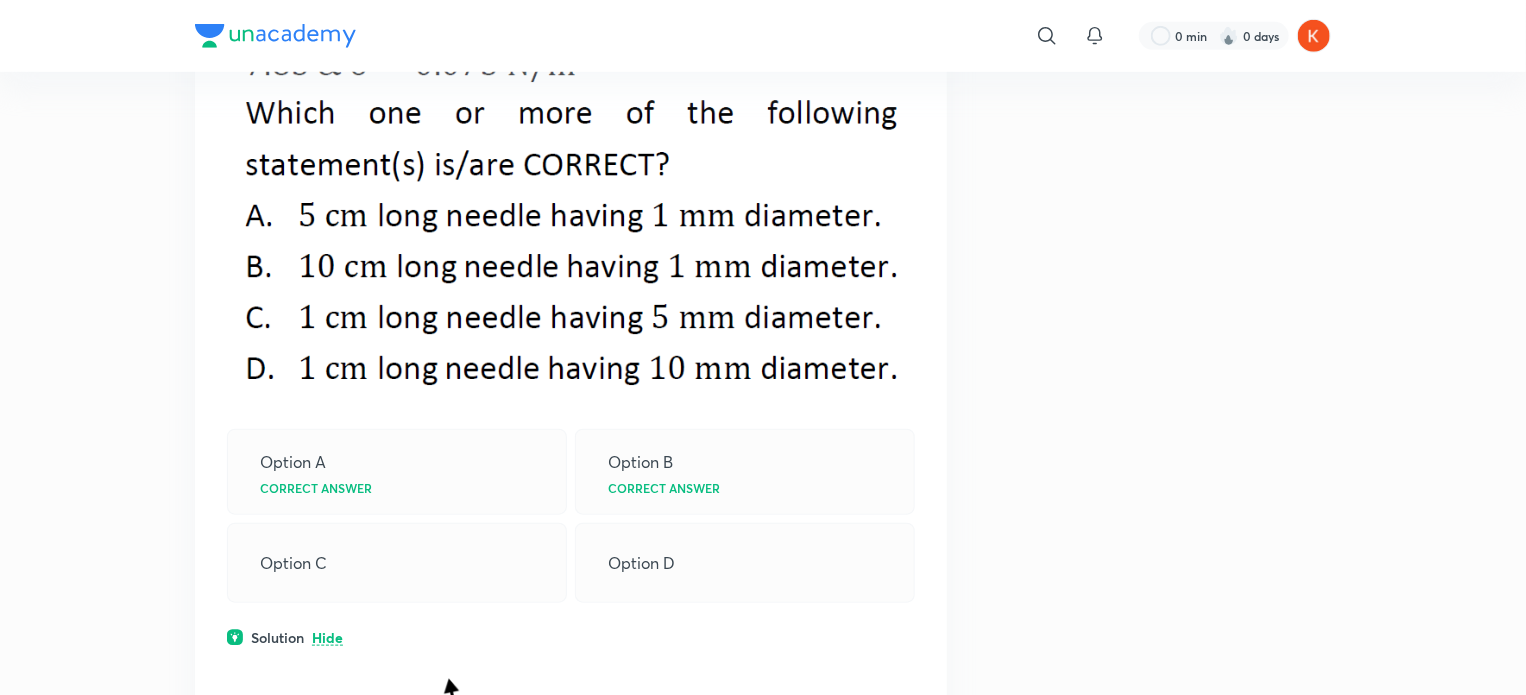 scroll, scrollTop: 0, scrollLeft: 0, axis: both 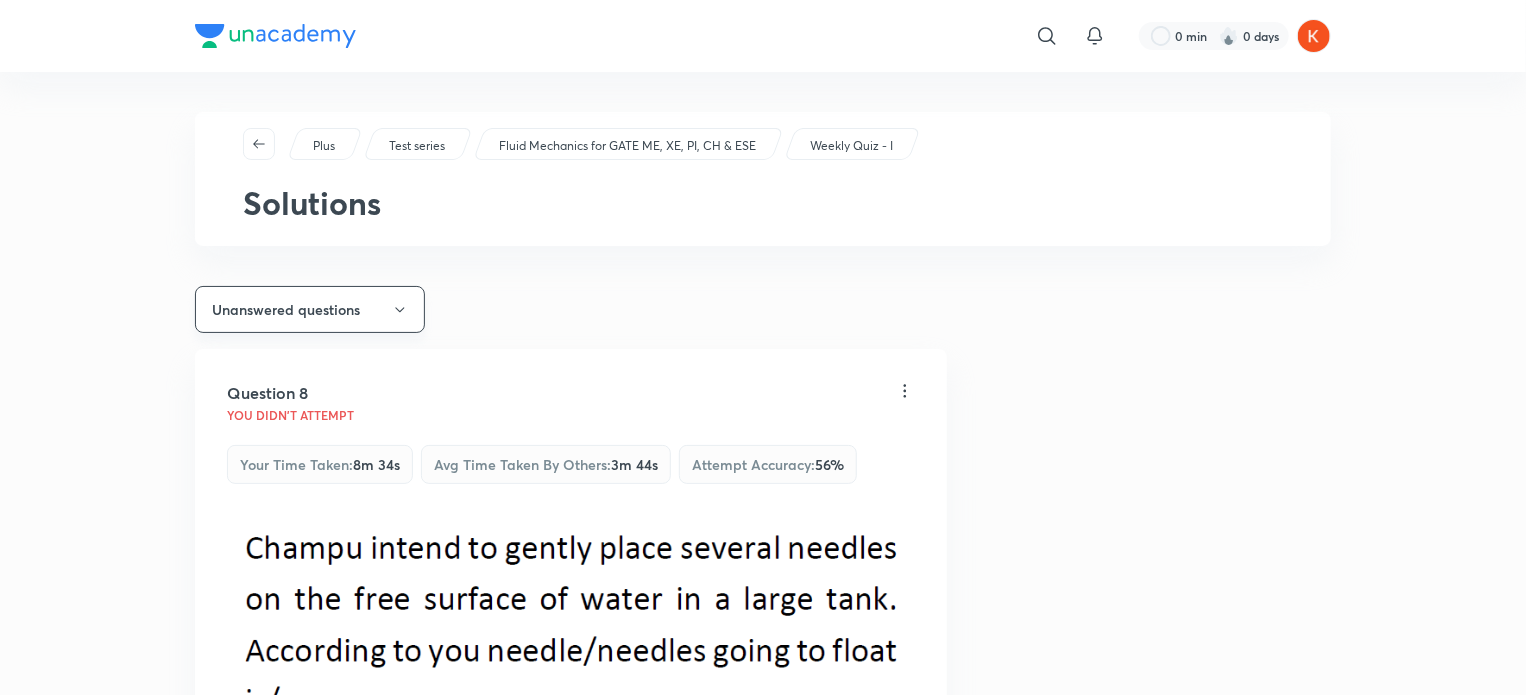 click on "Unanswered questions" at bounding box center [310, 309] 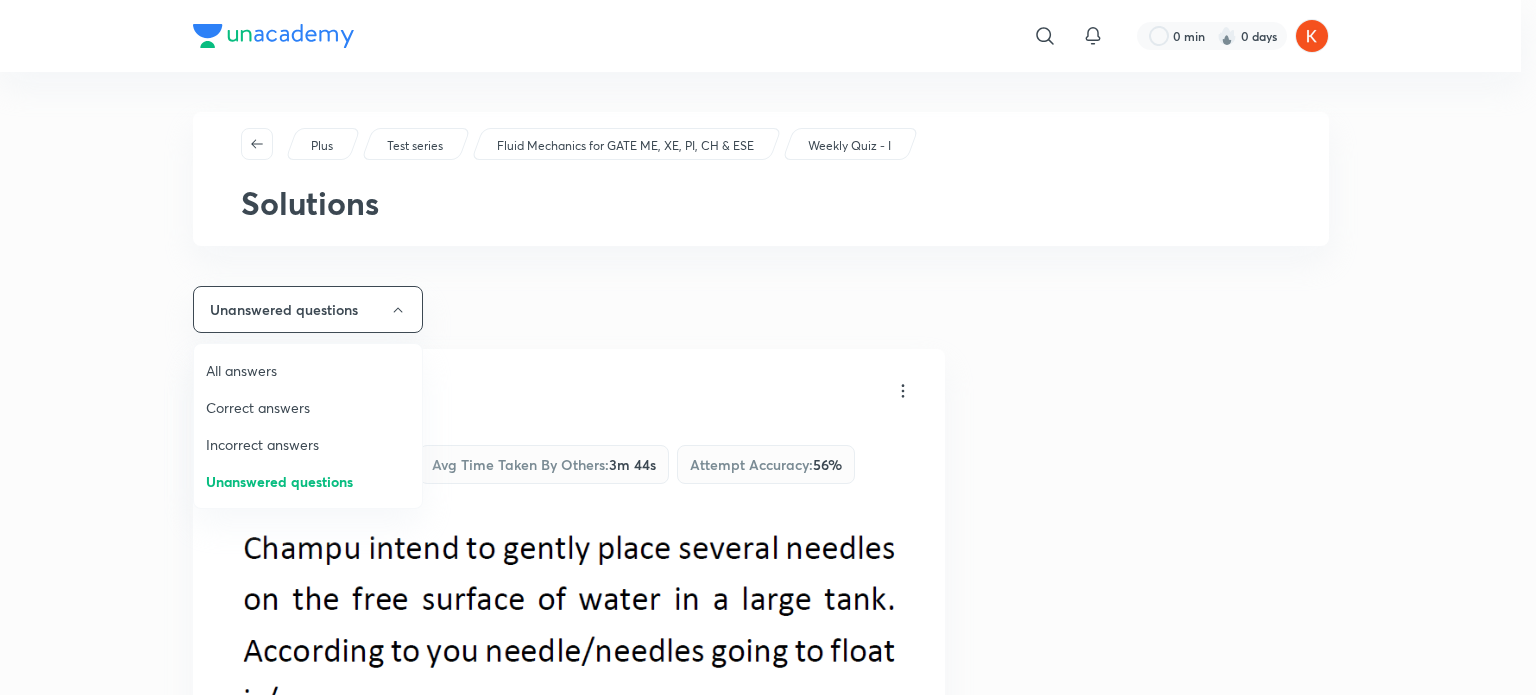 click on "Correct answers" at bounding box center (308, 407) 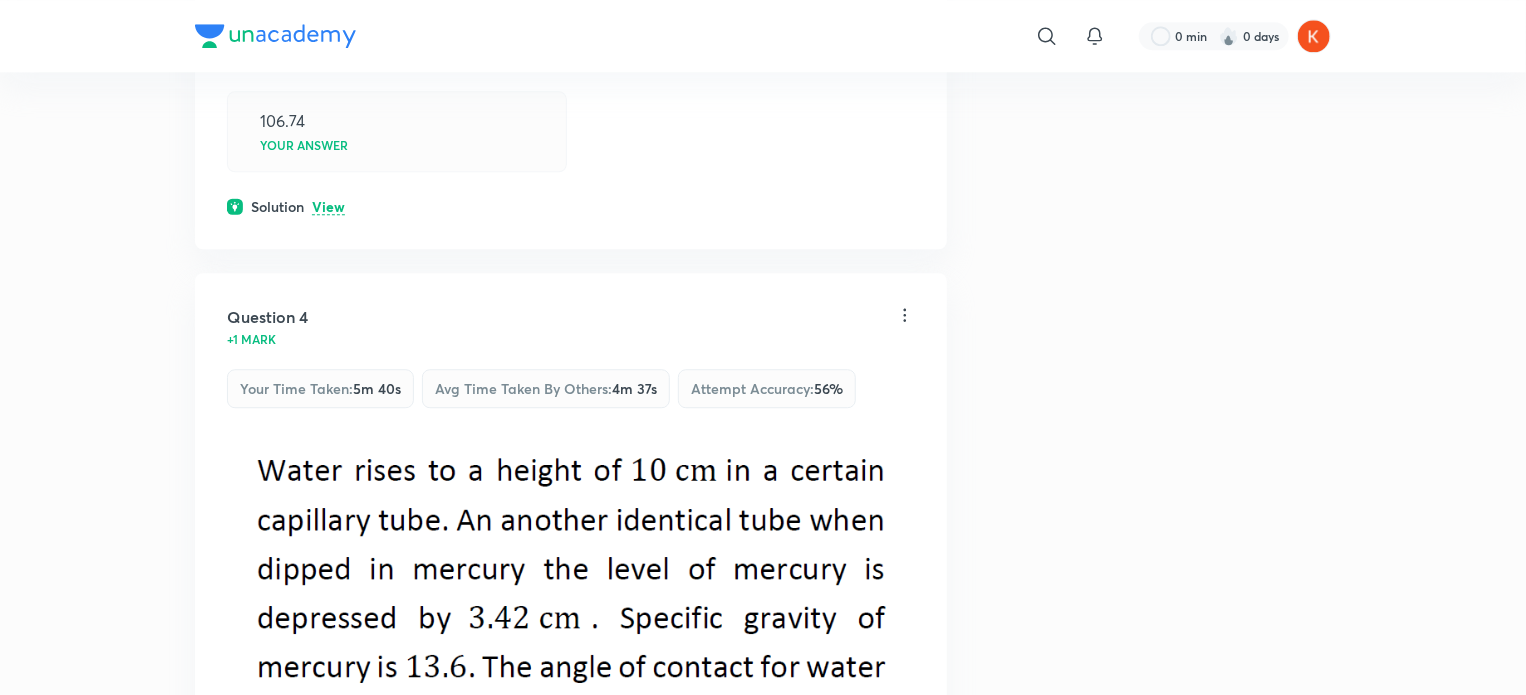 scroll, scrollTop: 2512, scrollLeft: 0, axis: vertical 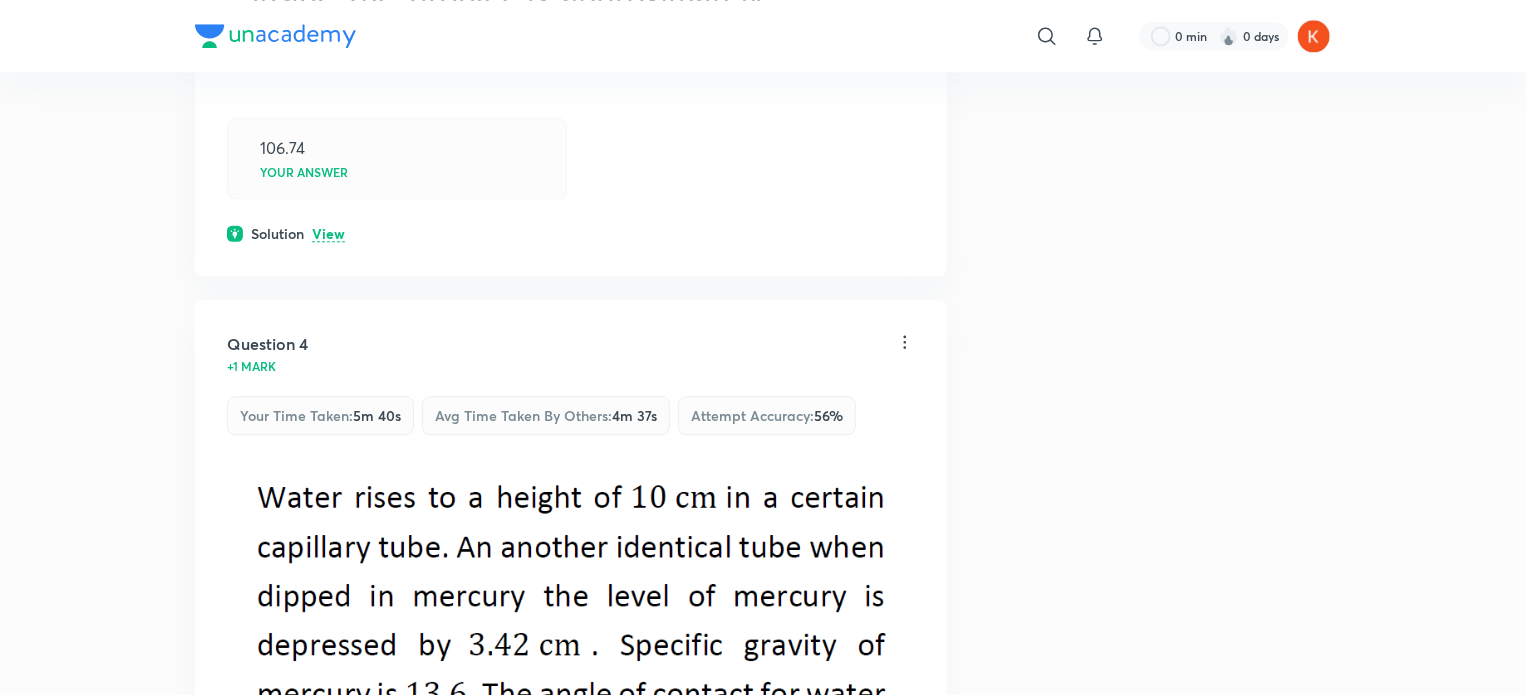 click on "View" at bounding box center (328, 234) 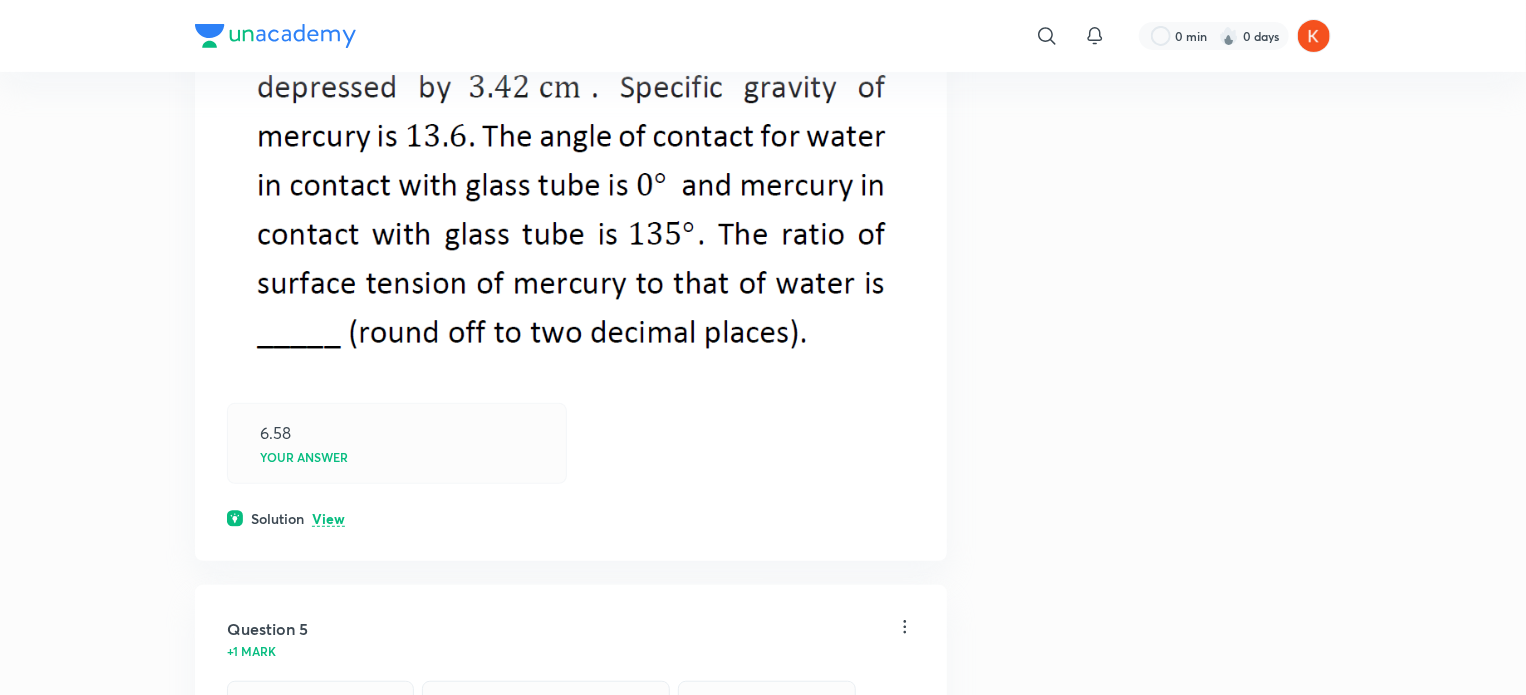 scroll, scrollTop: 4172, scrollLeft: 0, axis: vertical 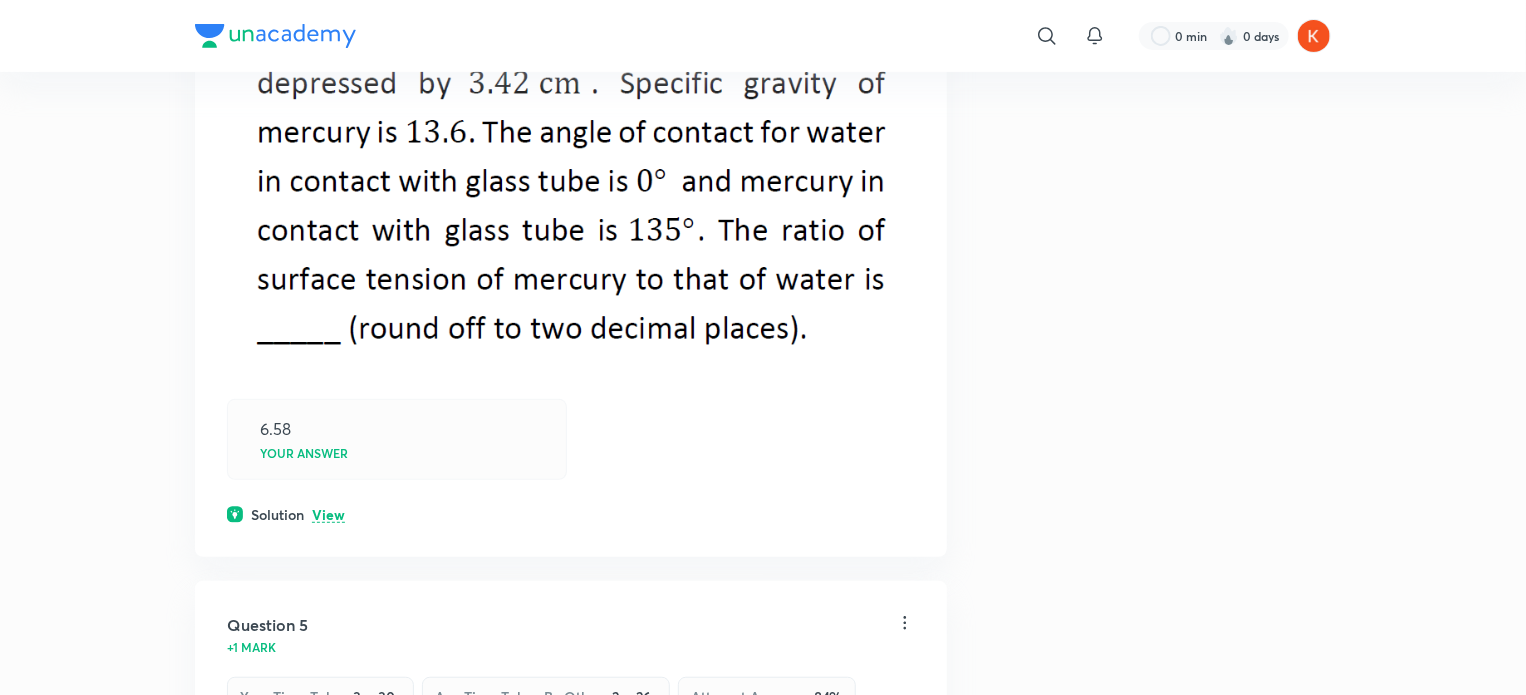 click on "View" at bounding box center [328, 515] 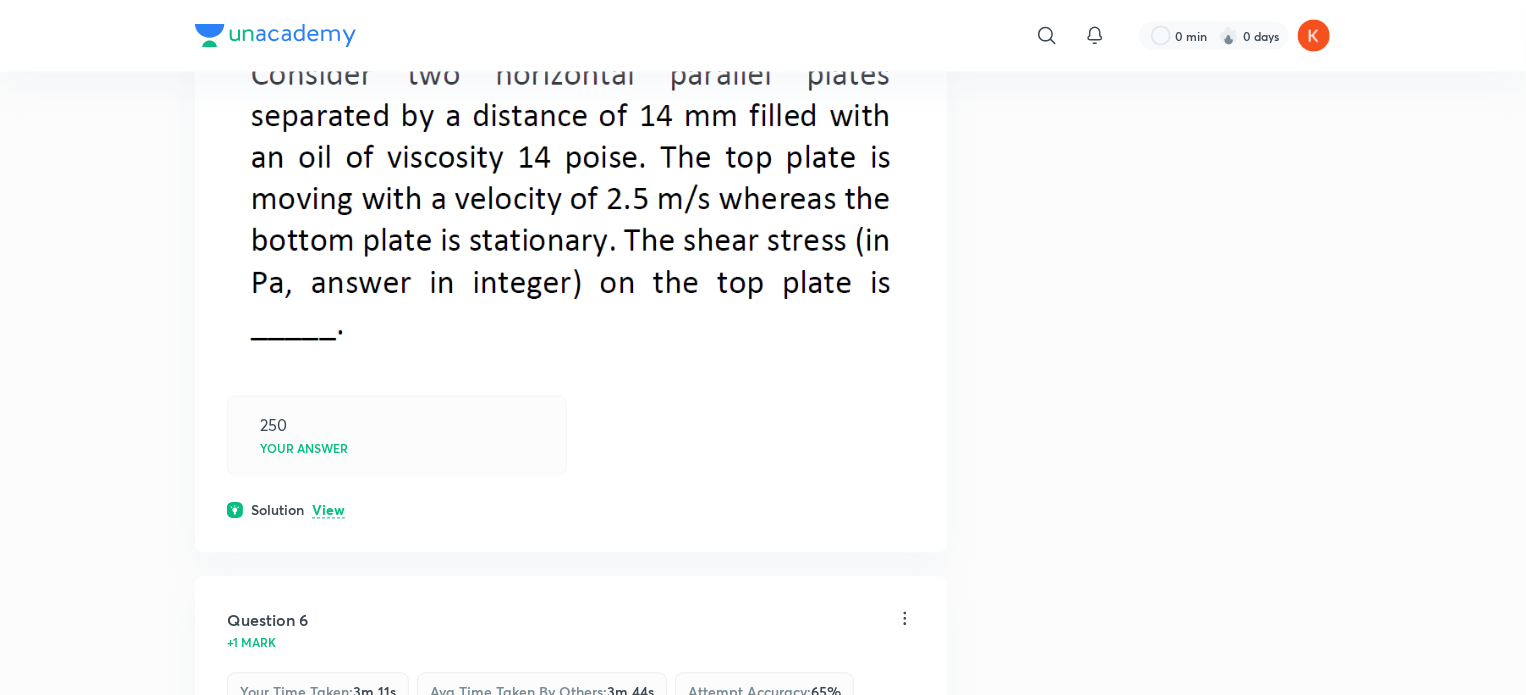 scroll, scrollTop: 5692, scrollLeft: 0, axis: vertical 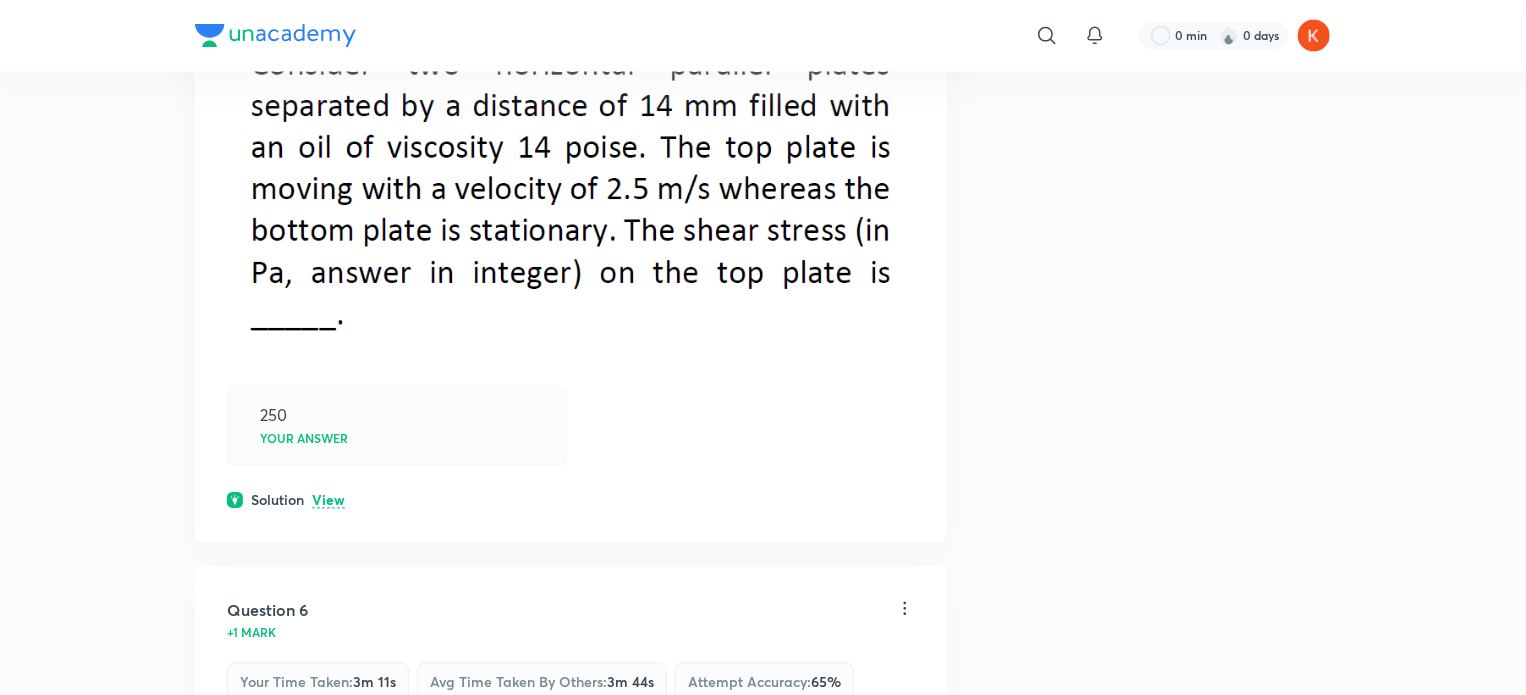 click on "View" at bounding box center [328, 501] 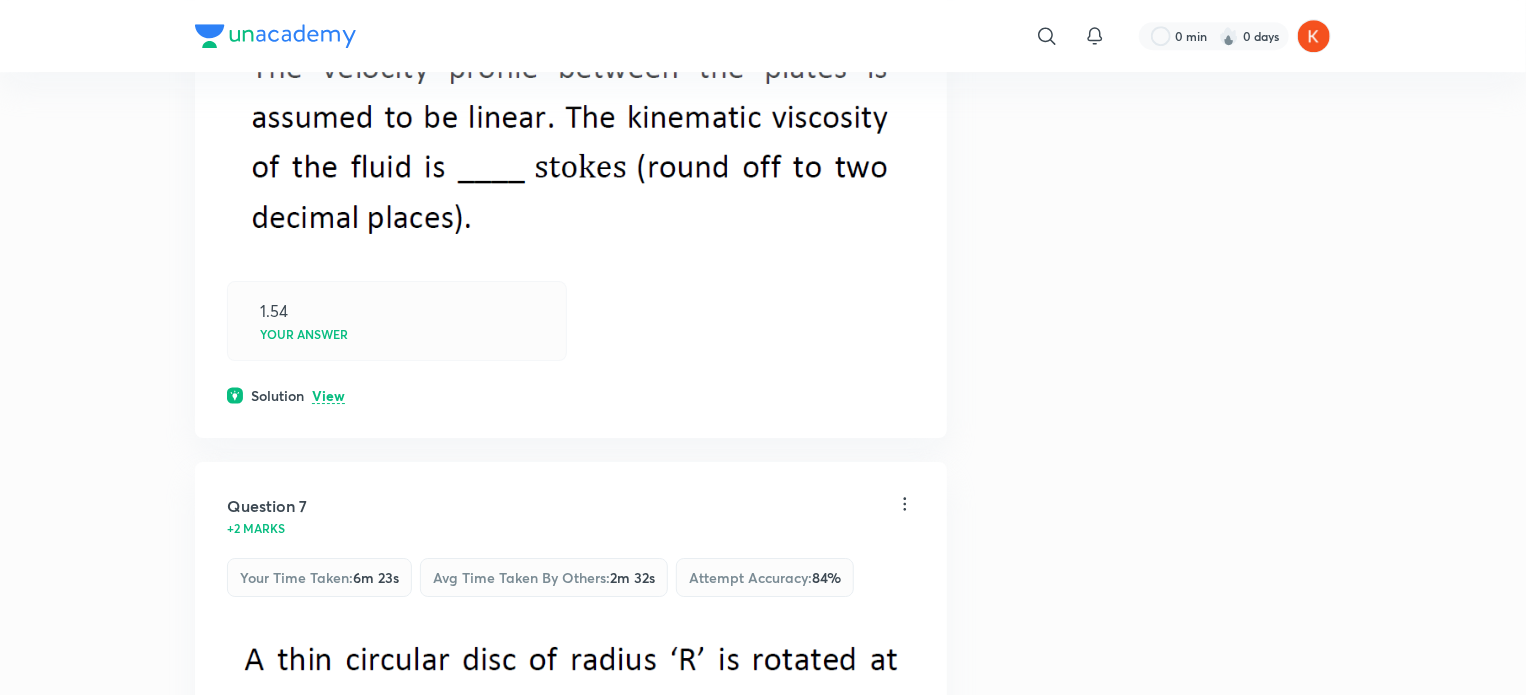 scroll, scrollTop: 7054, scrollLeft: 0, axis: vertical 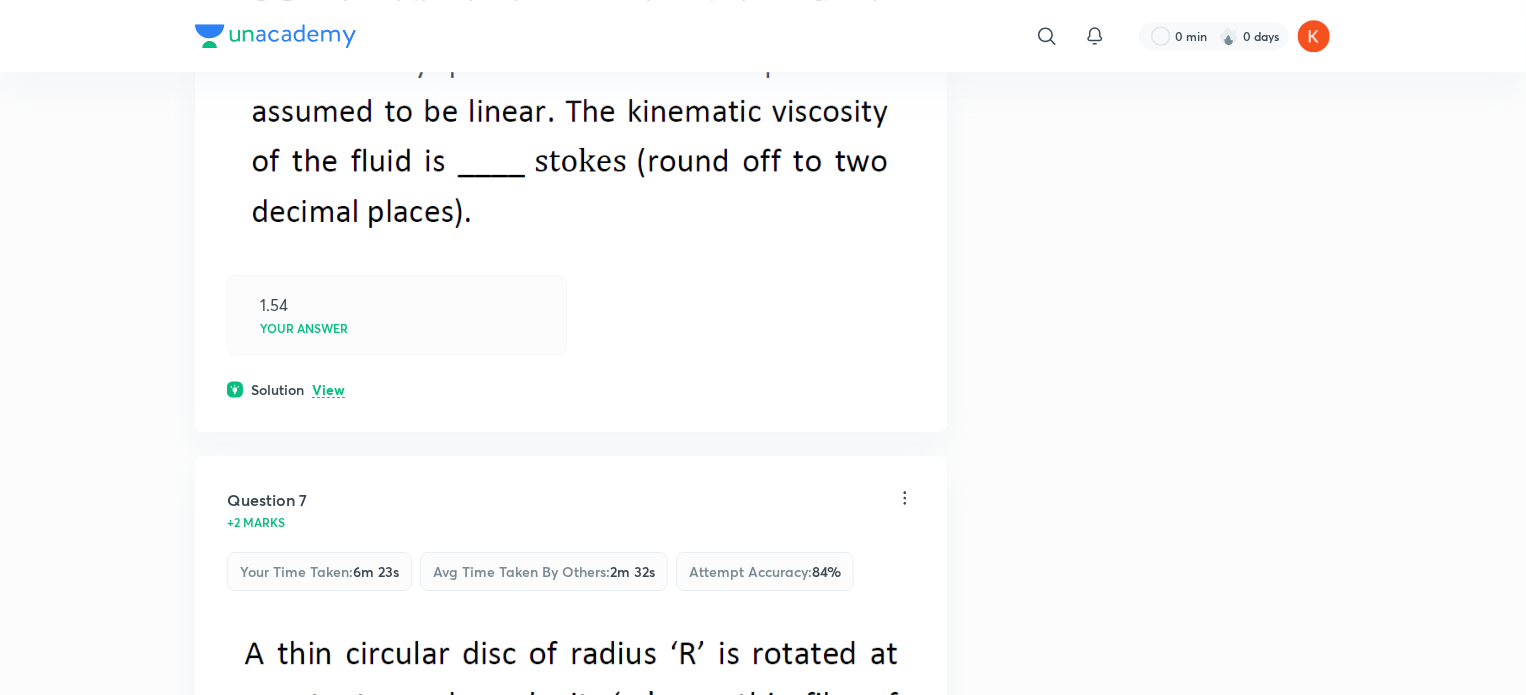 click on "View" at bounding box center [328, 390] 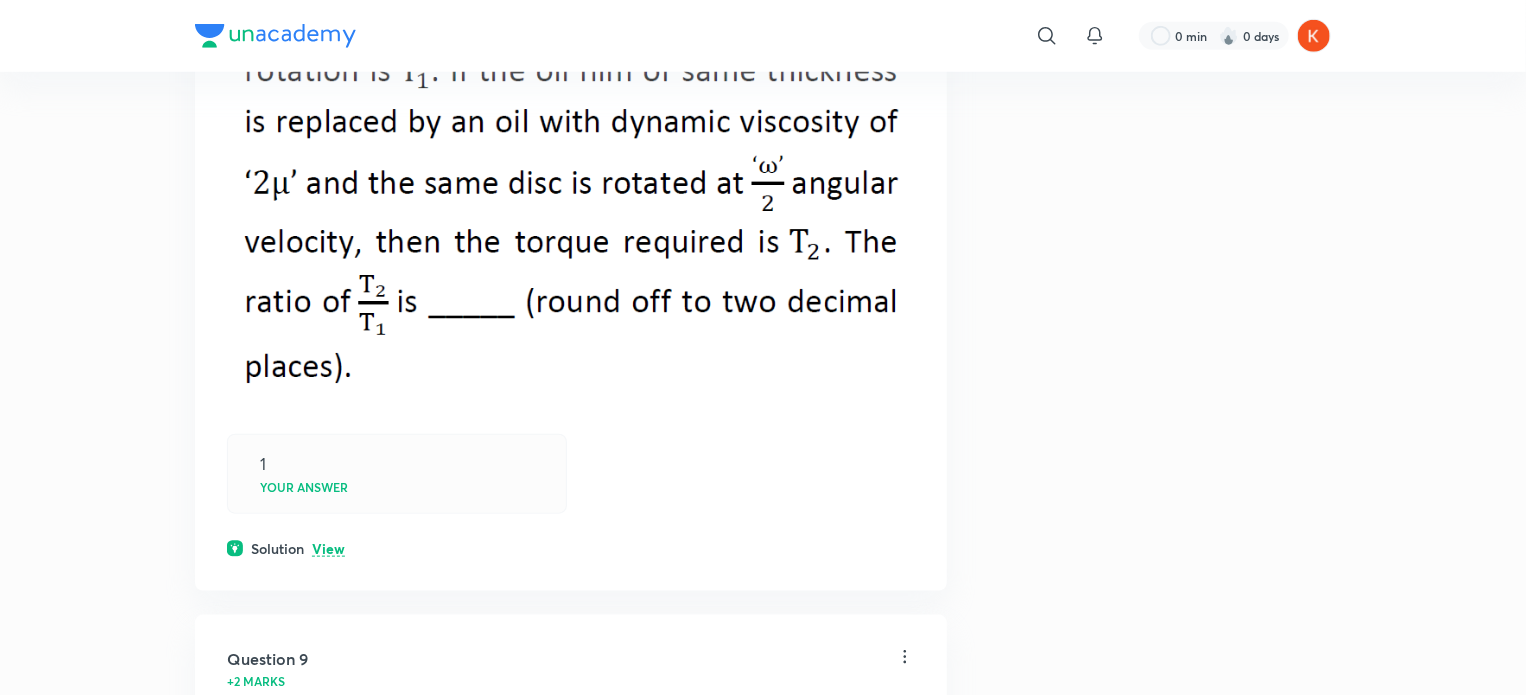 scroll, scrollTop: 8512, scrollLeft: 0, axis: vertical 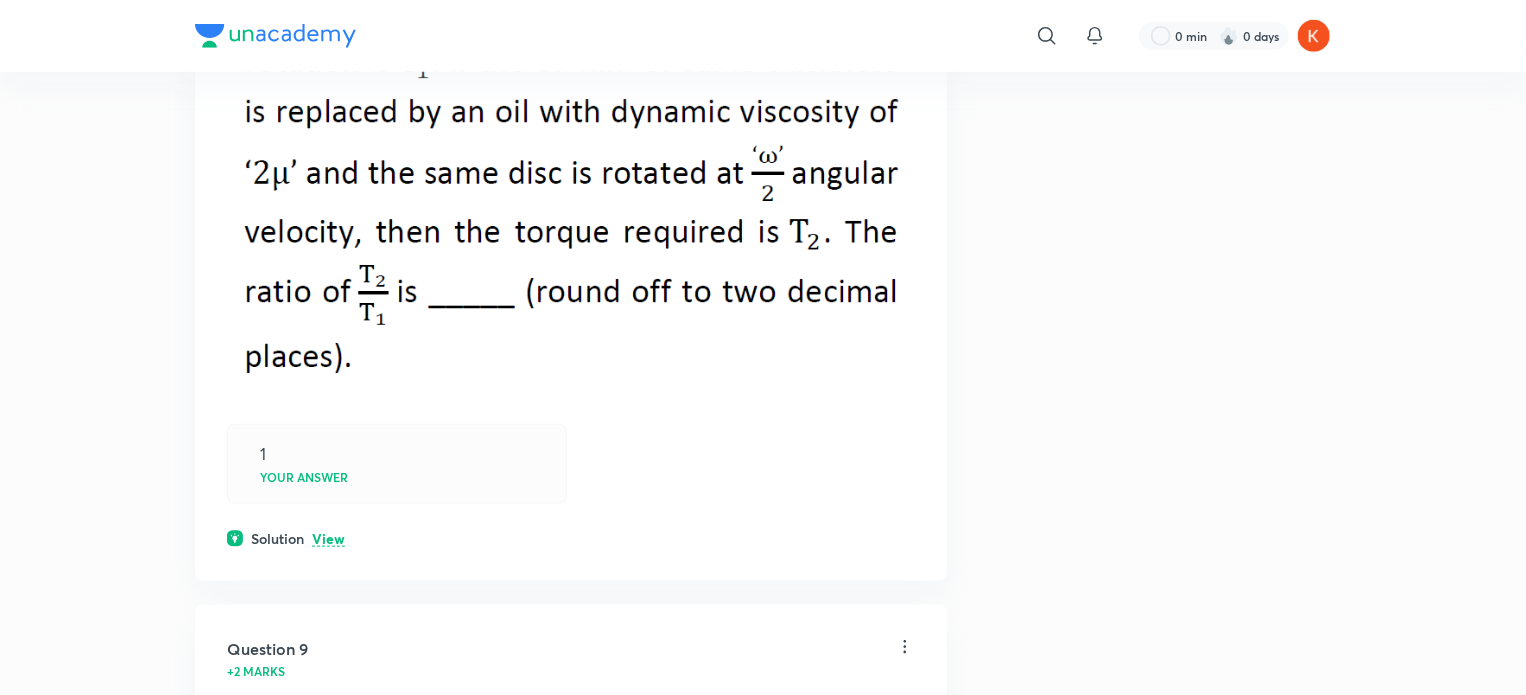 click on "View" at bounding box center (328, 539) 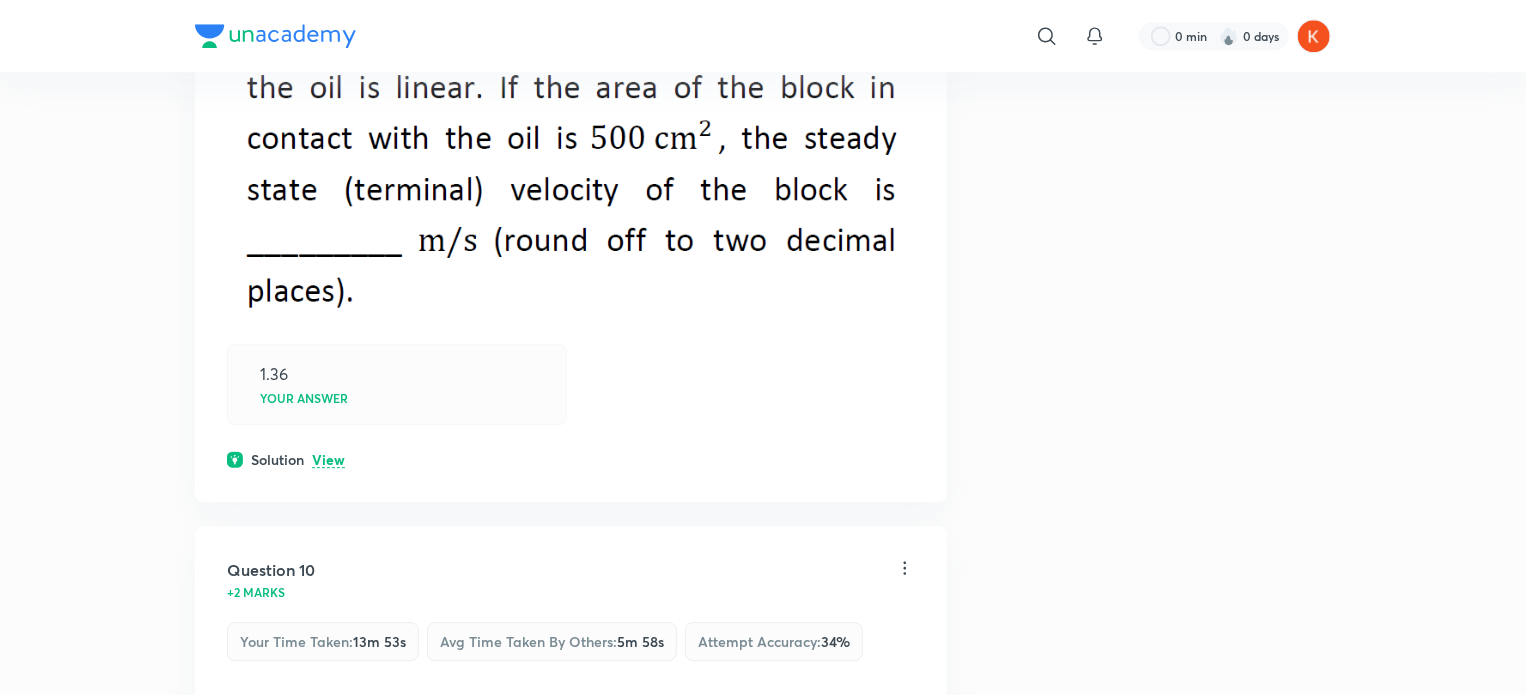 scroll, scrollTop: 10346, scrollLeft: 0, axis: vertical 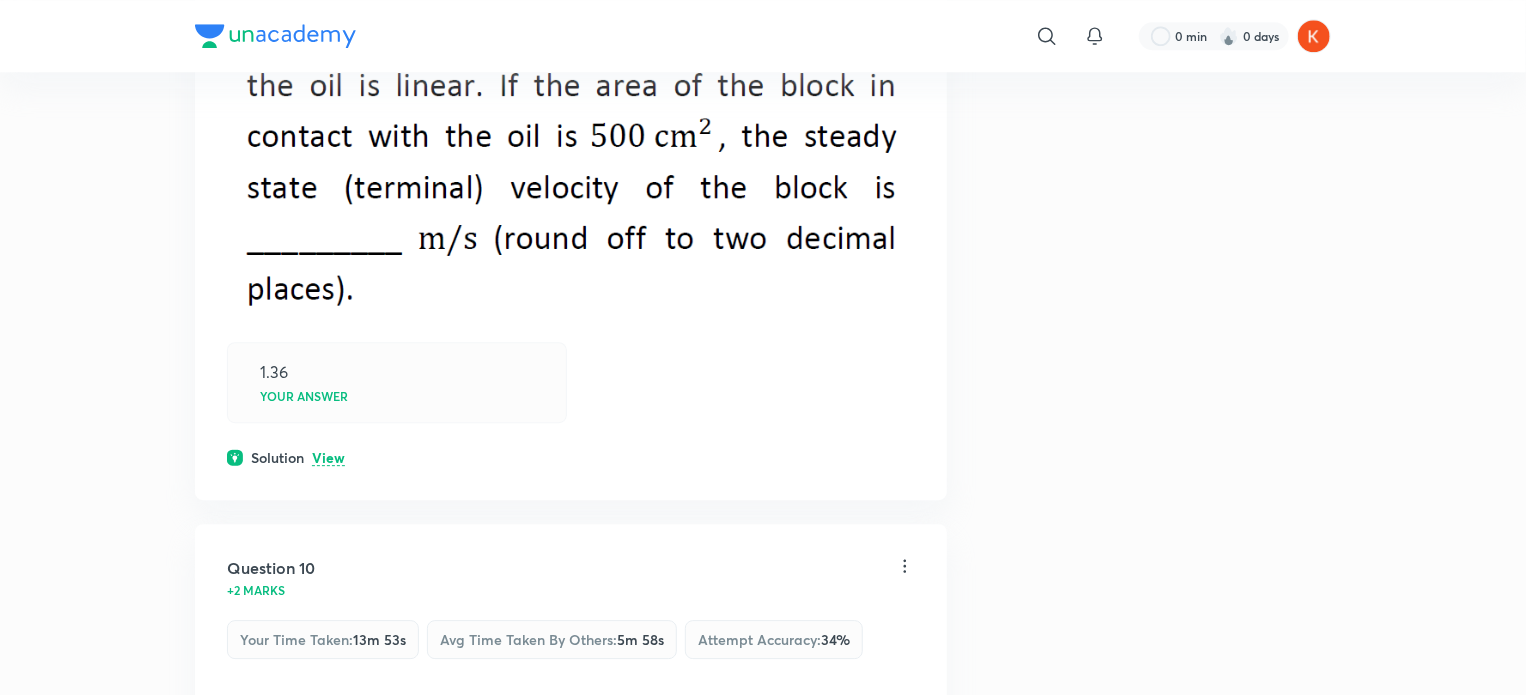 click on "View" at bounding box center (328, 458) 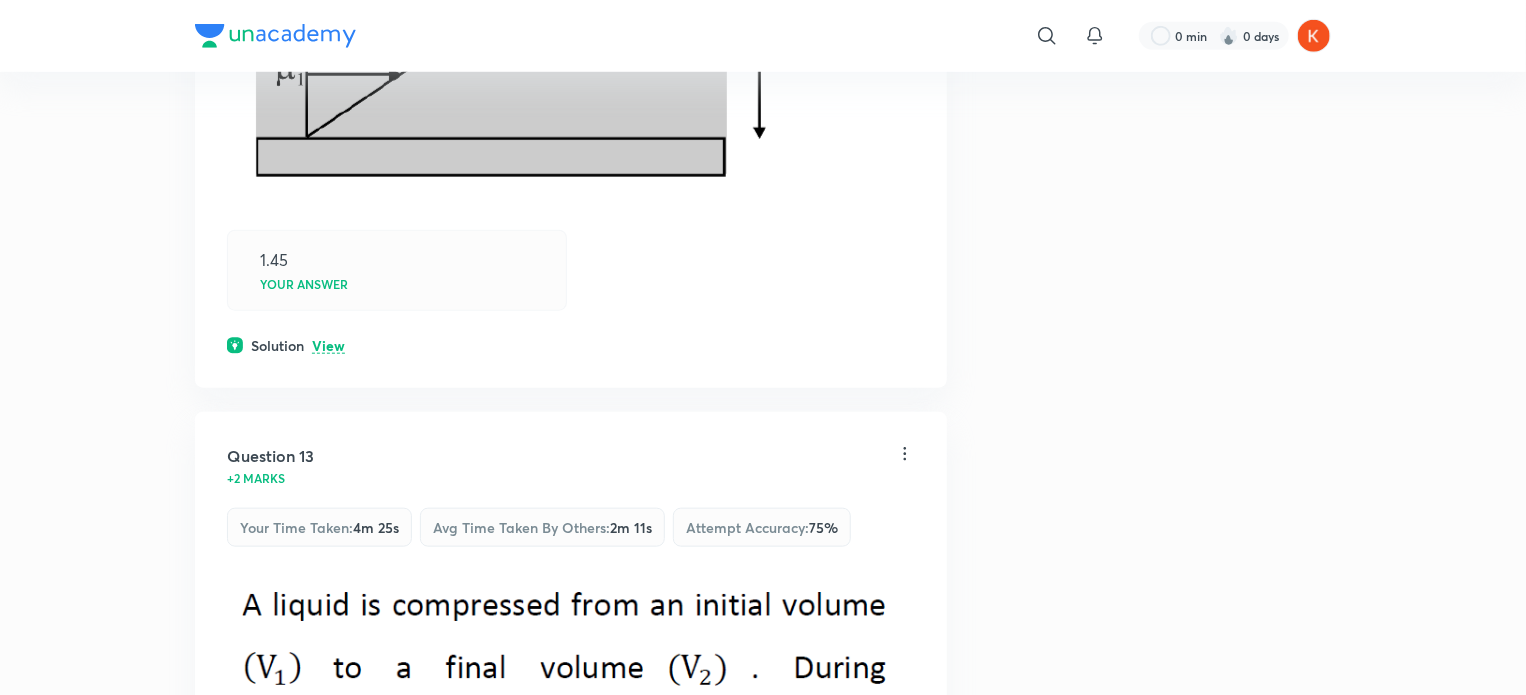 scroll, scrollTop: 12296, scrollLeft: 0, axis: vertical 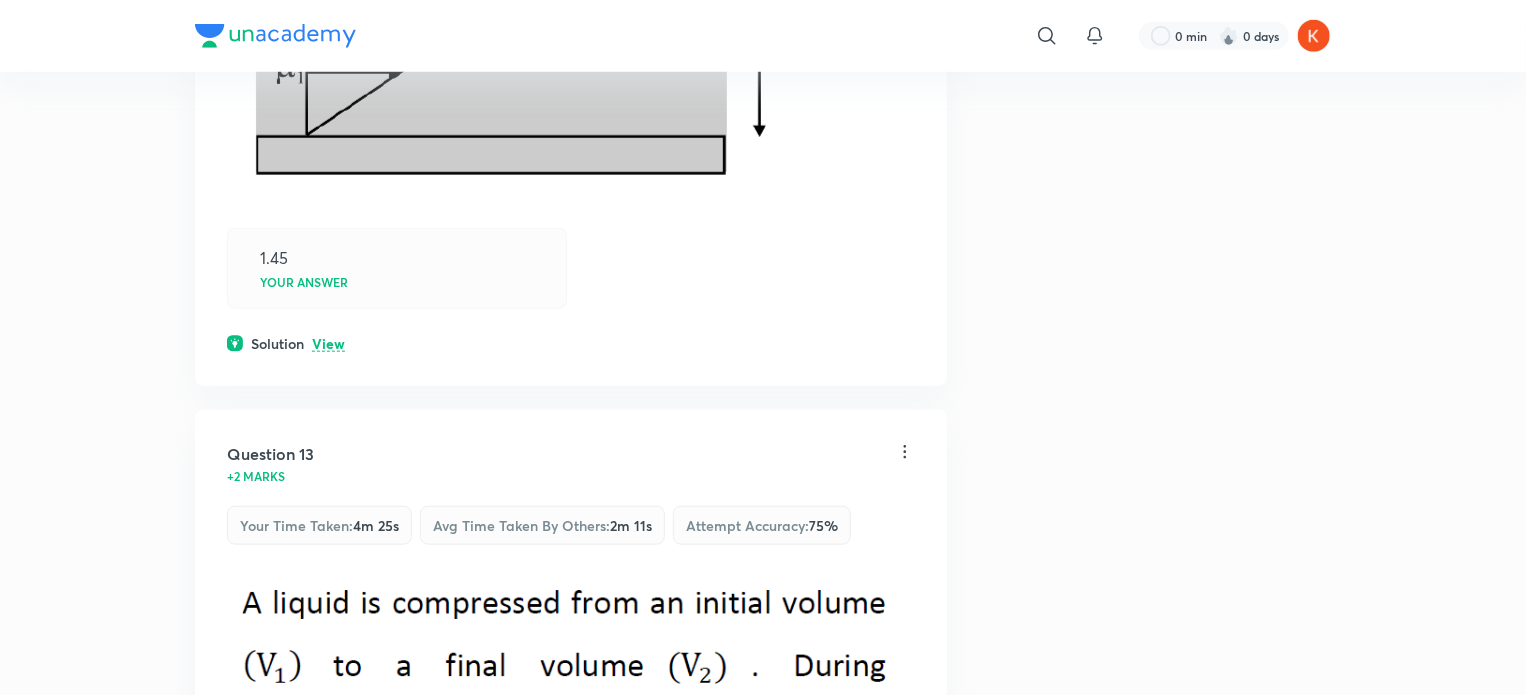 click on "View" at bounding box center [328, 344] 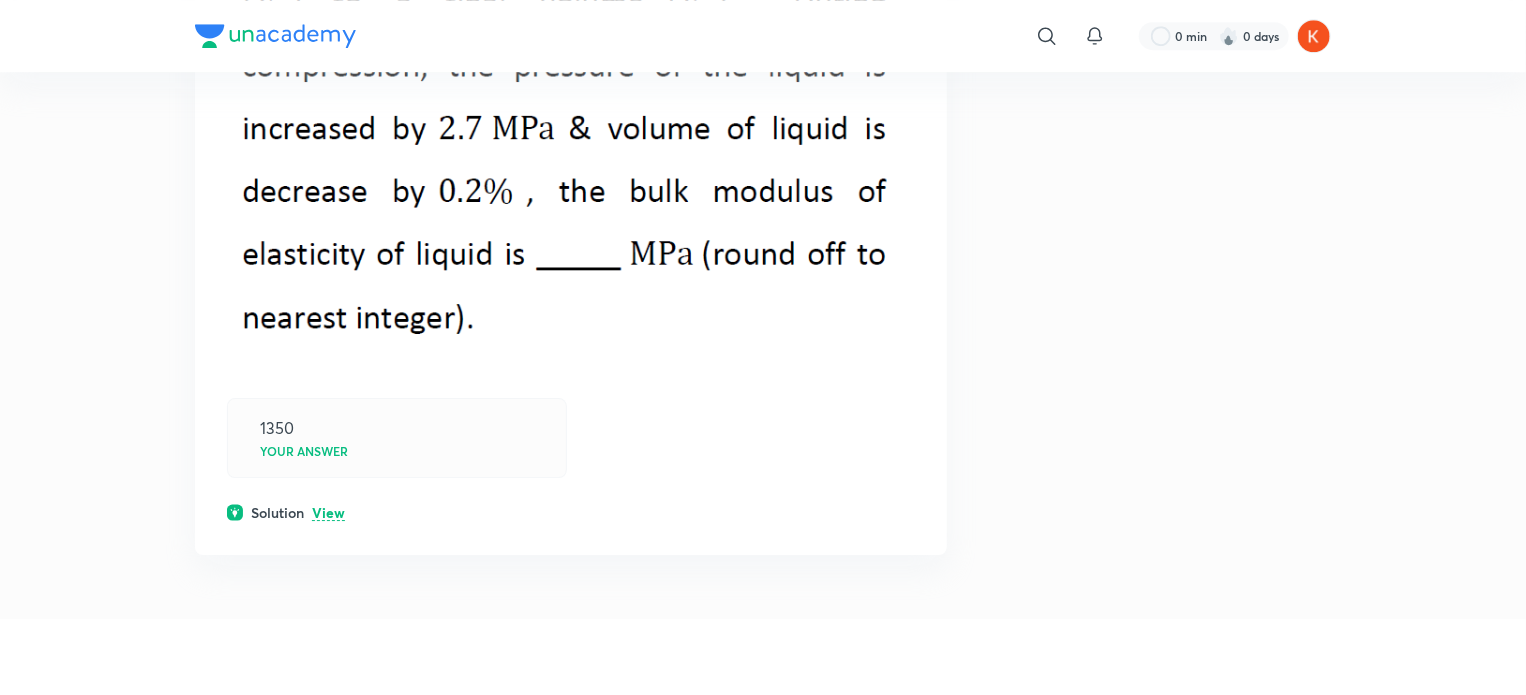 scroll, scrollTop: 14540, scrollLeft: 0, axis: vertical 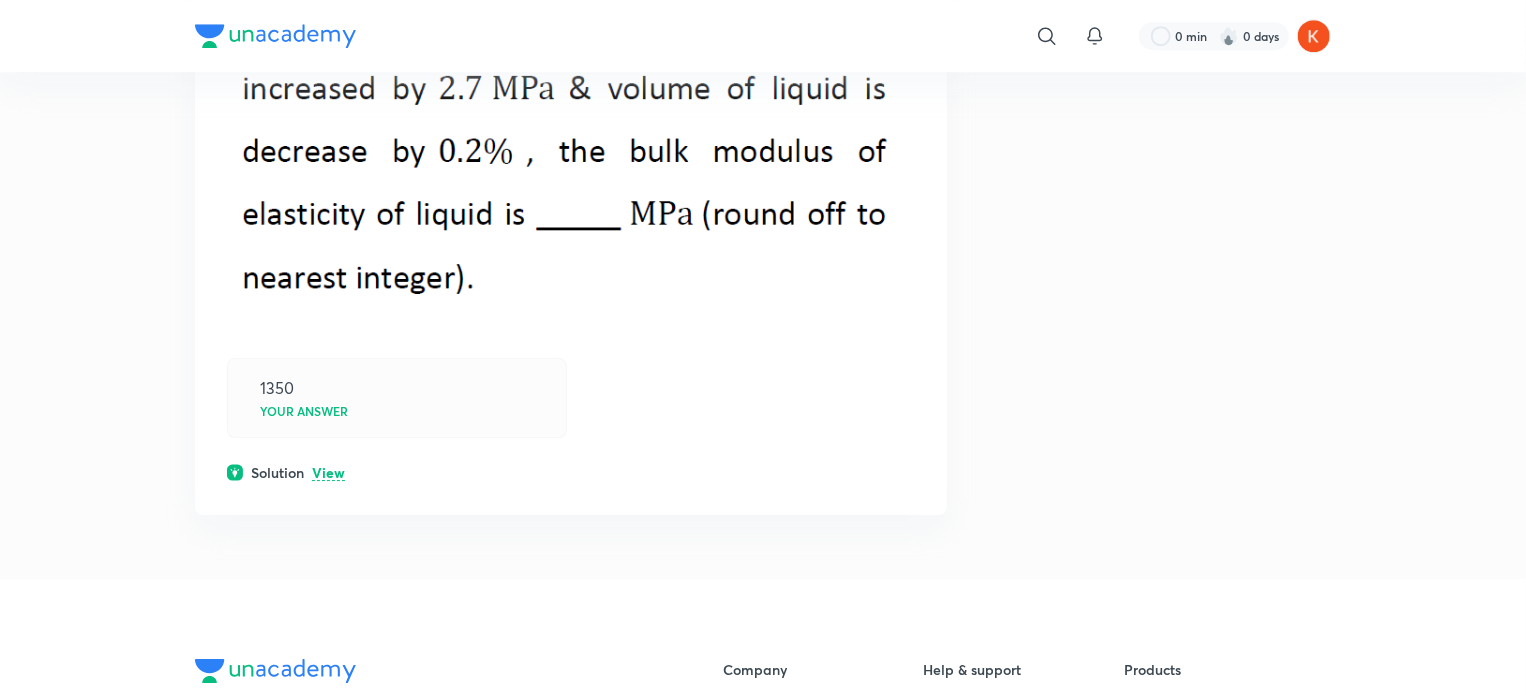 click on "View" at bounding box center [328, 473] 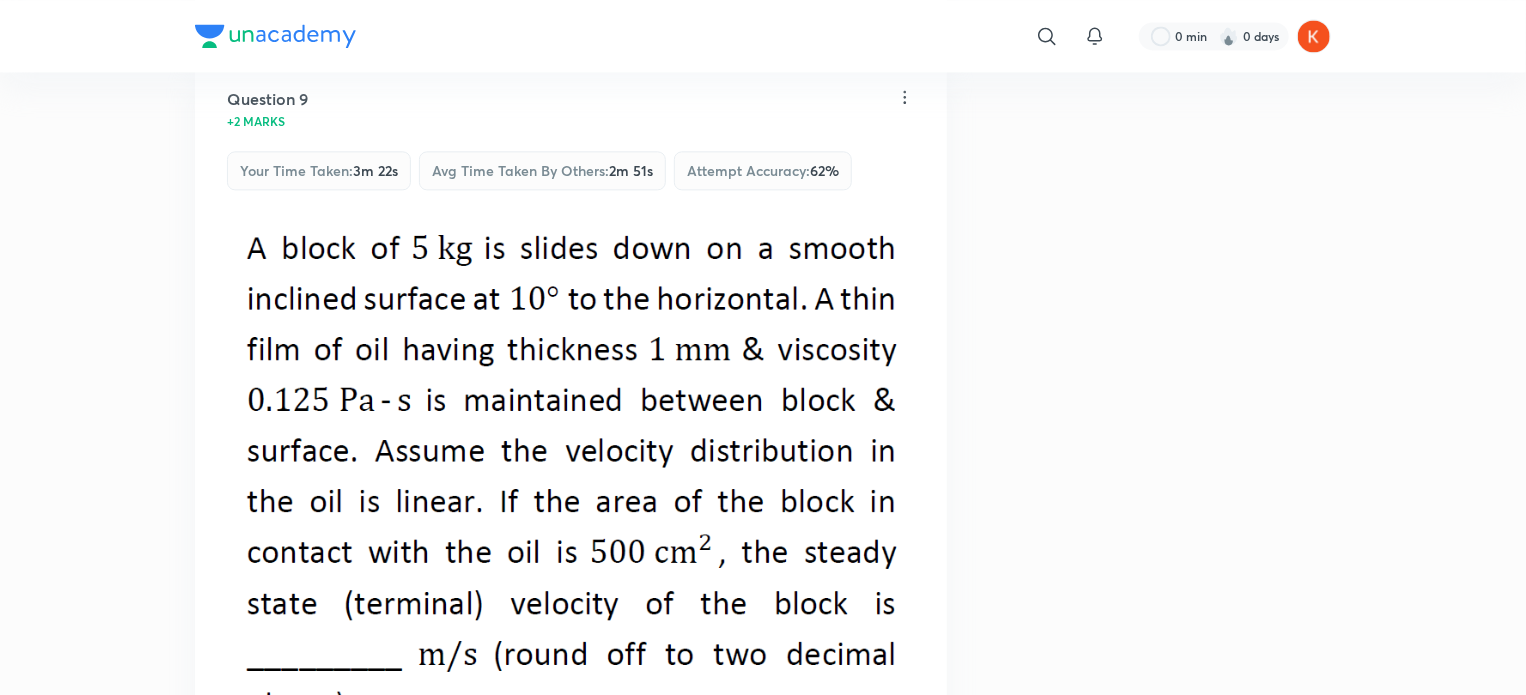 scroll, scrollTop: 9825, scrollLeft: 0, axis: vertical 